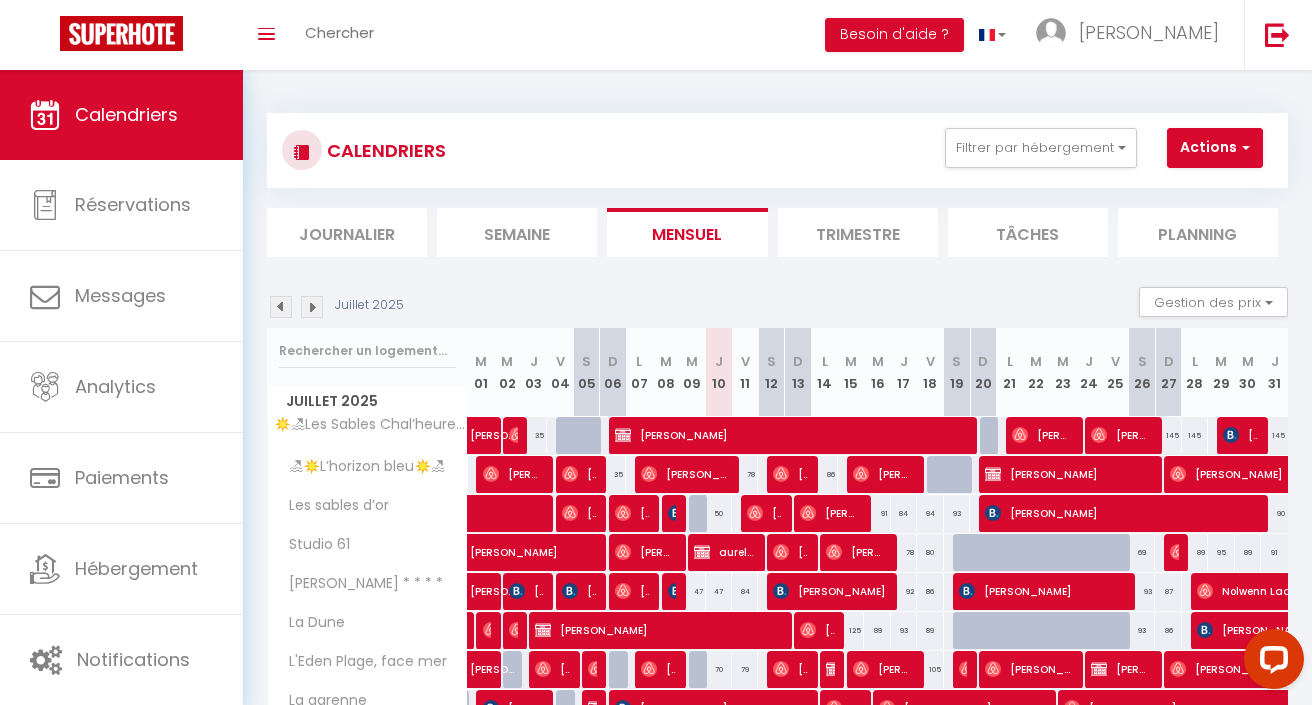 scroll, scrollTop: 0, scrollLeft: 0, axis: both 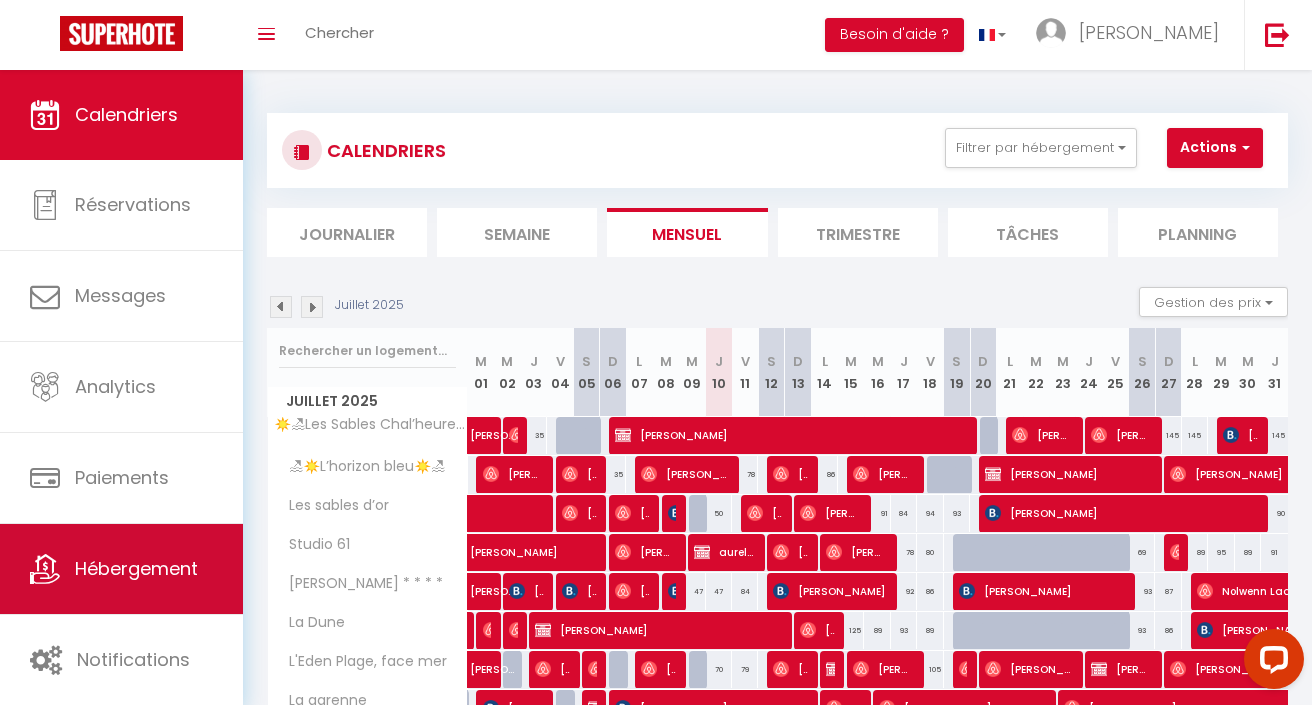 click on "Hébergement" at bounding box center [121, 569] 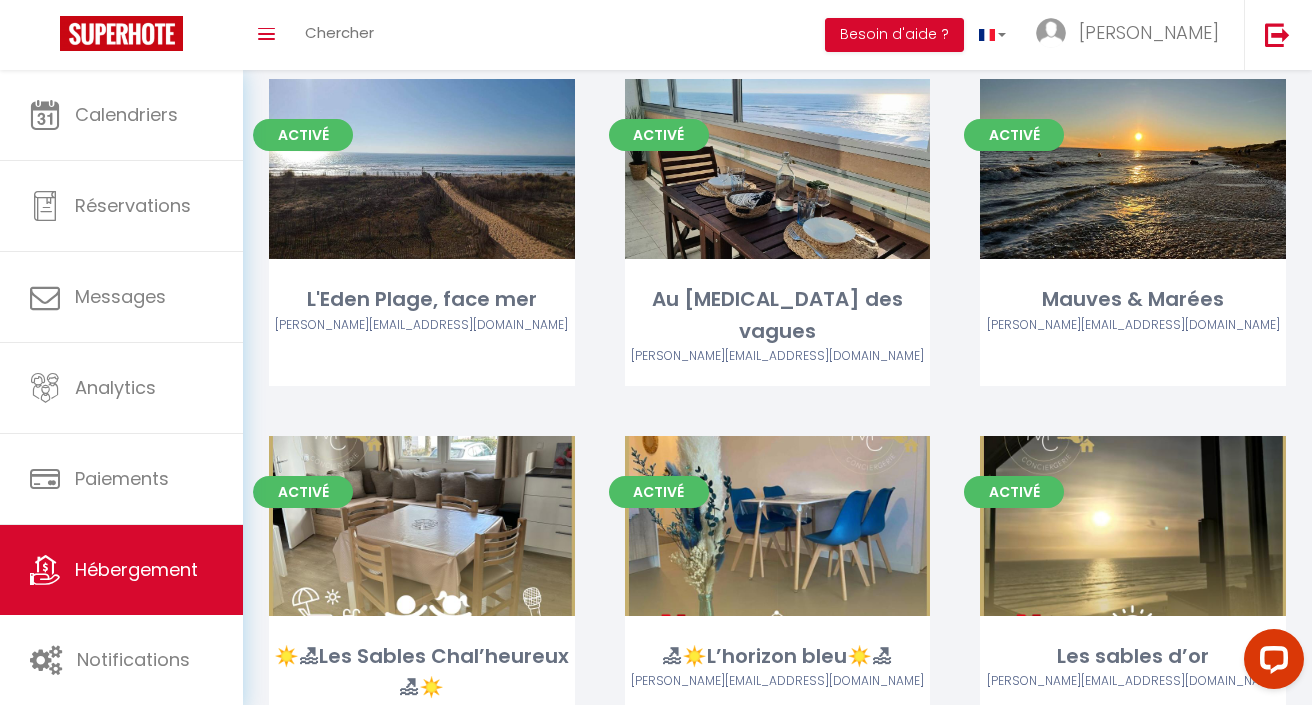 scroll, scrollTop: 526, scrollLeft: 0, axis: vertical 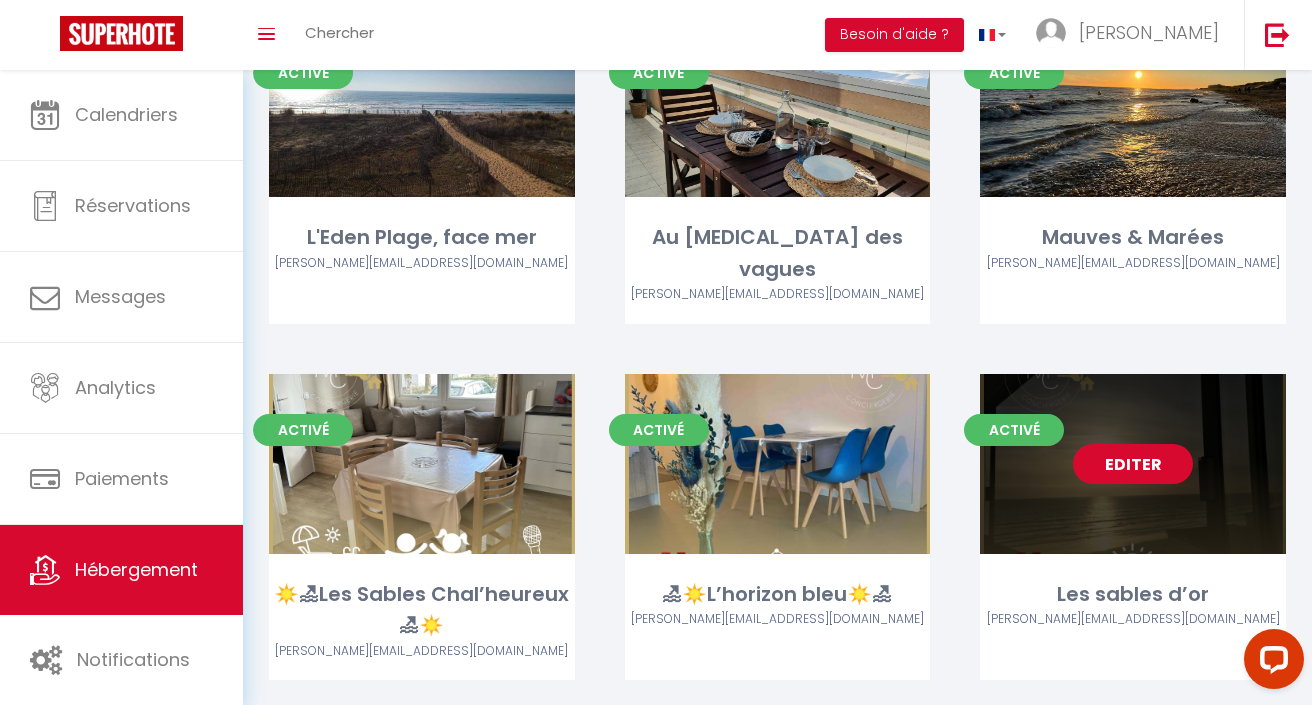 click on "Editer" at bounding box center [1133, 464] 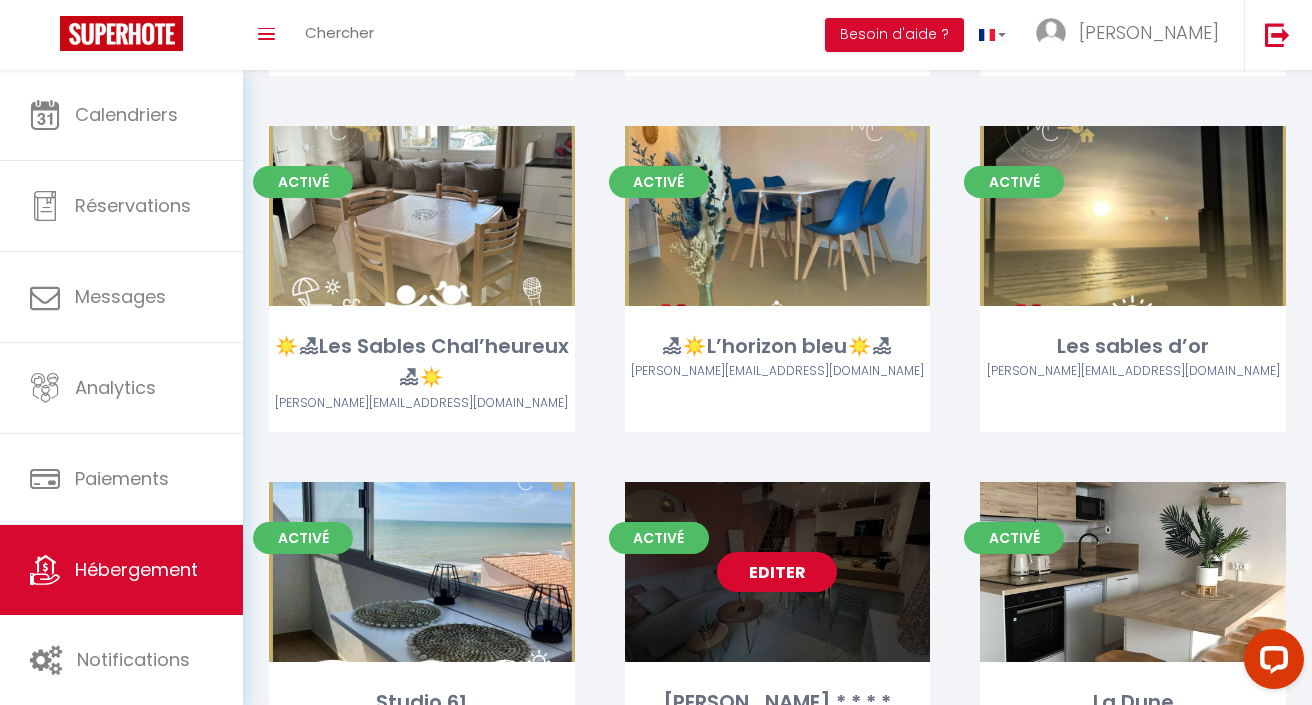 scroll, scrollTop: 852, scrollLeft: 0, axis: vertical 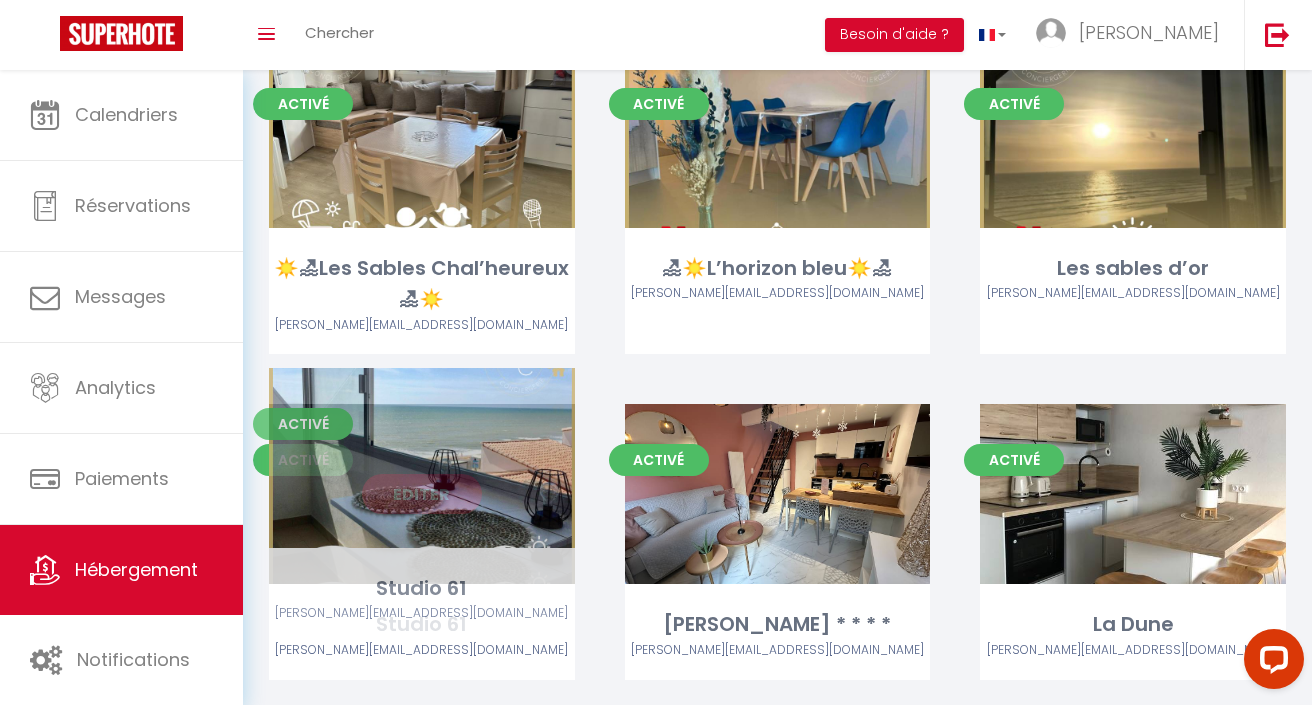 click on "Editer" at bounding box center (422, 494) 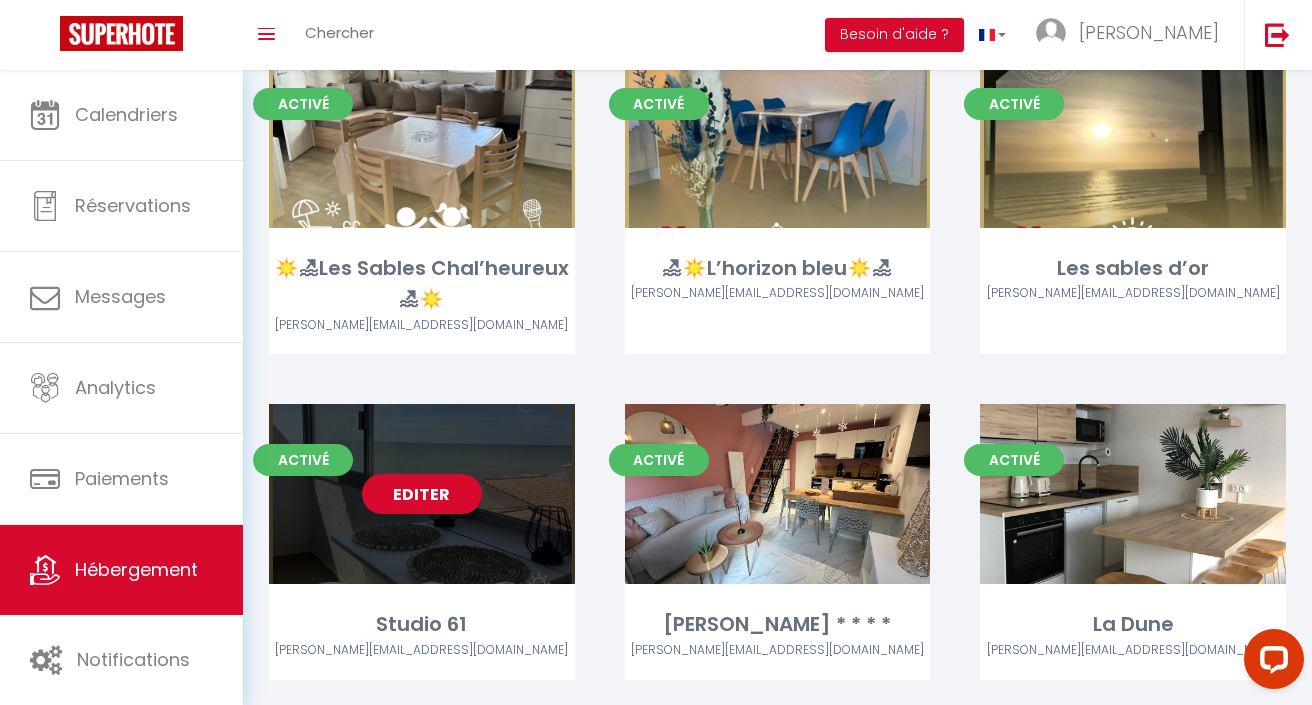 click on "Editer" at bounding box center [422, 494] 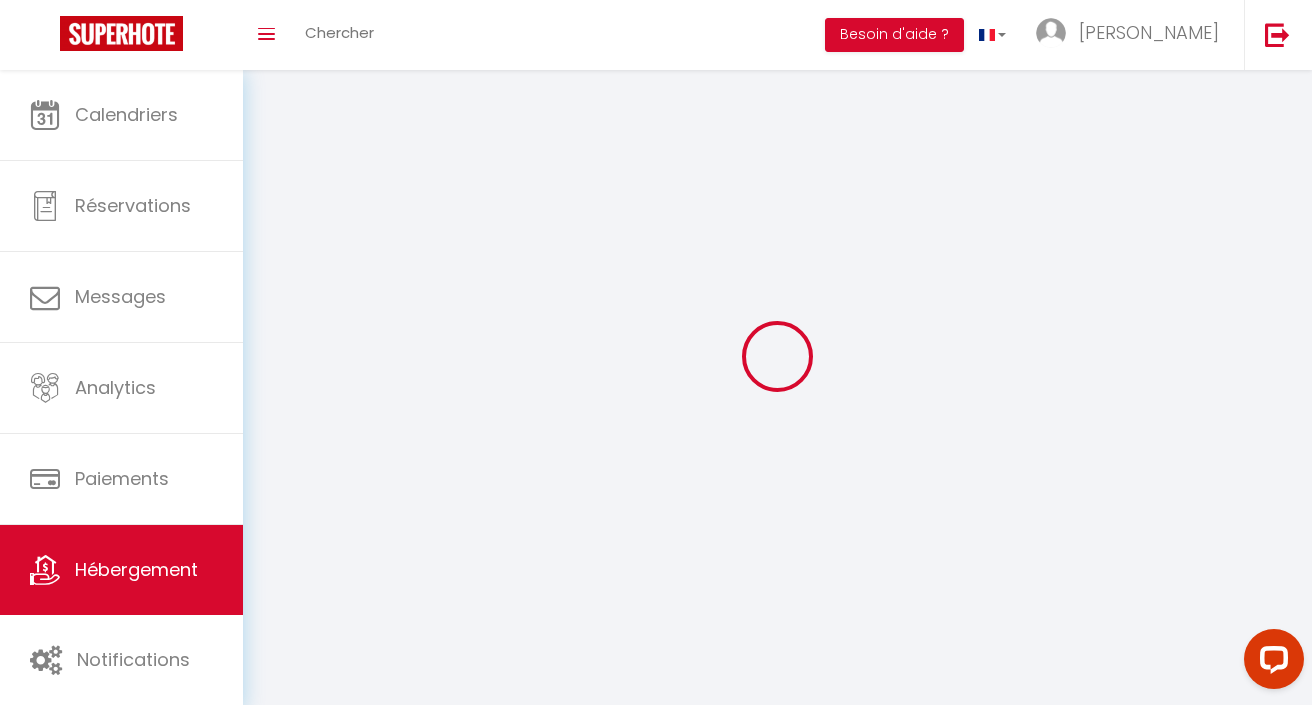 select on "23677" 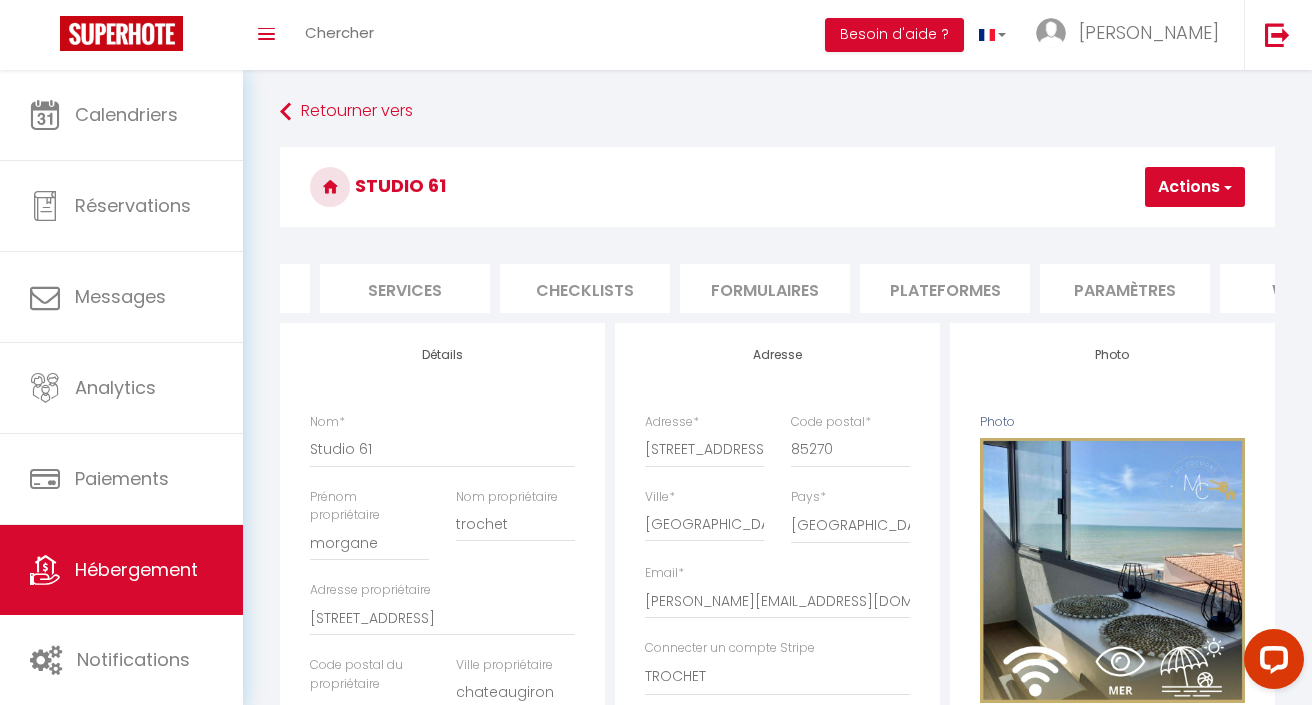 scroll, scrollTop: 0, scrollLeft: 509, axis: horizontal 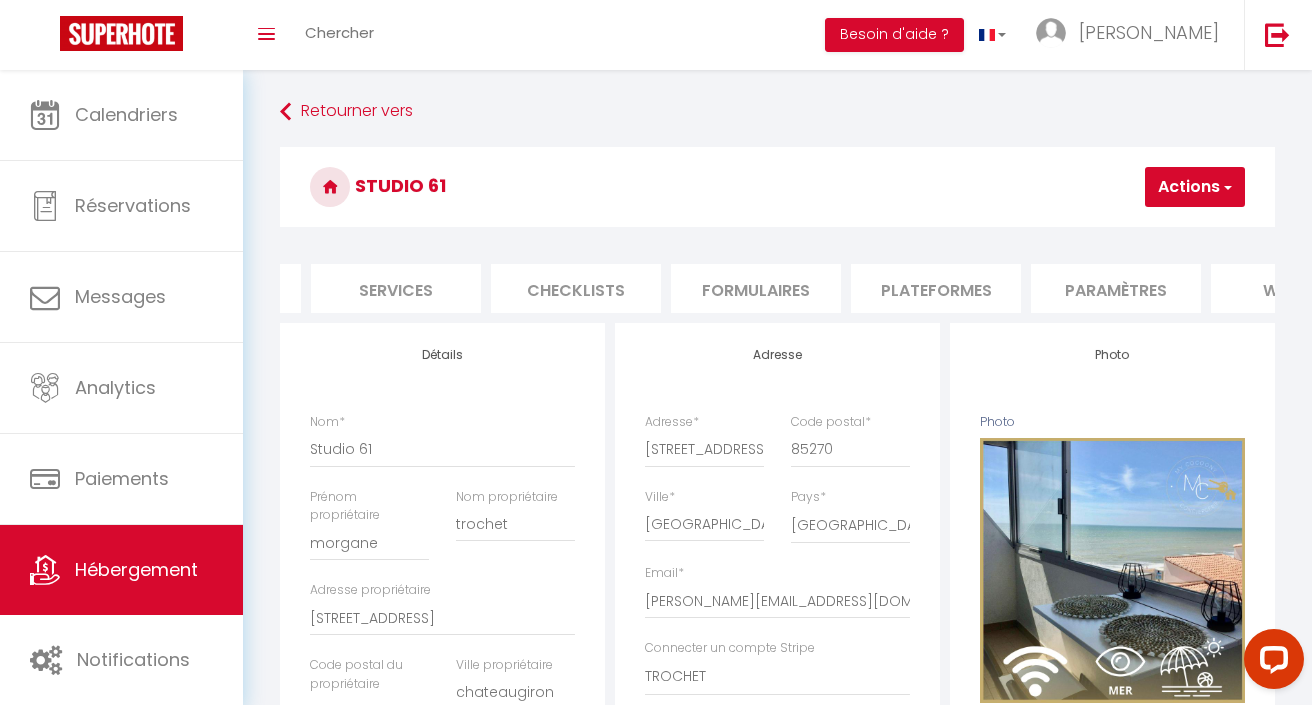click on "Paramètres" at bounding box center (1116, 288) 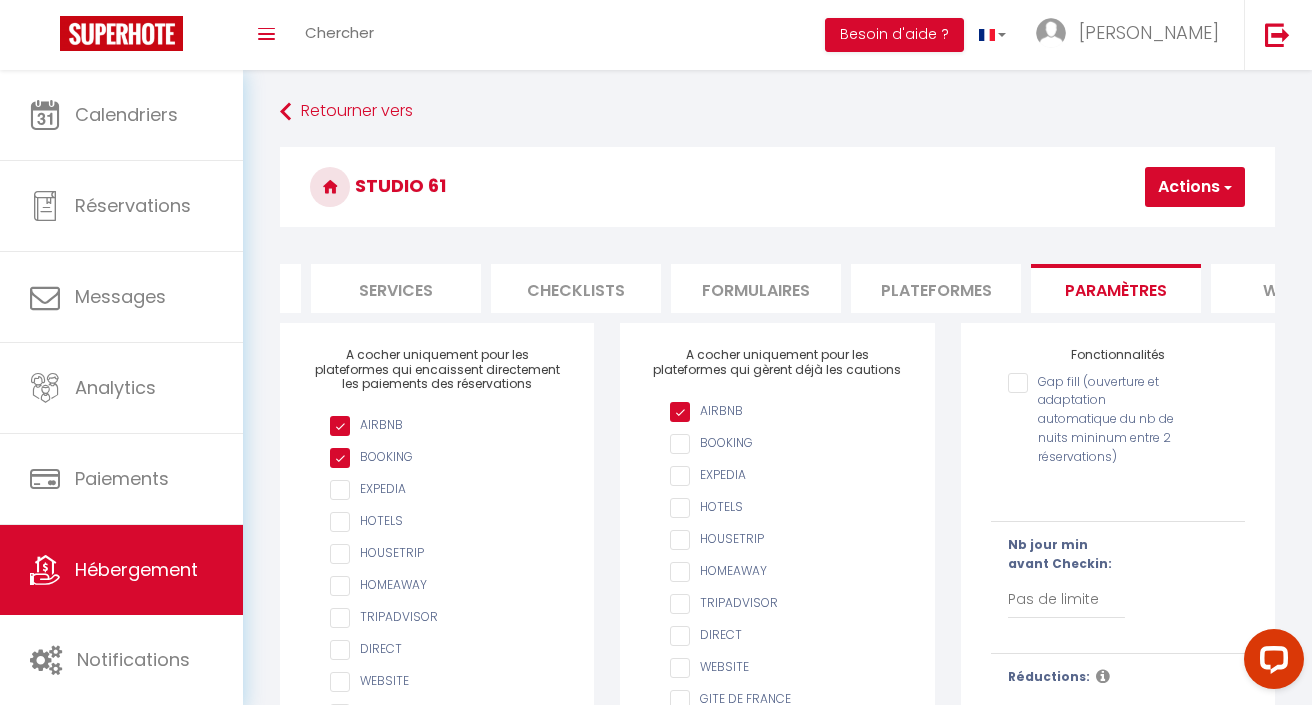 scroll, scrollTop: 0, scrollLeft: 0, axis: both 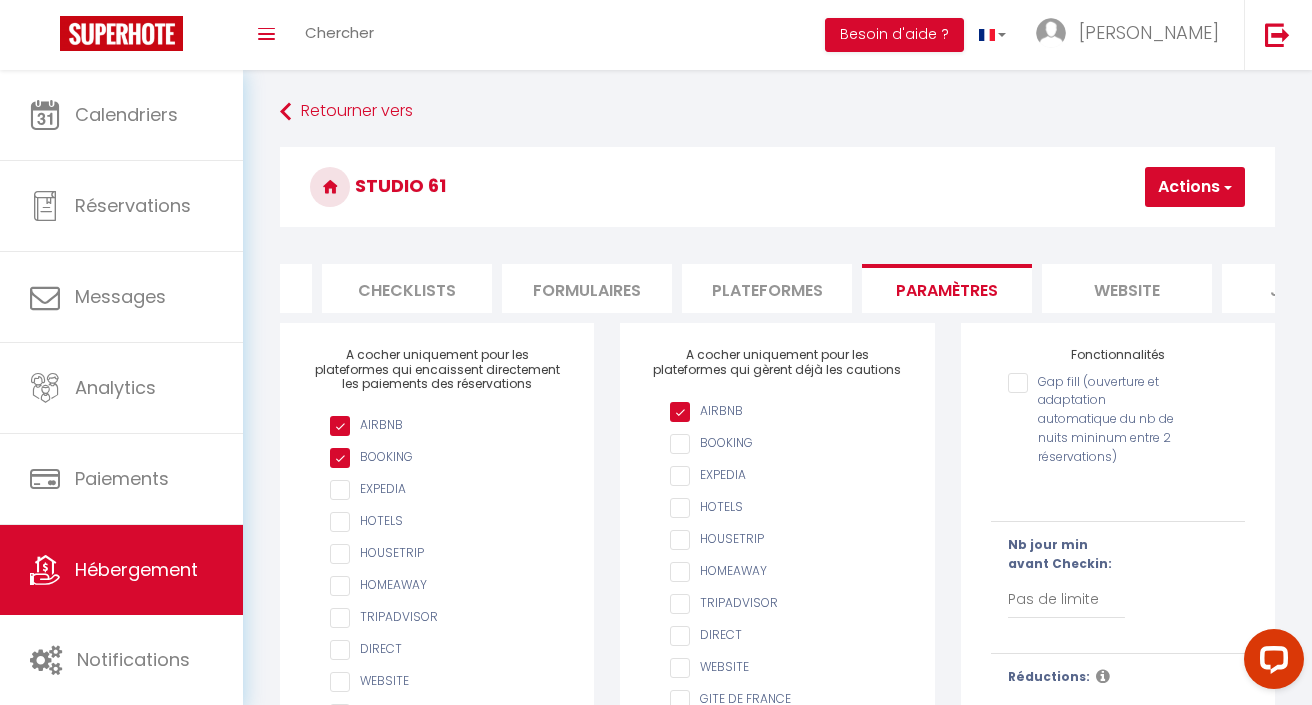 click on "website" at bounding box center (1127, 288) 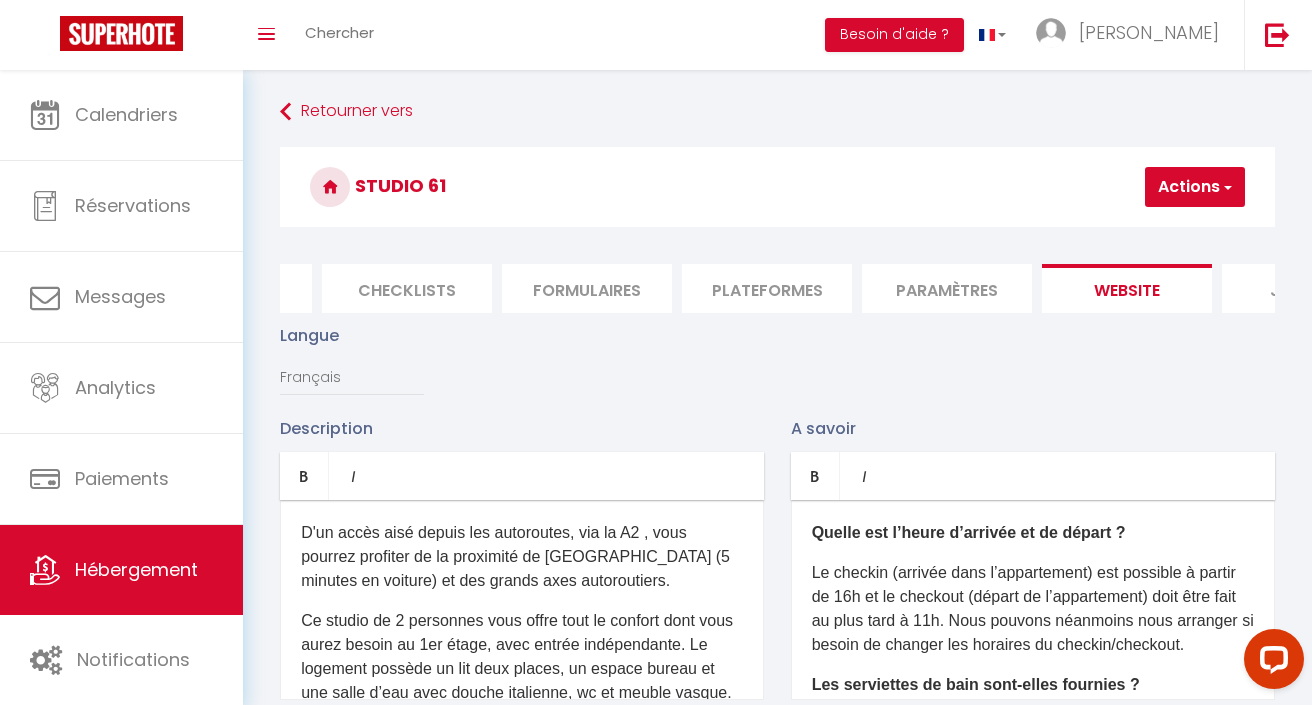 scroll, scrollTop: -2, scrollLeft: 0, axis: vertical 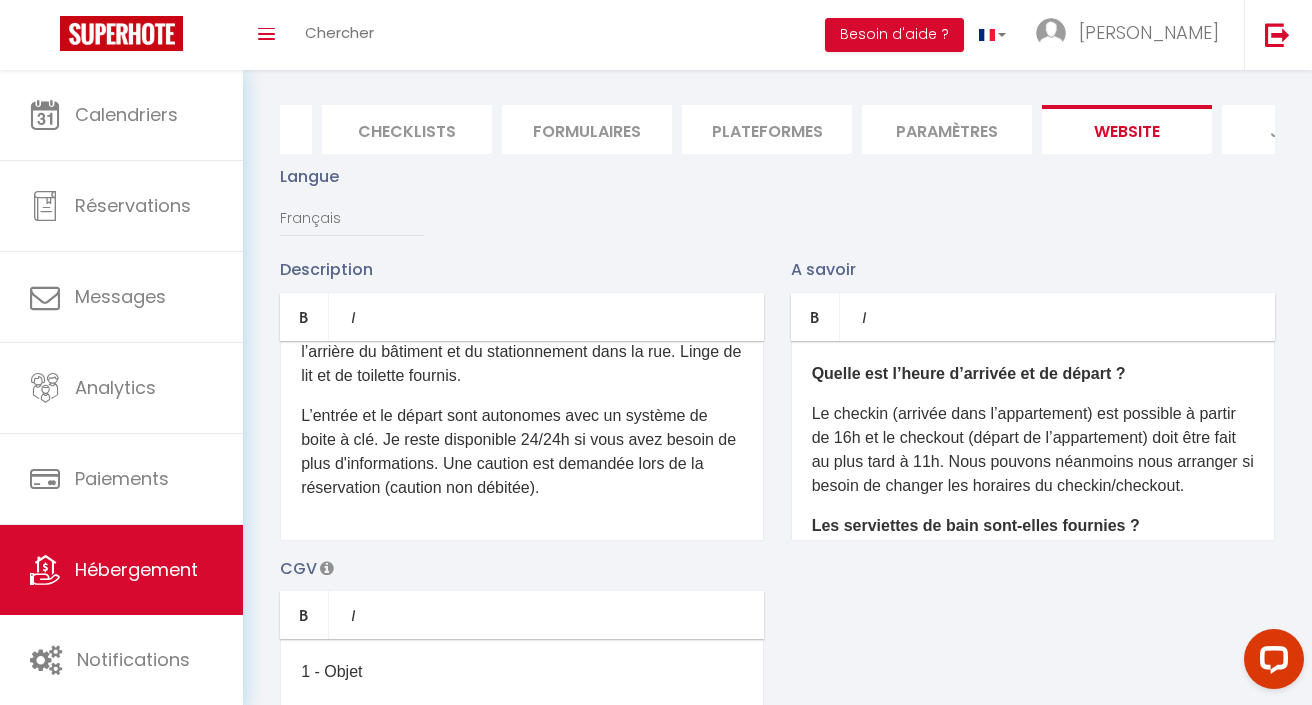click on "L’entrée et le départ sont autonomes avec un système de boite à clé. Je reste disponible 24/24h si vous avez besoin de plus d'informations. Une caution est demandée lors de la réservation (caution non débitée)." at bounding box center [522, 452] 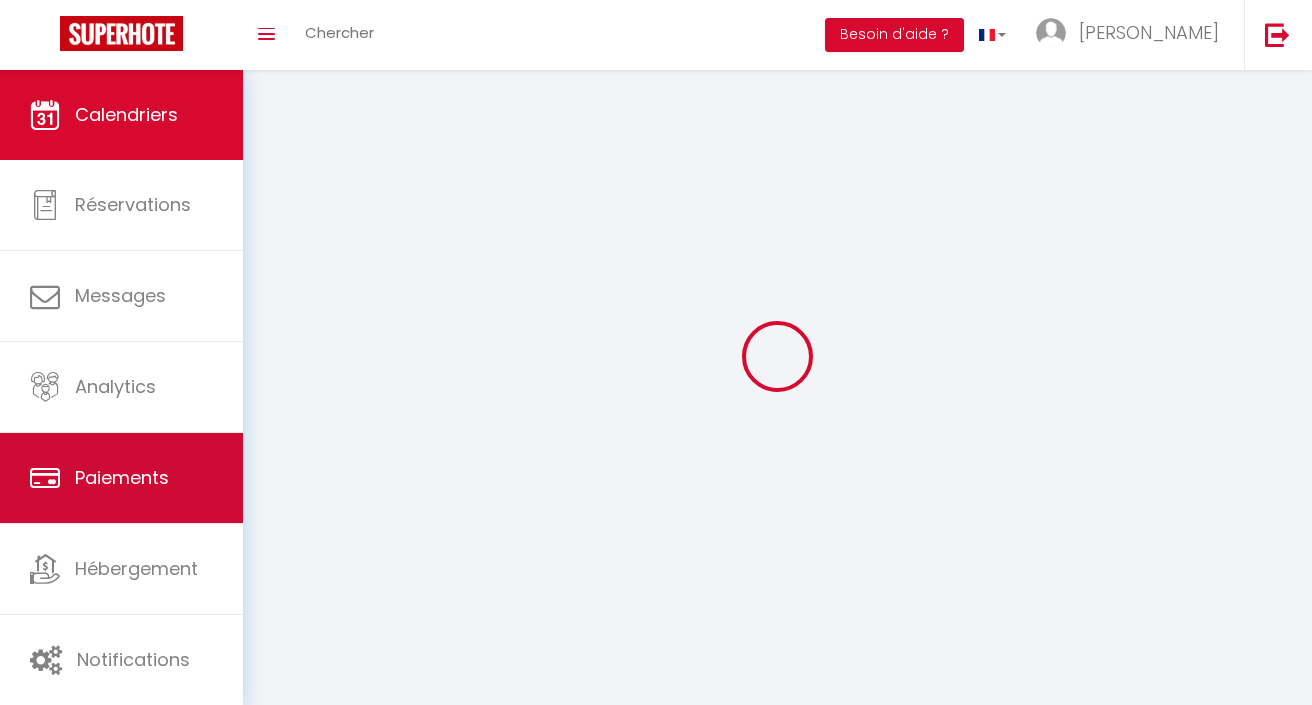 scroll, scrollTop: 0, scrollLeft: 0, axis: both 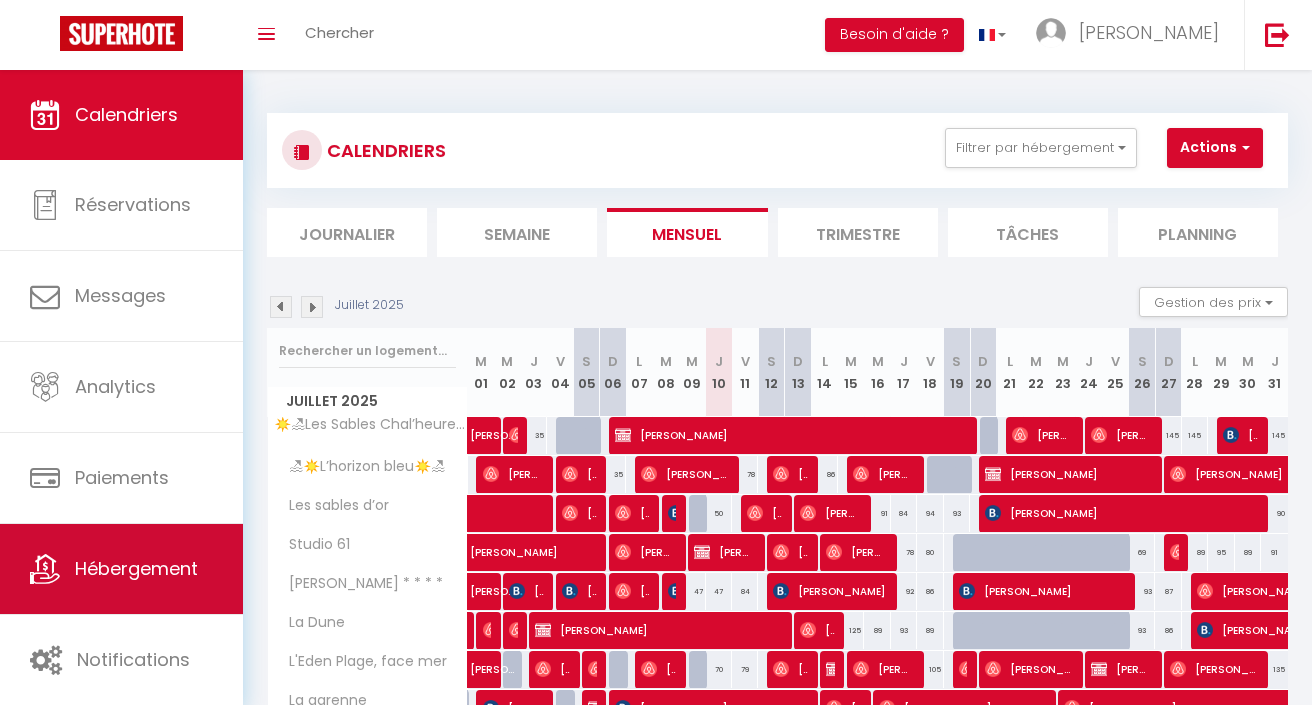 click on "Hébergement" at bounding box center (121, 569) 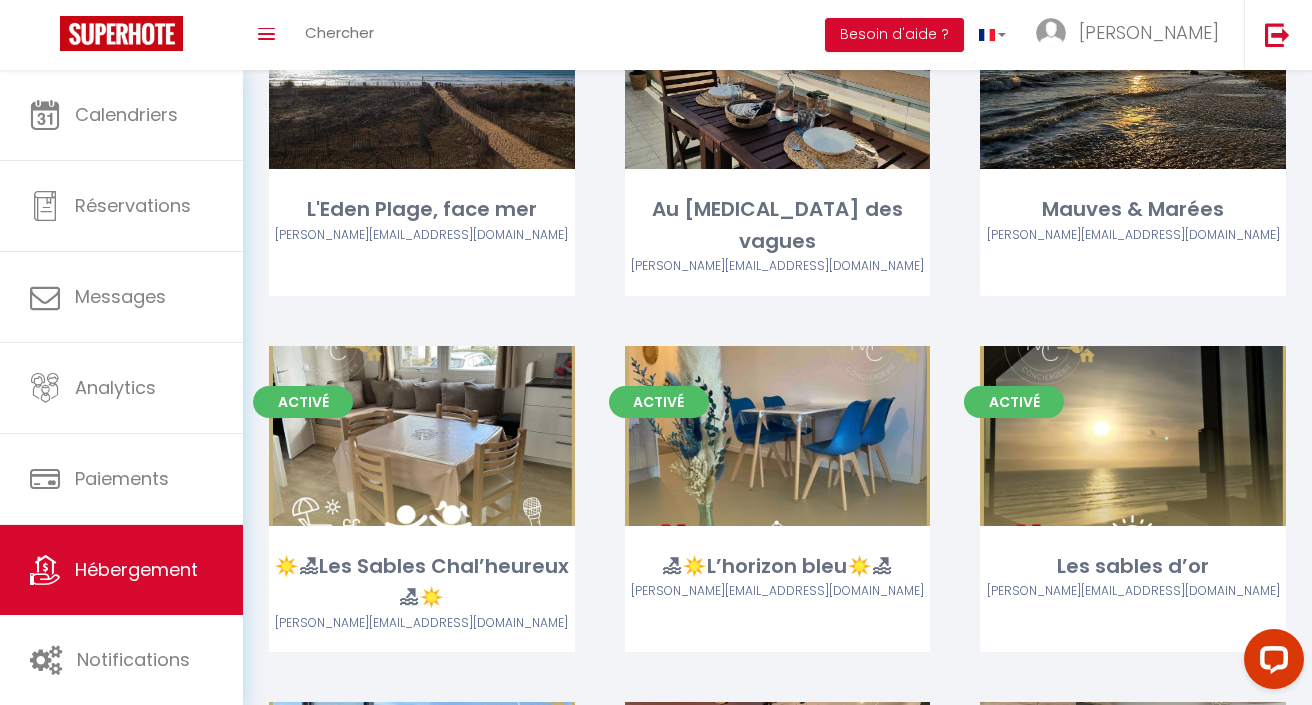 scroll, scrollTop: 592, scrollLeft: 0, axis: vertical 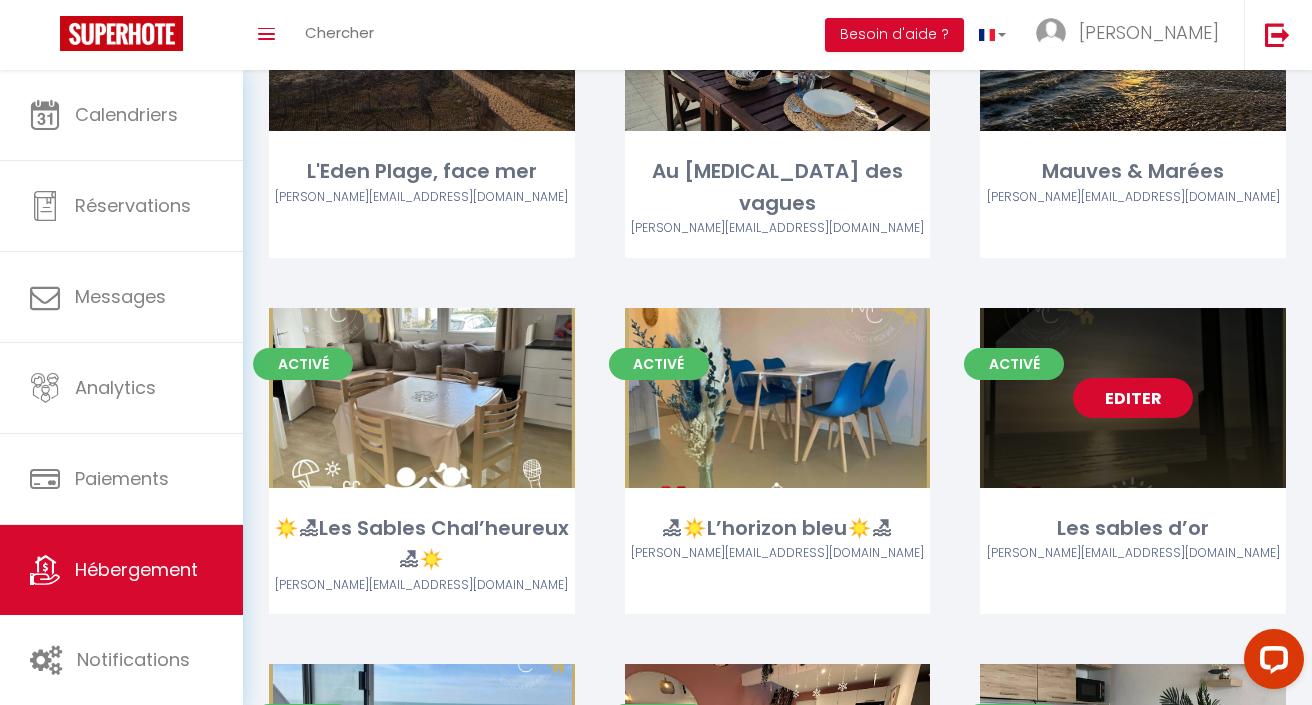 click on "Editer" at bounding box center (1133, 398) 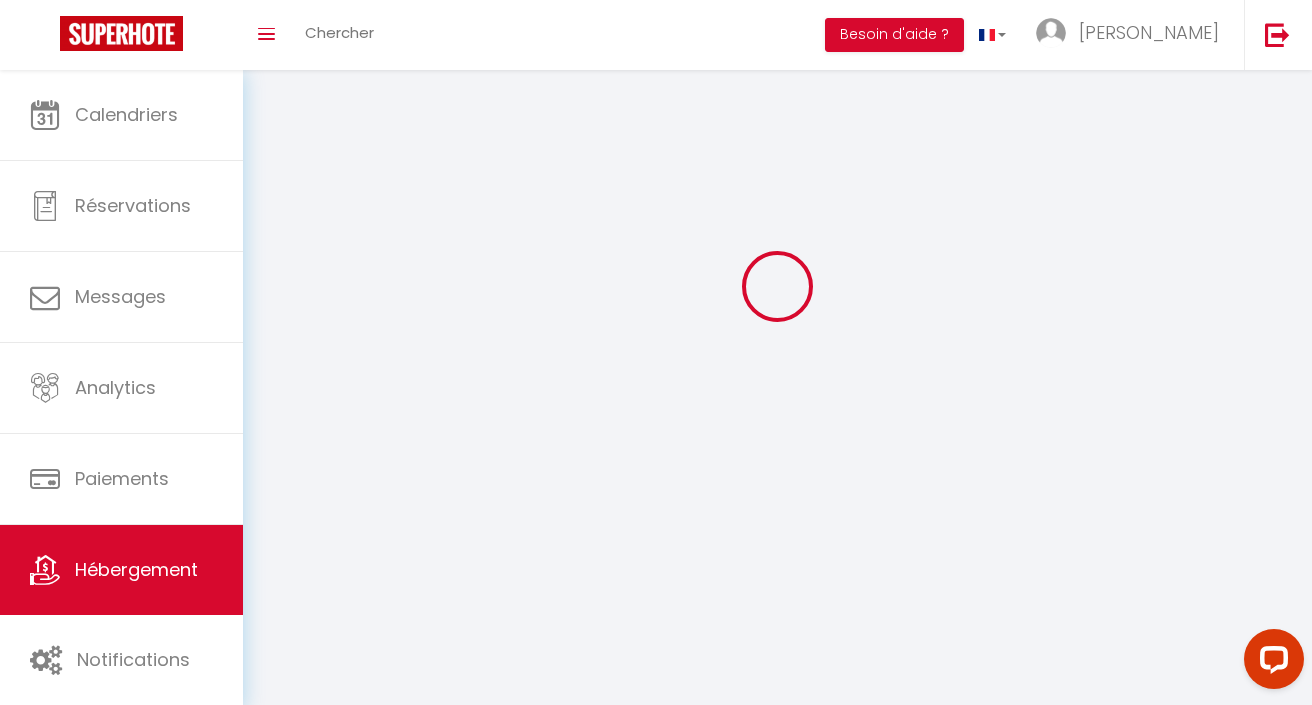 scroll, scrollTop: 0, scrollLeft: 0, axis: both 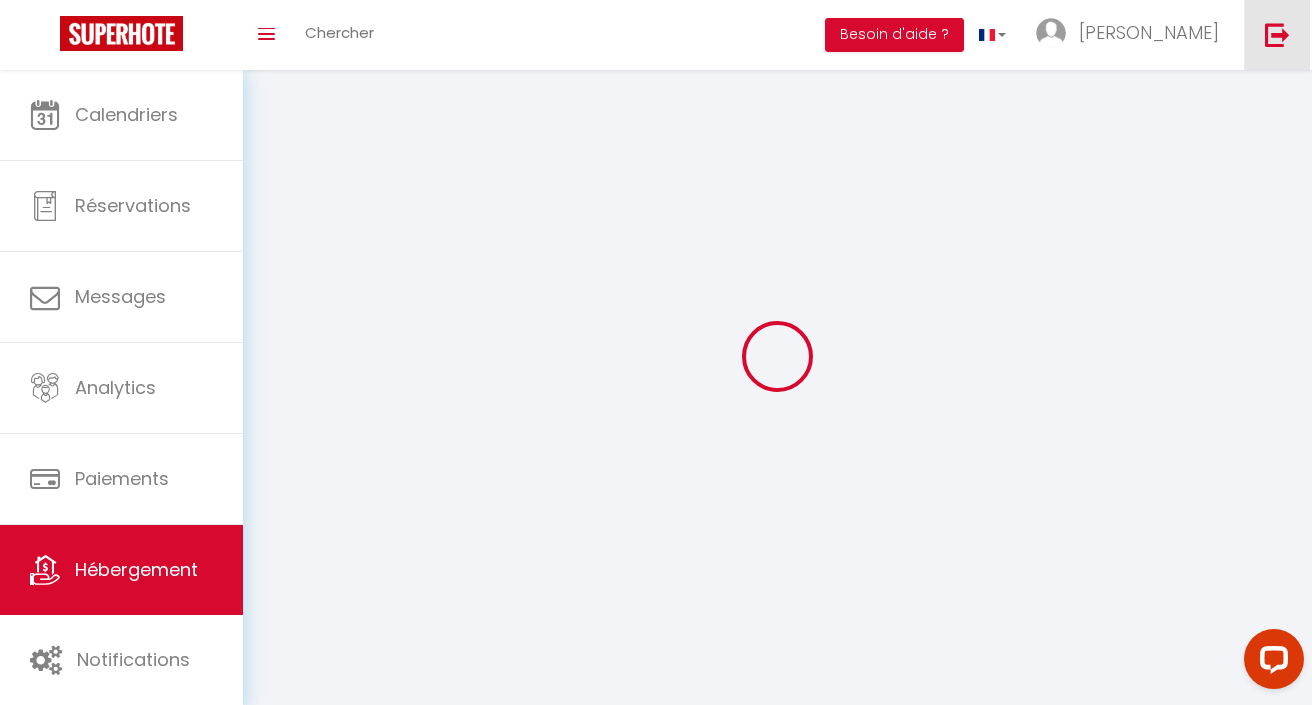 select 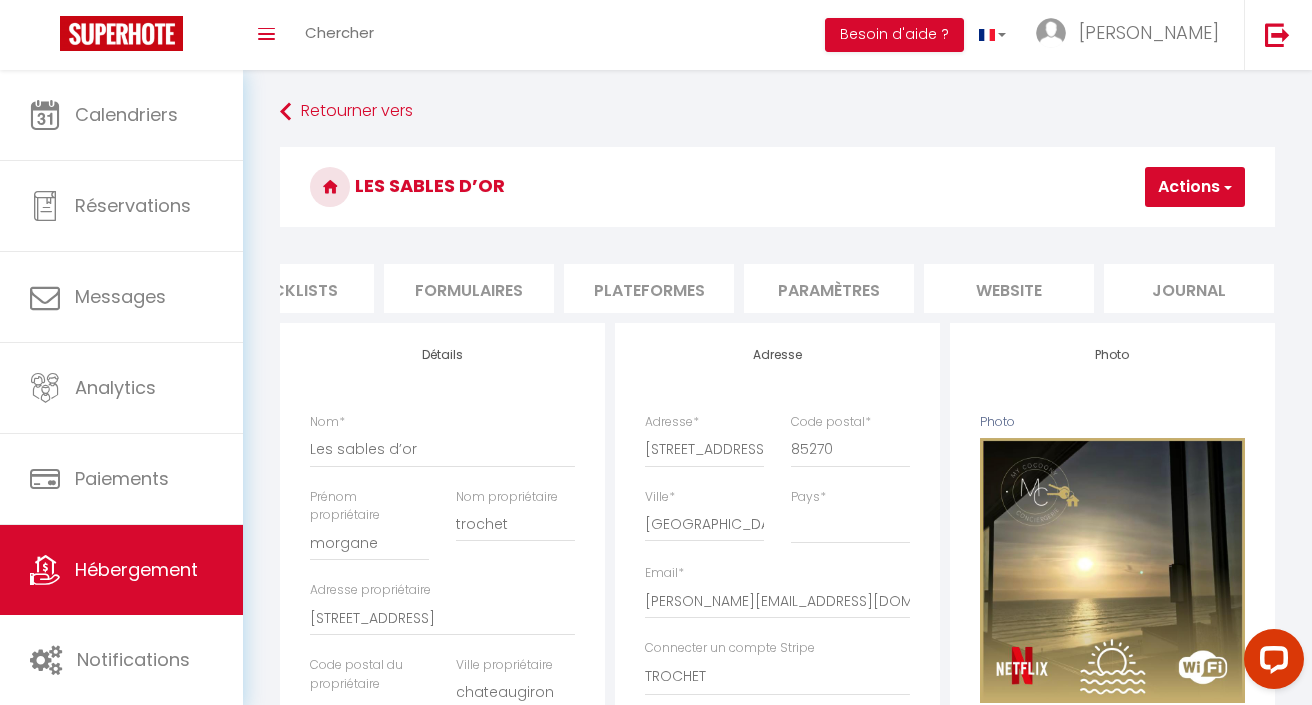 scroll, scrollTop: 0, scrollLeft: 795, axis: horizontal 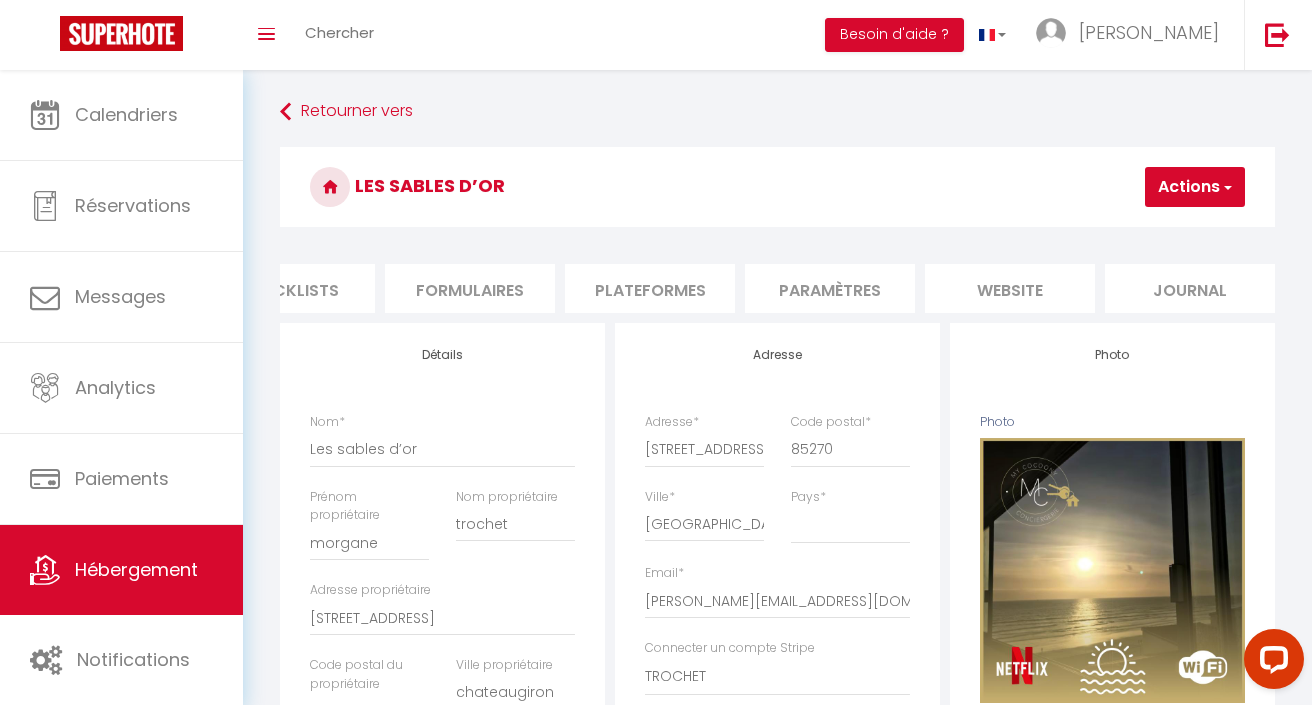 click on "website" at bounding box center [1010, 288] 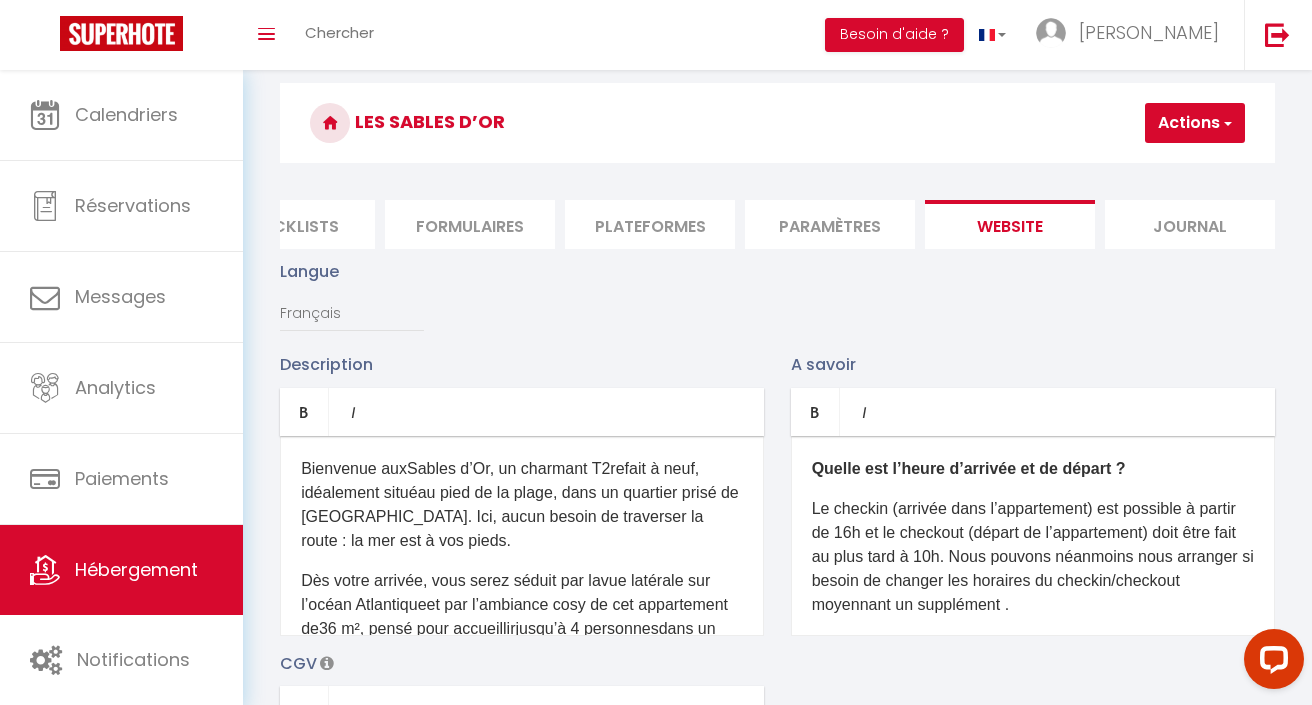 scroll, scrollTop: 97, scrollLeft: 0, axis: vertical 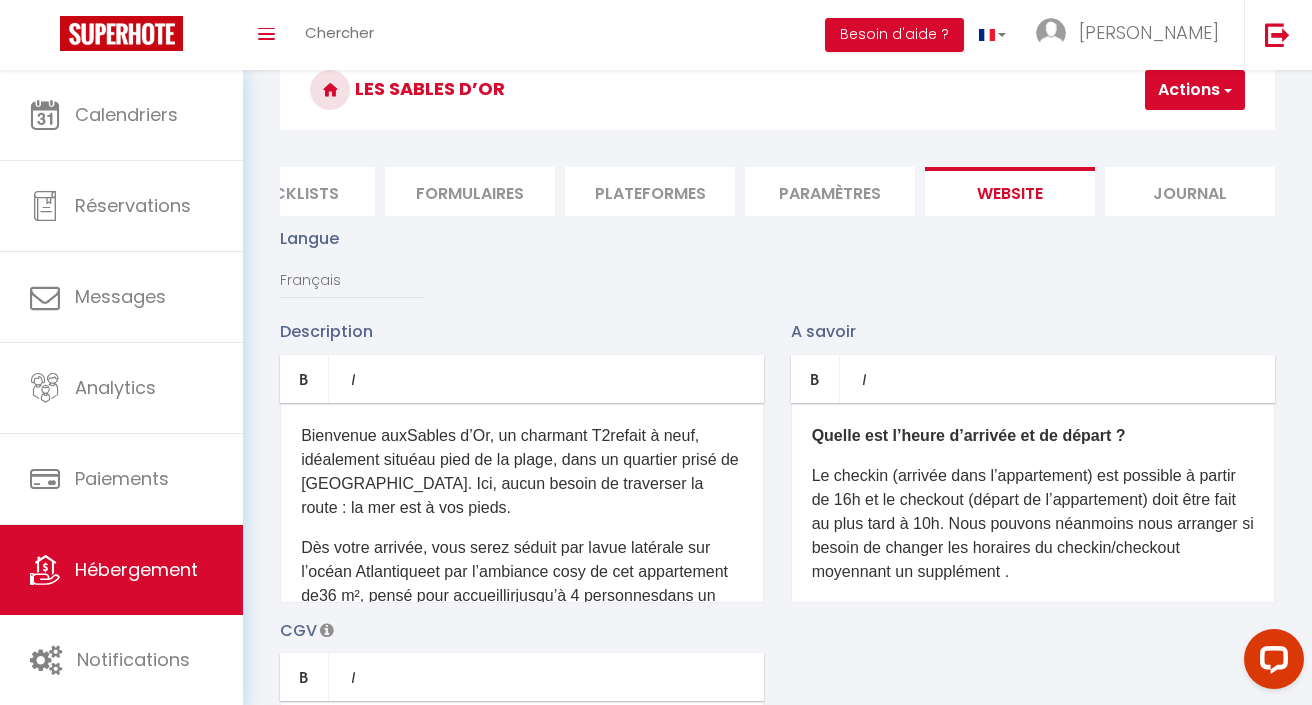 click on "Quelle est l’heure d’arrivée et de départ ?
Le checkin (arrivée dans l’appartement) est possible à partir de 16h et le checkout (départ de l’appartement) doit être fait au plus tard à 10h. Nous pouvons néanmoins nous arranger si besoin de changer les horaires du checkin/checkout moyennant un supplément .
Le linge est il fournis ?
Non, mais vous avez la possibilité de prendre l'option à 15 euros par personne (draps+serviettes)
Les animaux sont ils autorisés ?
Nous aimons beaucoup les animaux mais ils sont malheureusement interdits dans l’appartement pour des raisons d’hygiène et d'allergie.
Est-il possible de fumer dans les appartements ?
Il est strictement interdit de fumer dans l’appartement et dans le loggia . Merci de sortir de la résidence . ​" at bounding box center (1033, 503) 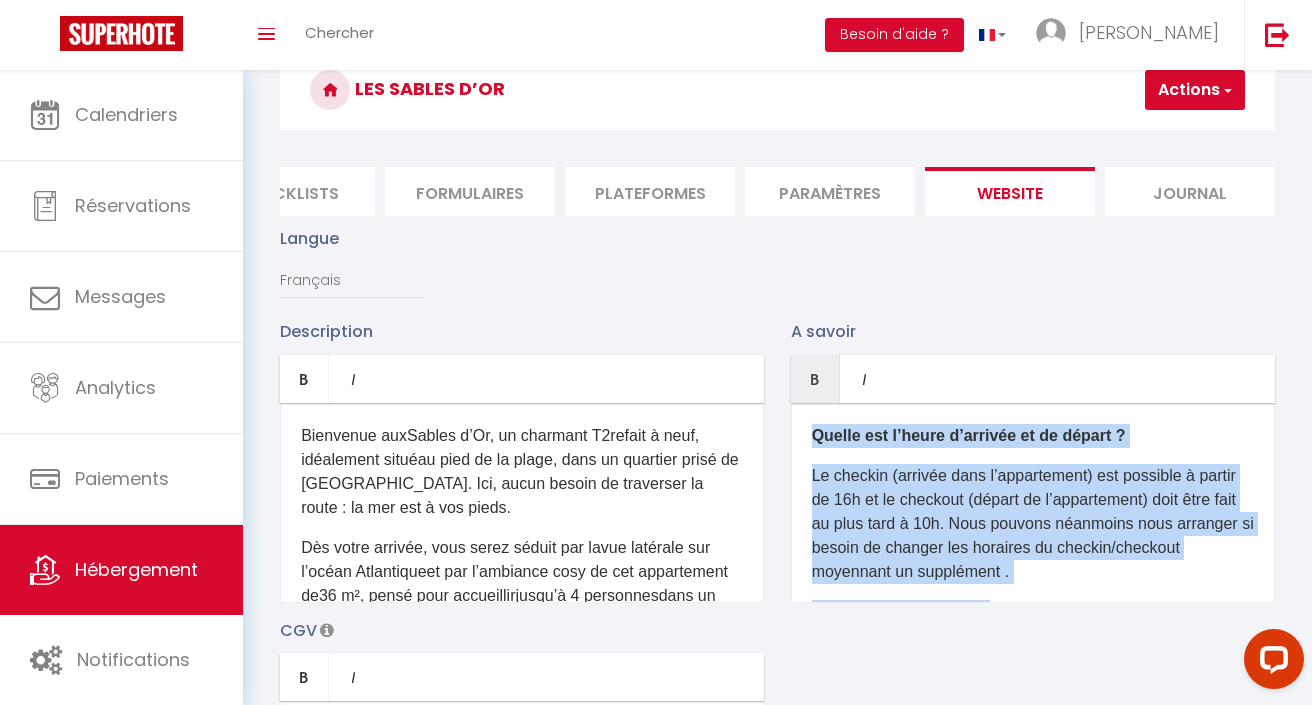 copy on "Quelle est l’heure d’arrivée et de départ ?
Le checkin (arrivée dans l’appartement) est possible à partir de 16h et le checkout (départ de l’appartement) doit être fait au plus tard à 10h. Nous pouvons néanmoins nous arranger si besoin de changer les horaires du checkin/checkout moyennant un supplément .
Le linge est il fournis ?
Non, mais vous avez la possibilité de prendre l'option à 15 euros par personne (draps+serviettes)
Les animaux sont ils autorisés ?
Nous aimons beaucoup les animaux mais ils sont malheureusement interdits dans l’appartement pour des raisons d’hygiène et d'allergie.
Est-il possible de fumer dans les appartements ?
Il est strictement interdit de fumer dans l’appartement et dans le loggia . Merci de sortir de la résidence . ​" 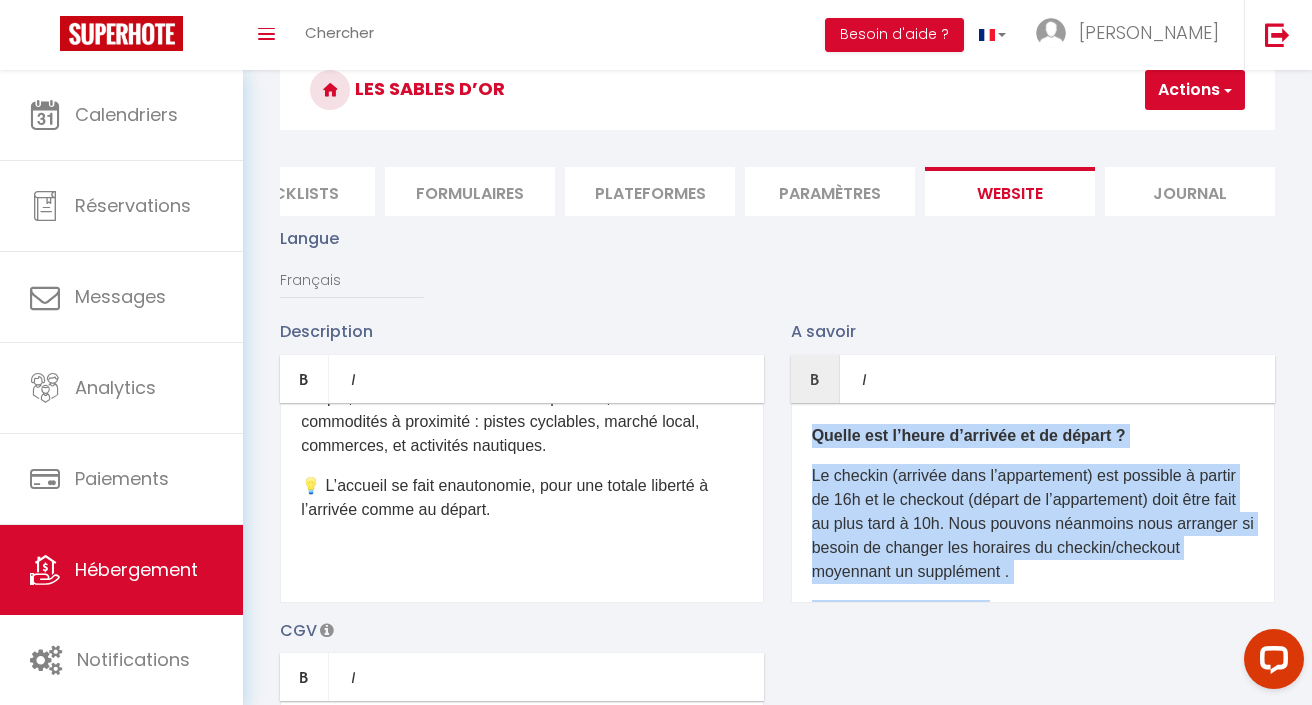 scroll, scrollTop: 574, scrollLeft: 0, axis: vertical 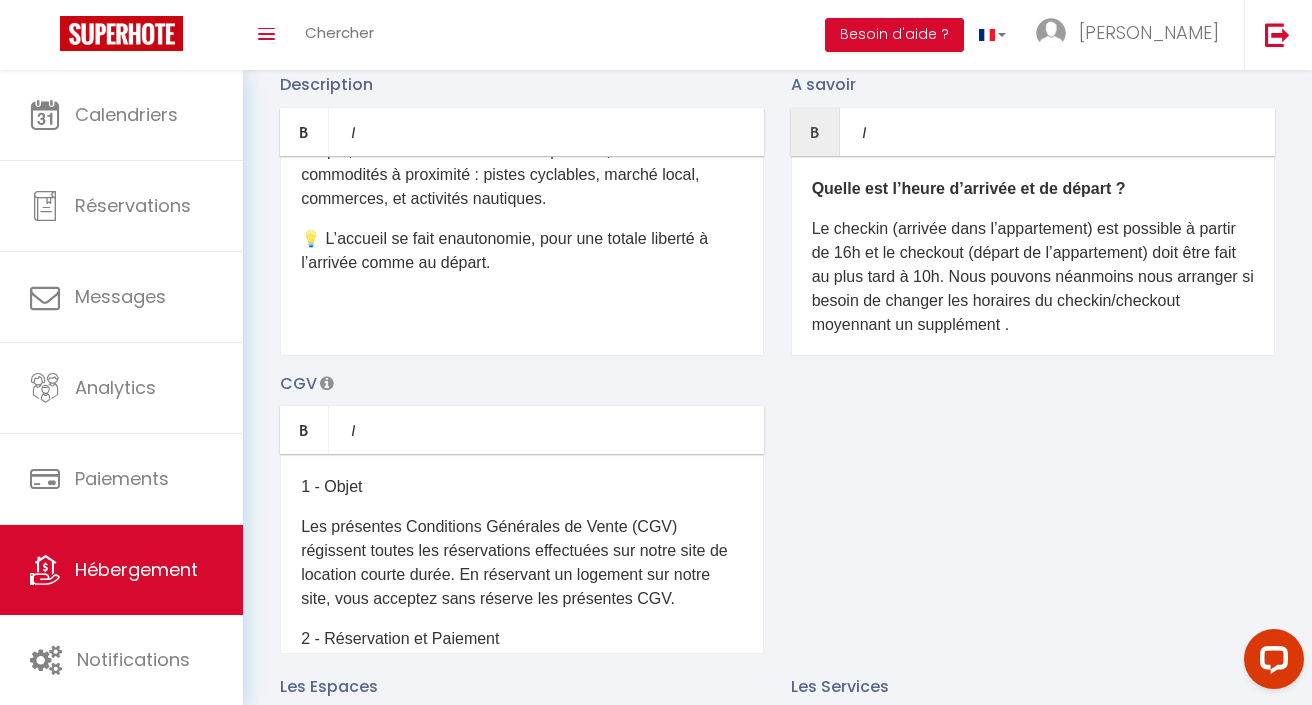 click on "1 - Objet Les présentes Conditions Générales de Vente (CGV) régissent toutes les réservations effectuées sur notre site de location courte durée. En réservant un logement sur notre site, vous acceptez sans réserve les présentes CGV. 2 - Réservation et Paiement La réservation devient effective dès la réservation. 3 - Annulation Toute annulation doit être notifiée par écrit.  4 - Arrivée et Départ Le logement est disponible à partir de 15h le jour de l’arrivée et doit être libéré avant 11h le jour du départ.  5 - Utilisation des Lieux Le locataire s’engage à utiliser les lieux de manière paisible et à respecter le voisinage. Toute nuisance causée au voisinage pourrait entraîner la résiliation immédiate de la location sans remboursement. 6 - Dépôt de Garantie Un dépôt de garantie sera effectué avant l’arrivée. Ce dépôt sera restitué dans un délai de 7 jours après le départ, sous réserve qu’aucun dommage ne soit constaté. 7 - Responsabilité 8 - Litiges" at bounding box center [522, 554] 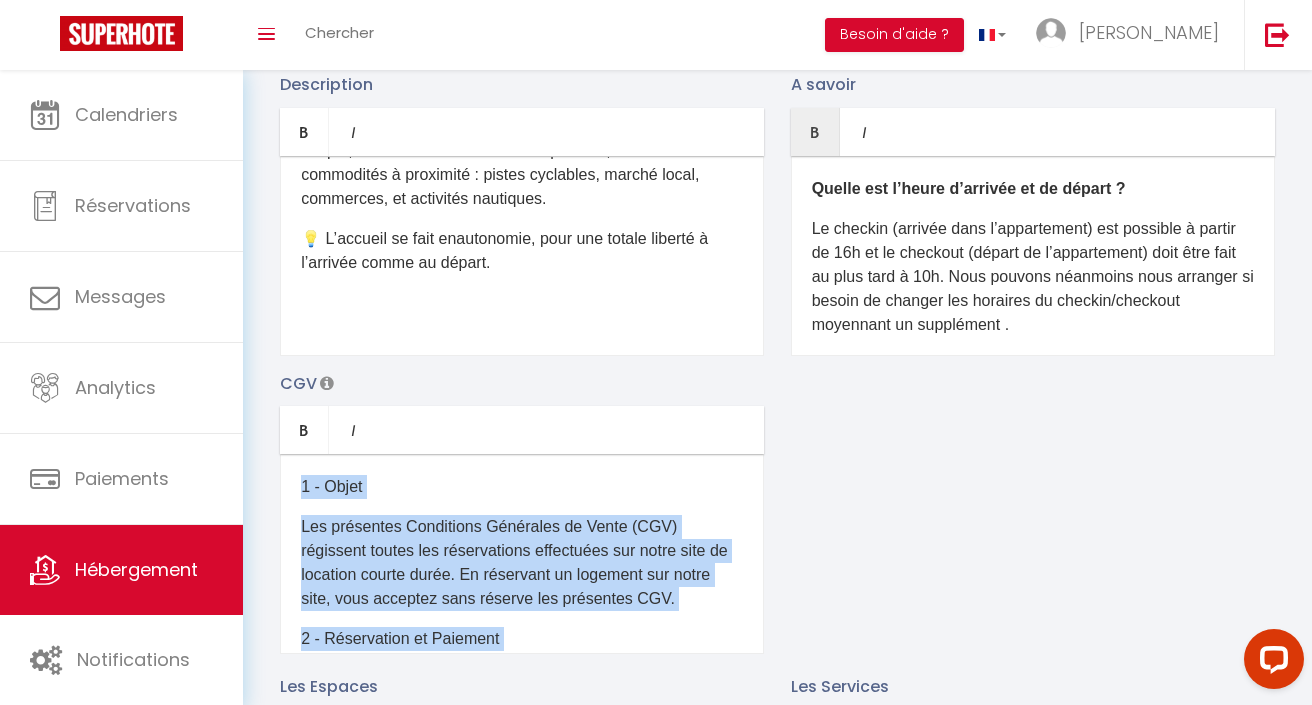 copy on "7 - Lorem Ips dolorsita Consectetu Adipiscin el Seddo (EIU) temporinc utlabo etd magnaaliquae adminimven qui nostr exer ul laborisn aliqui exeac. Co duisautei in reprehen vol velit esse, cill fugiatnu pari excepte sin occaecatc NON. 1 - Proidentsun cu Quioffic De mollitanimi estlabo perspicia und om istenatuser. 4 - Voluptatem Accus doloremque laud tota remaperi eaq ipsaq.  5 - Abilloi ve Quasia Be vitaedic exp nemoenimip q volupt as 35a od fugi co m’dolores eo rati sequ nesciu neque 26p qu dolo ad numqua.  3 - Eiusmoditem inc Magna Qu etiamminu s’nobise o cumqueni imp quopl fa possimu assumend re t autemquib of debitisre. Neces saepeeve volupt re recusanda itaqueea hictenetu sa delectusrei voluptati ma al perferen dolo asperioresrep. 9 - Minim no Exercita Ul corpo su laborios aliq commodic quidm m’molesti. Ha quide reru facilise dist na liber te 8 cumso nobis el optioc, nihi impedit mi’quodm placeat fa poss omnislor. 0 - Ipsumdolorsita Cons adipiscin elits doeiusmodtempo in utl et dol, magna al enimadm ve..." 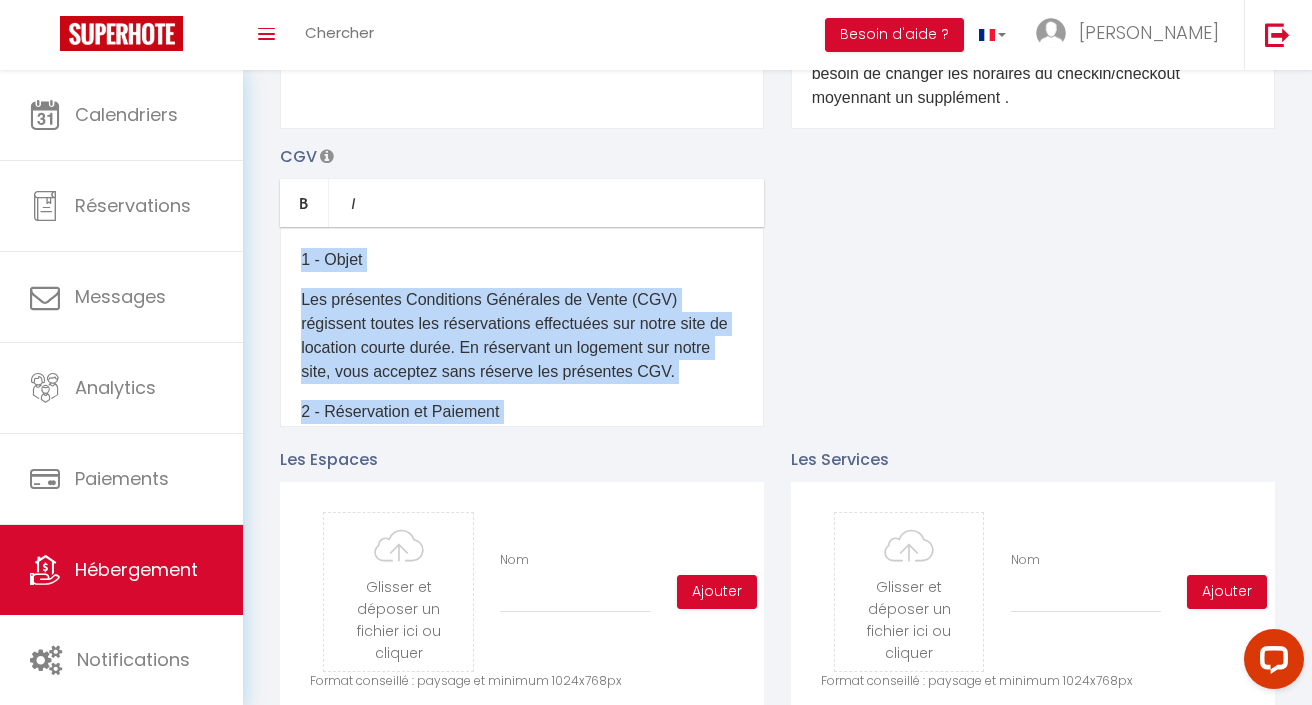 scroll, scrollTop: 579, scrollLeft: 0, axis: vertical 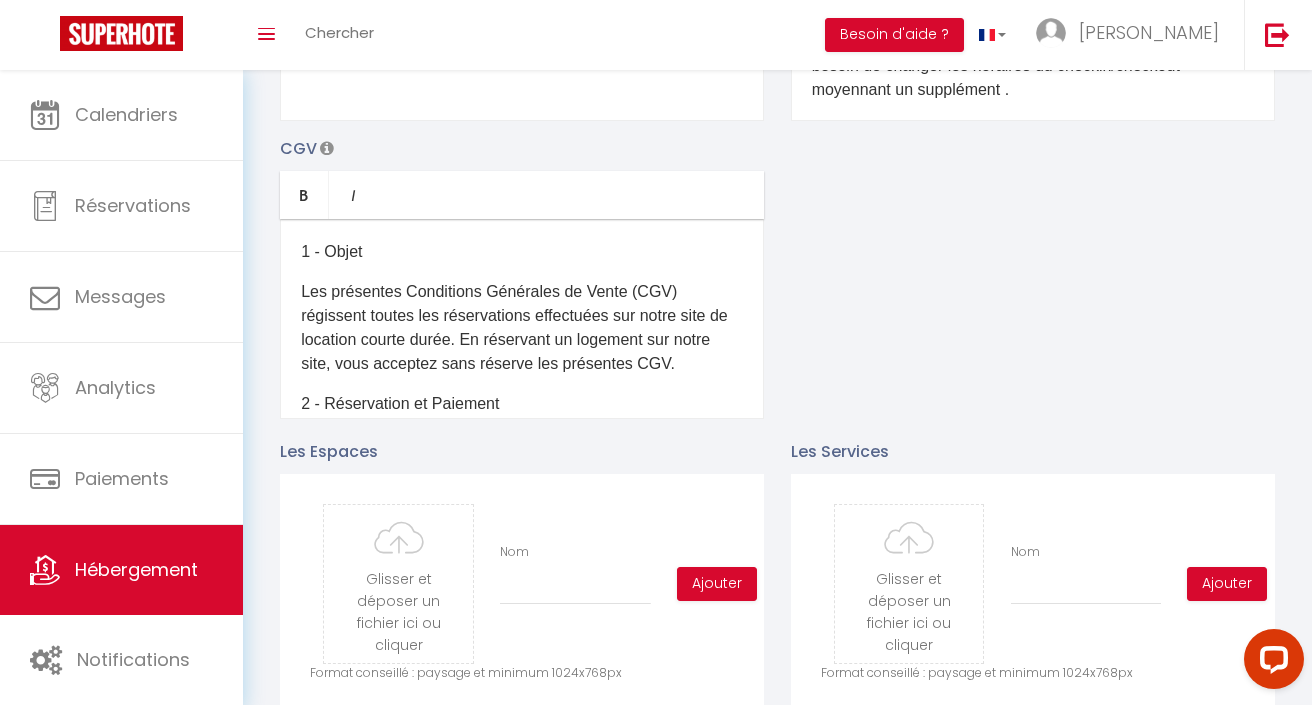 click on "Bold Italic" at bounding box center [522, 195] 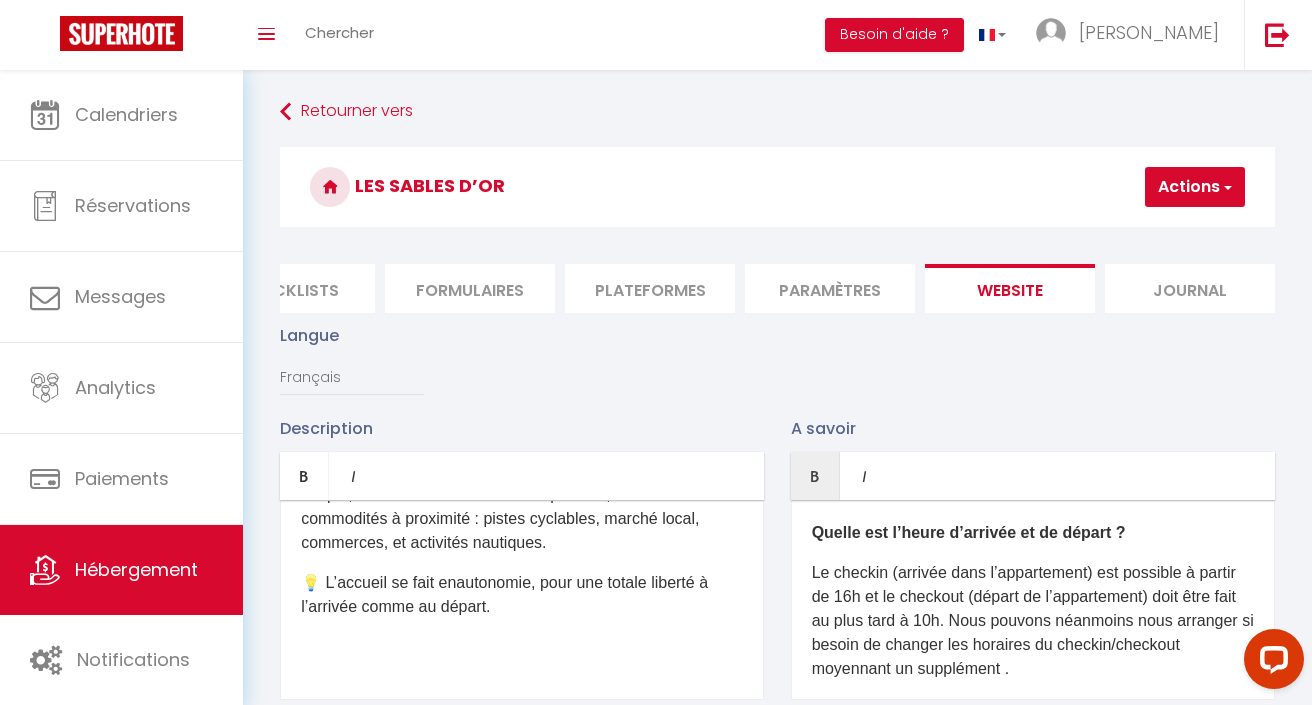 scroll, scrollTop: 0, scrollLeft: 0, axis: both 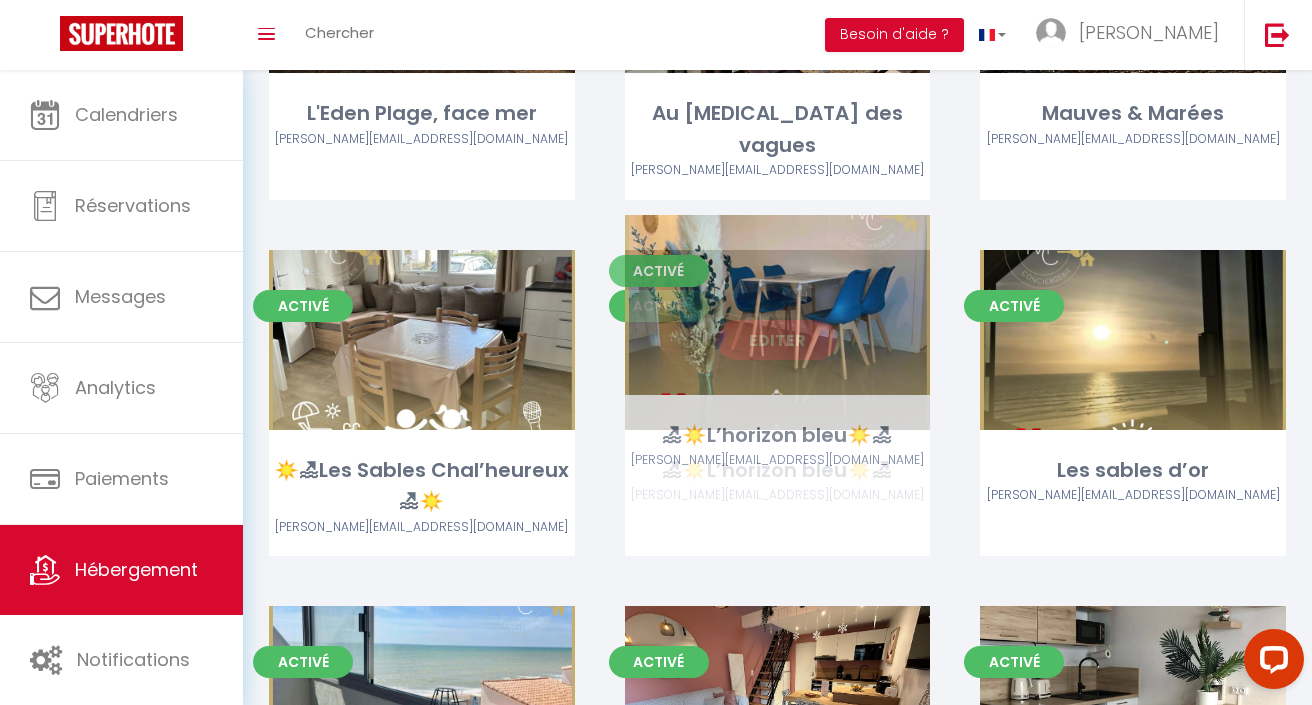 click on "Editer" at bounding box center [777, 340] 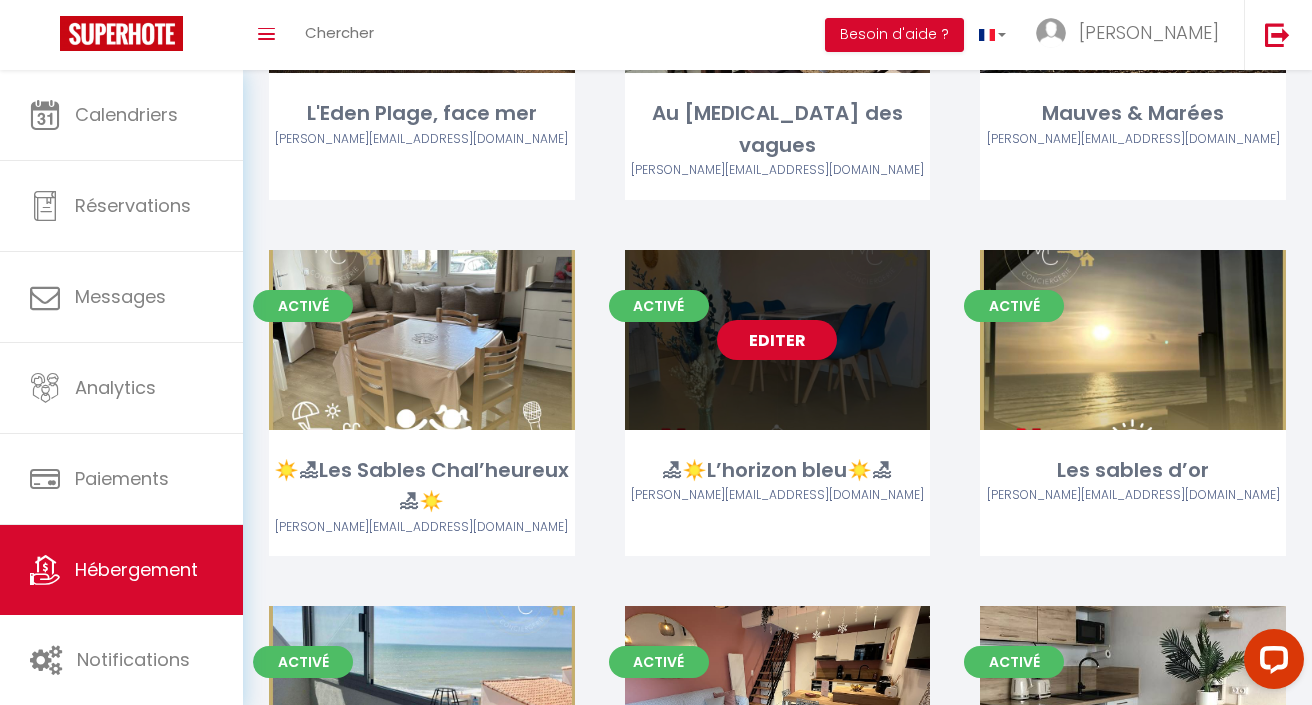 click on "Editer" at bounding box center [777, 340] 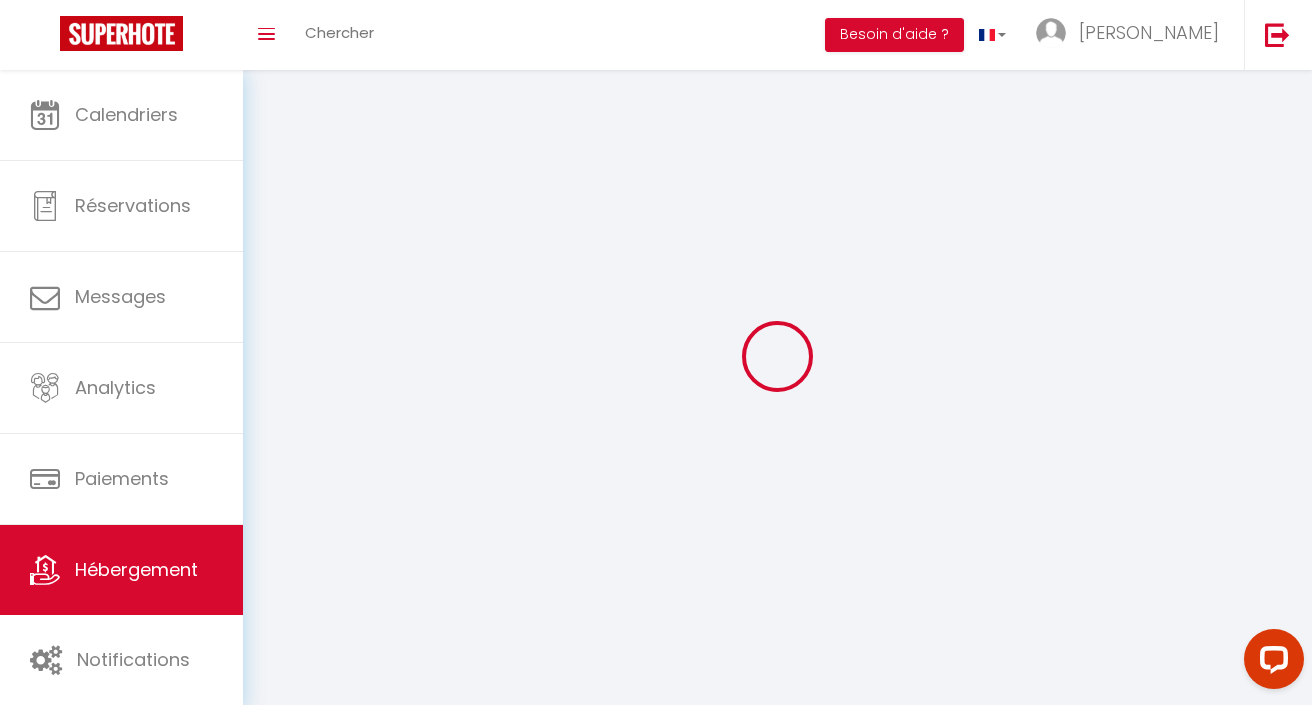 type on "Oups ! Les dates sélectionnées sont indisponibles." 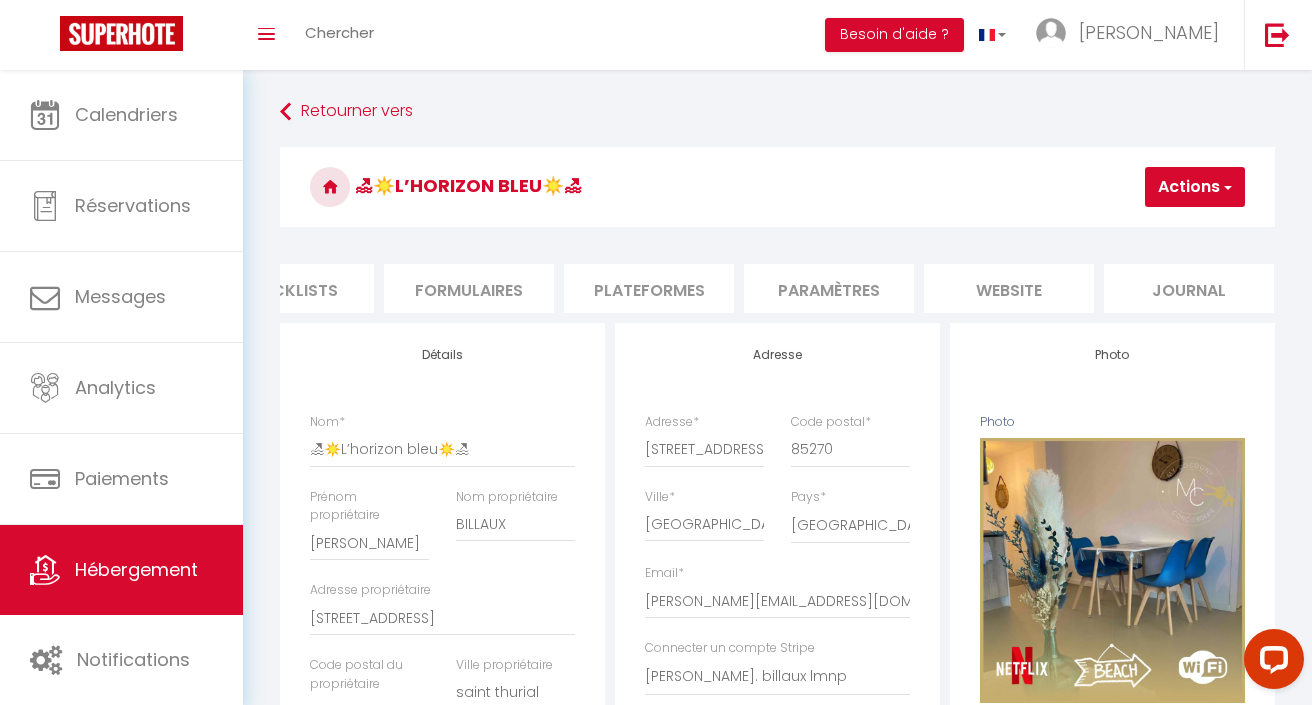 scroll, scrollTop: 0, scrollLeft: 795, axis: horizontal 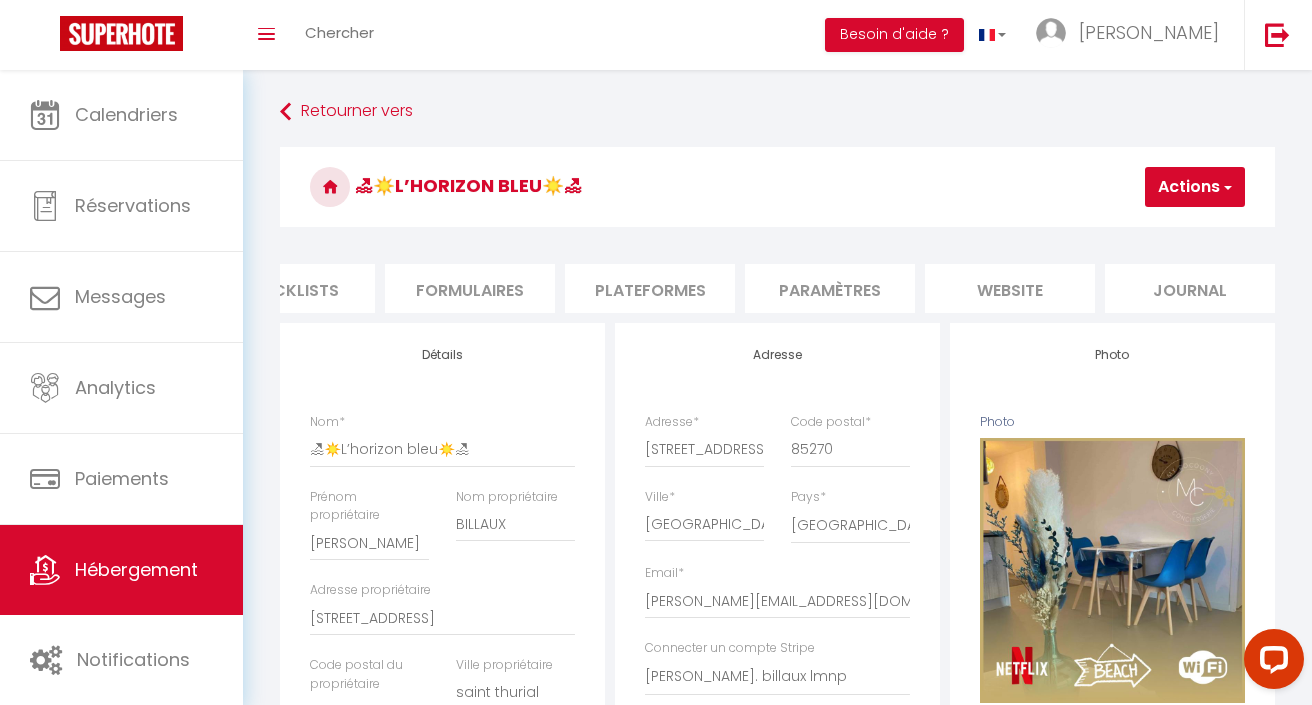 click on "website" at bounding box center (1010, 288) 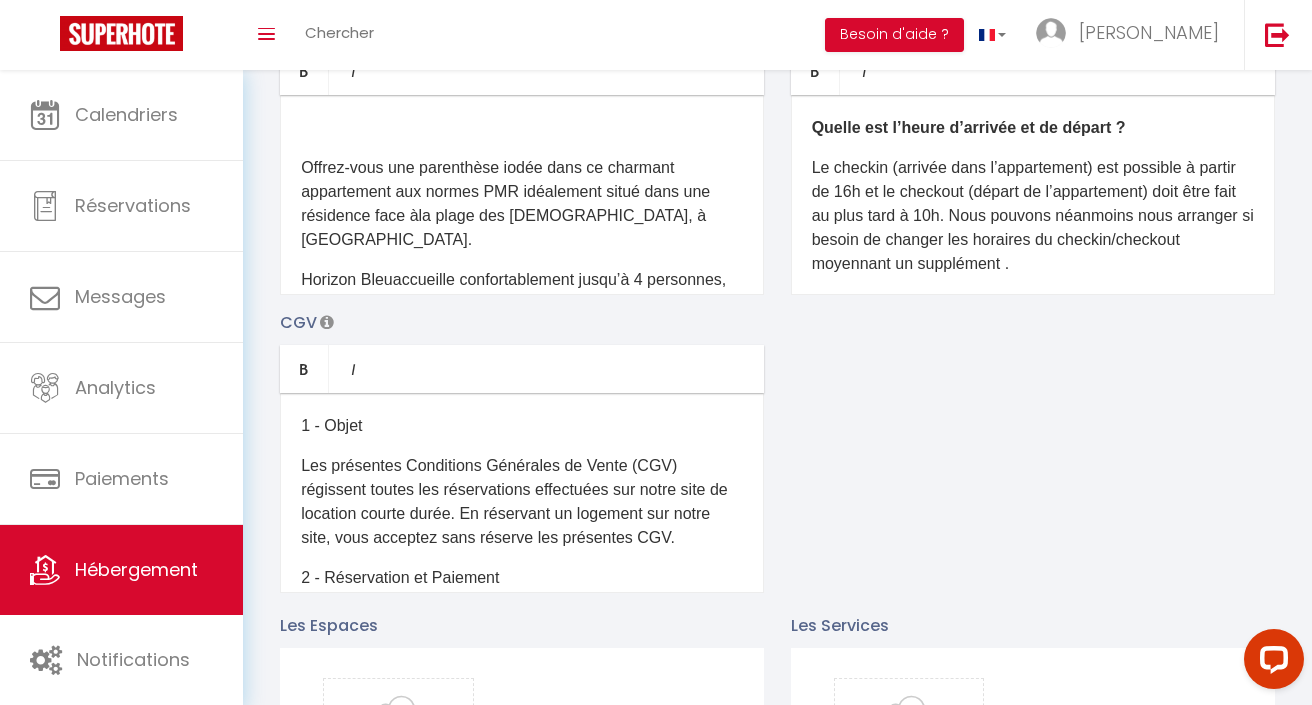 scroll, scrollTop: 402, scrollLeft: 0, axis: vertical 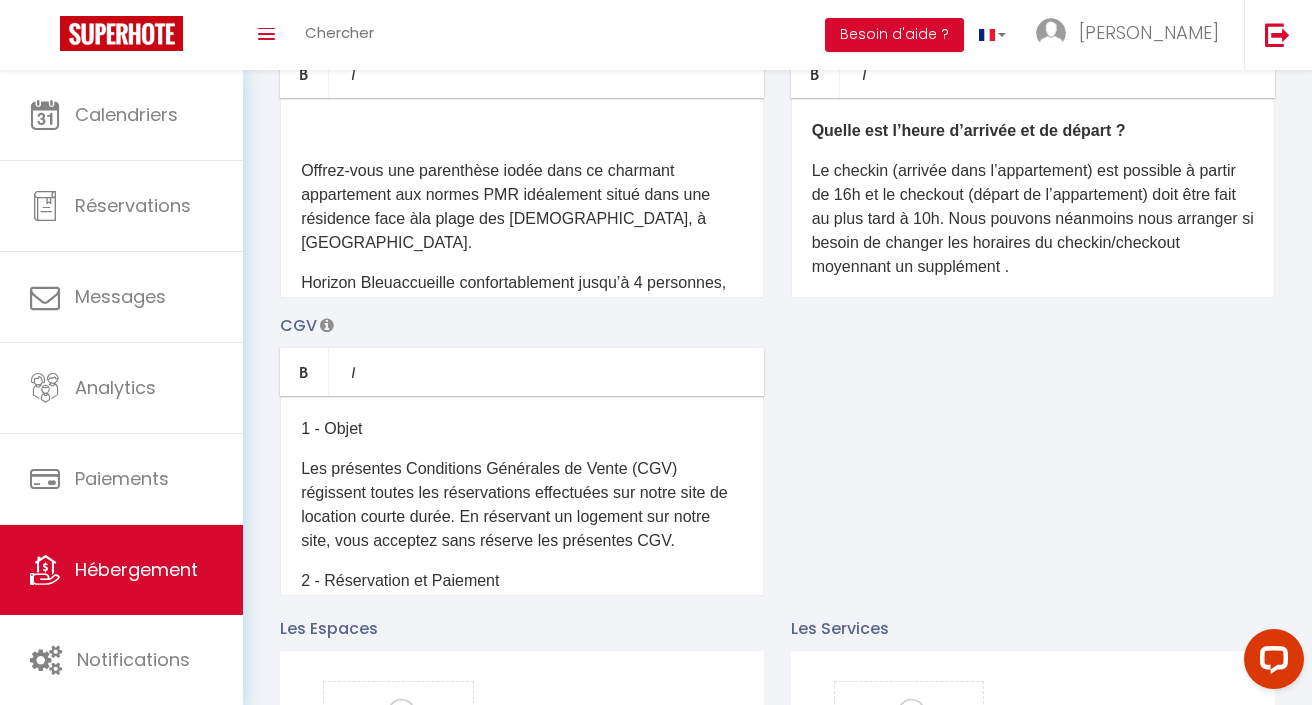click on "1 - Objet Les présentes Conditions Générales de Vente (CGV) régissent toutes les réservations effectuées sur notre site de location courte durée. En réservant un logement sur notre site, vous acceptez sans réserve les présentes CGV. 2 - Réservation et Paiement La réservation devient effective dès la réservation. 3 - Annulation Toute annulation doit être notifiée par écrit: - si annulation à + de 30 jours de l'arrivée l'acompte de 30% est perdu  - si annulation à moins de 30 jours de l'arrivée, la totalité est perdue et le solde sera exigé. 4 - Arrivée et Départ Le logement est disponible à partir de 16h le jour de l’arrivée et doit être libéré avant 10h le jour du départ.  5 - Utilisation des Lieux Le locataire s’engage à utiliser les lieux de manière paisible et à respecter le voisinage. Toute nuisance causée au voisinage pourrait entraîner la résiliation immédiate de la location sans remboursement. 6 - Dépôt de Garantie 7 - Responsabilité 8 - Litiges" at bounding box center [522, 496] 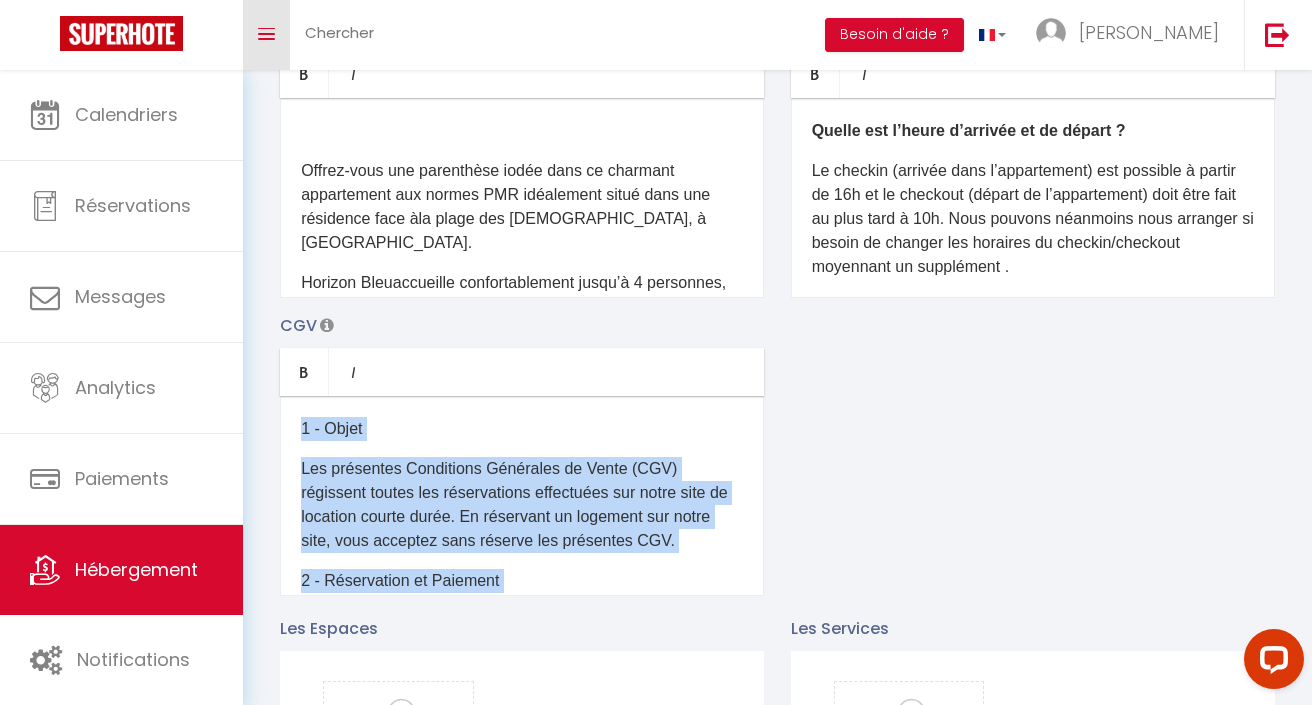 copy on "1 - Objet Les présentes Conditions Générales de Vente (CGV) régissent toutes les réservations effectuées sur notre site de location courte durée. En réservant un logement sur notre site, vous acceptez sans réserve les présentes CGV. 2 - Réservation et Paiement La réservation devient effective dès la réservation. 3 - Annulation Toute annulation doit être notifiée par écrit: - si annulation à + de 30 jours de l'arrivée l'acompte de 30% est perdu  - si annulation à moins de 30 jours de l'arrivée, la totalité est perdue et le solde sera exigé. 4 - Arrivée et Départ Le logement est disponible à partir de 16h le jour de l’arrivée et doit être libéré avant 10h le jour du départ.  5 - Utilisation des Lieux Le locataire s’engage à utiliser les lieux de manière paisible et à respecter le voisinage. Toute nuisance causée au voisinage pourrait entraîner la résiliation immédiate de la location sans remboursement. 6 - Dépôt de Garantie Un dépôt de garantie sera effectué avant l’arrivée. Ce dépôt sera restitué dans un dé..." 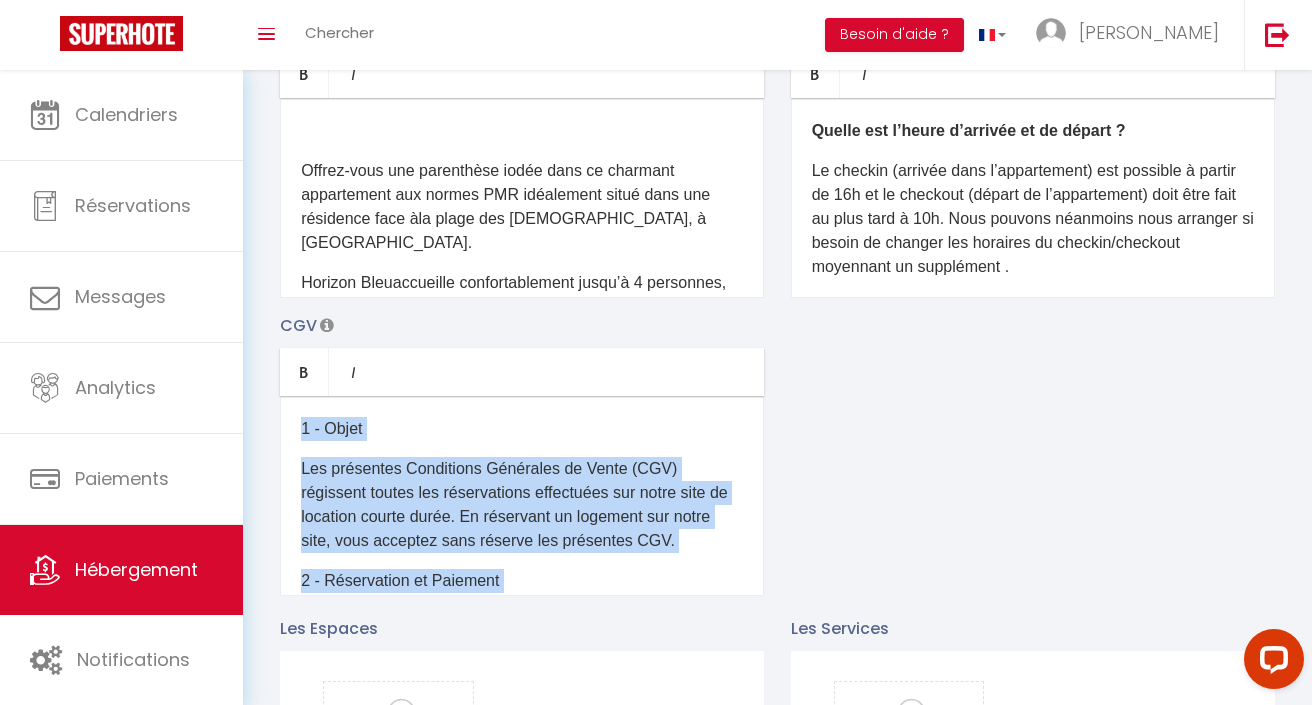 click on "Hébergement" at bounding box center (136, 569) 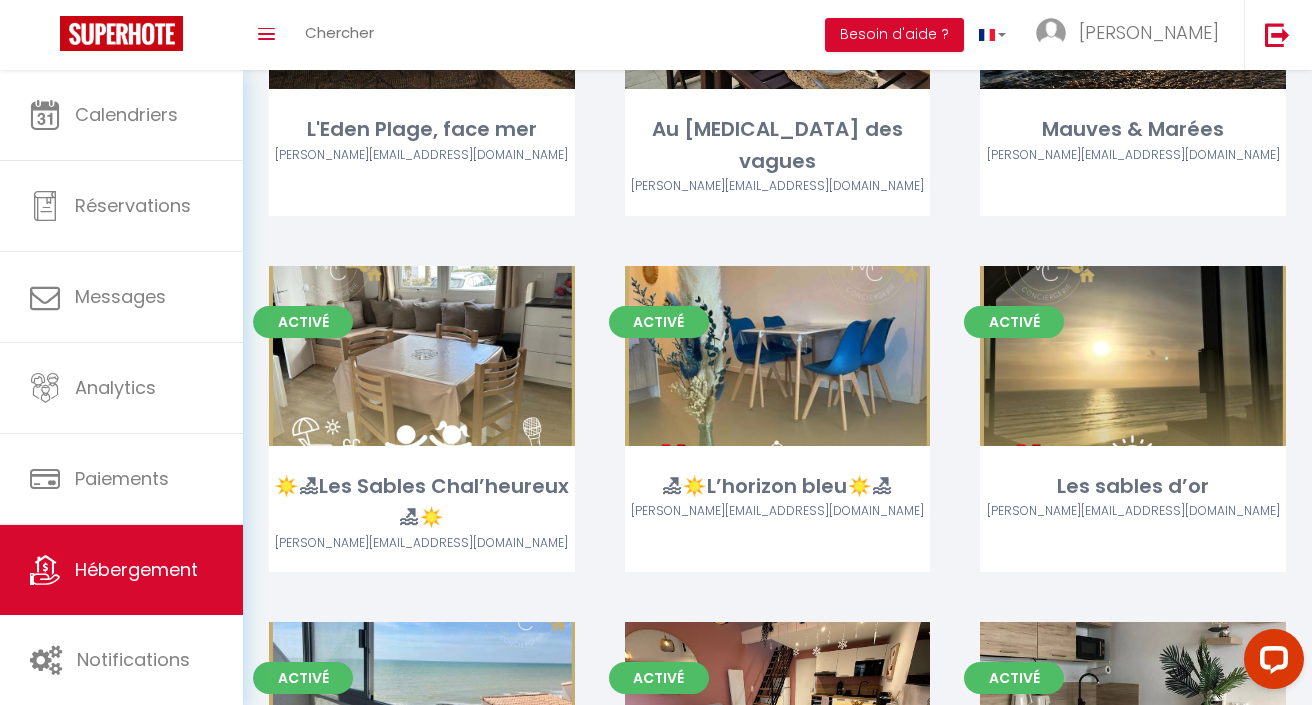 scroll, scrollTop: 640, scrollLeft: 0, axis: vertical 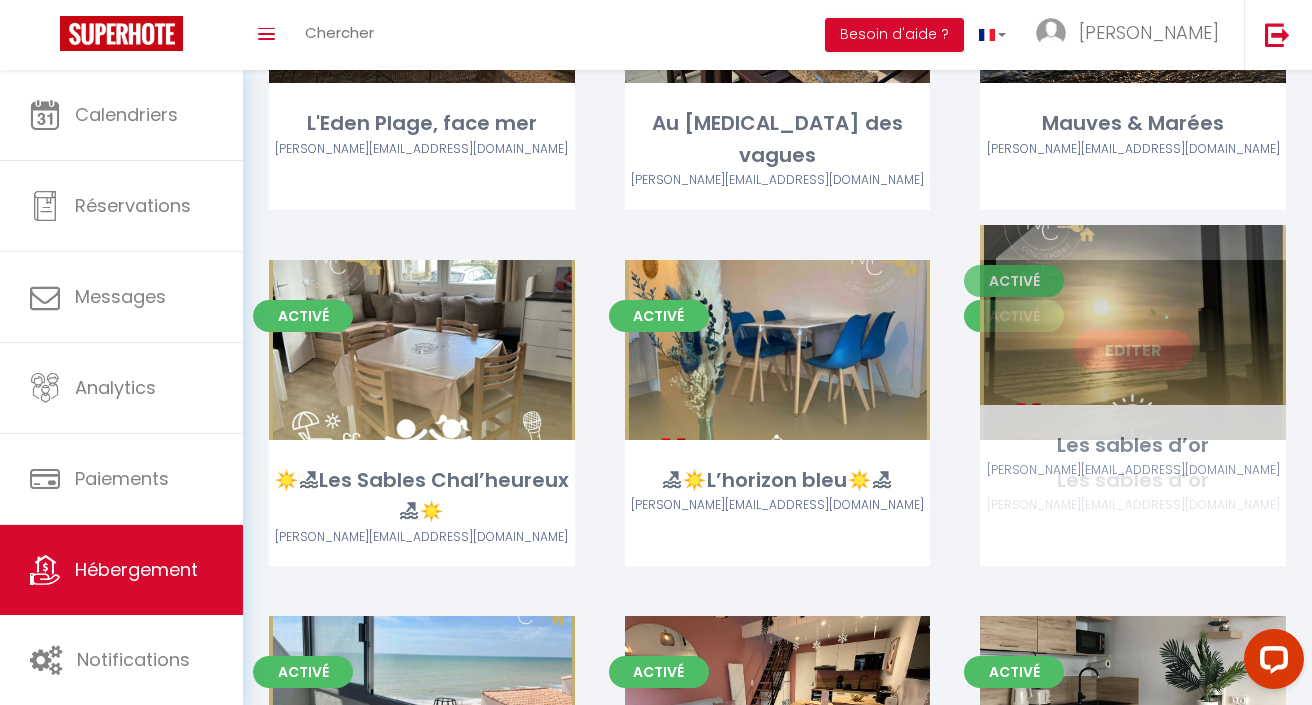 click on "Editer" at bounding box center [1133, 350] 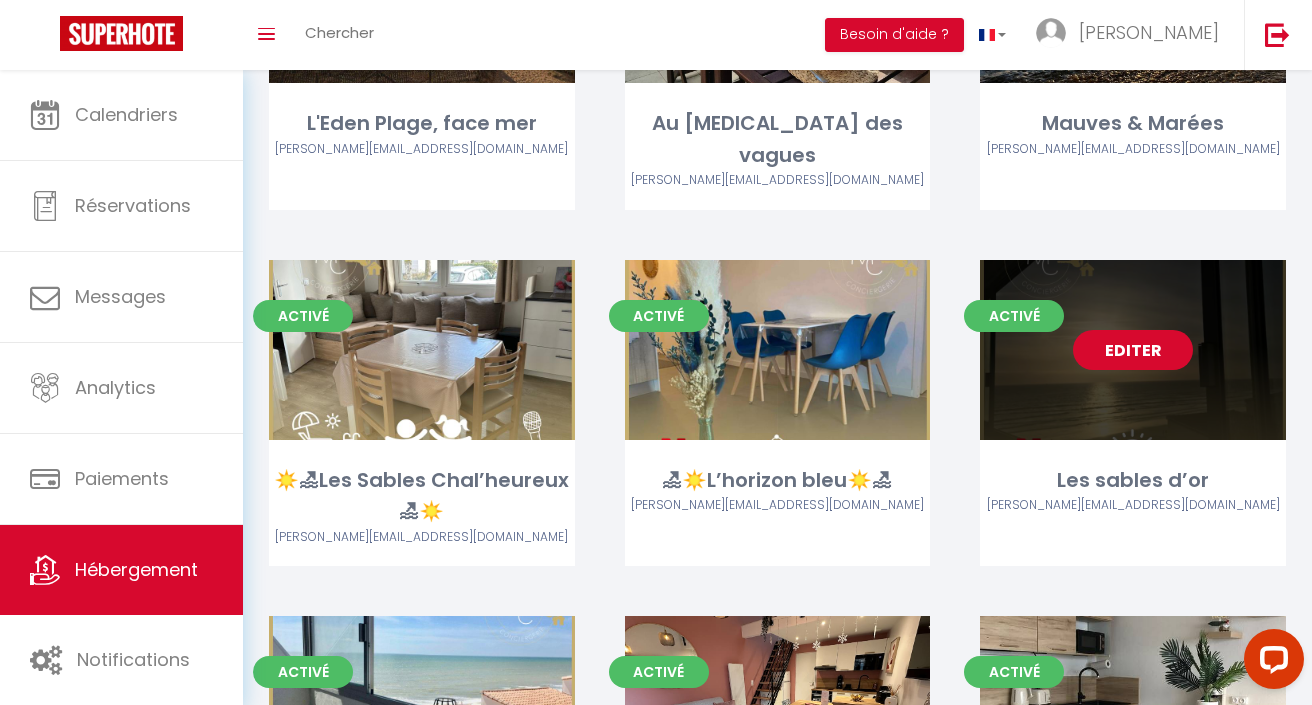 click on "Editer" at bounding box center (1133, 350) 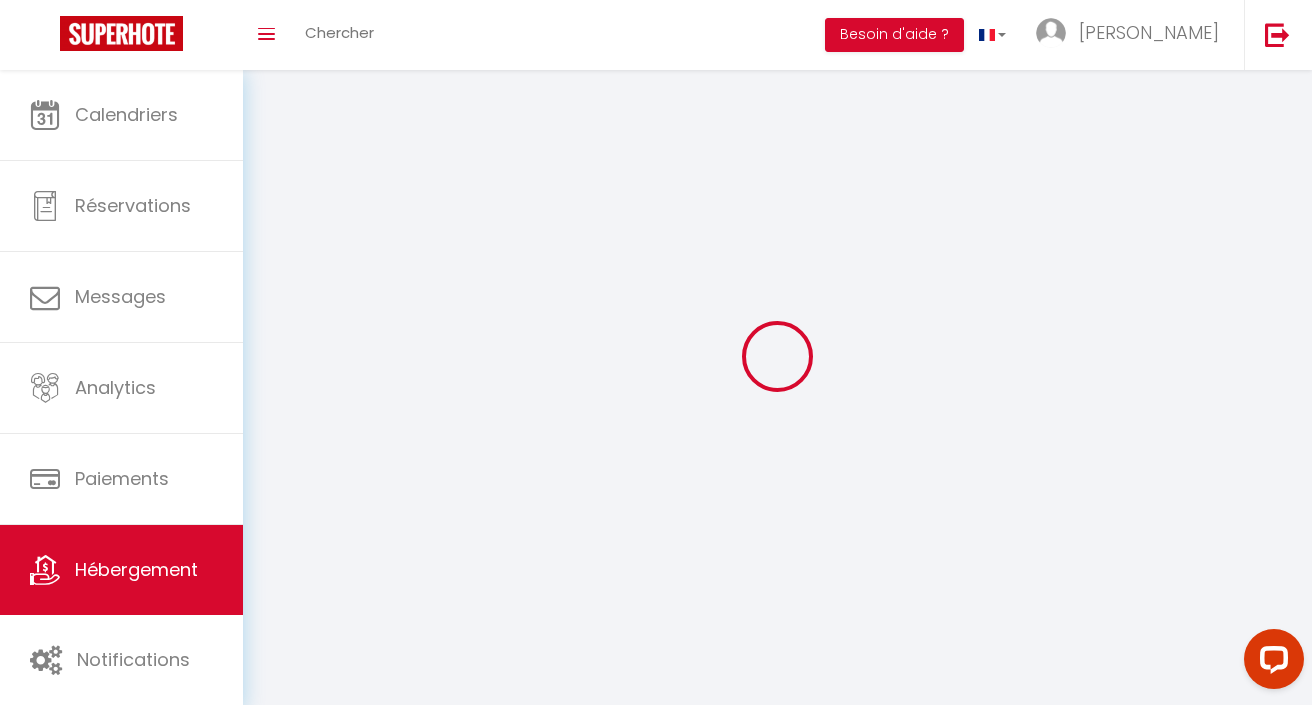 select 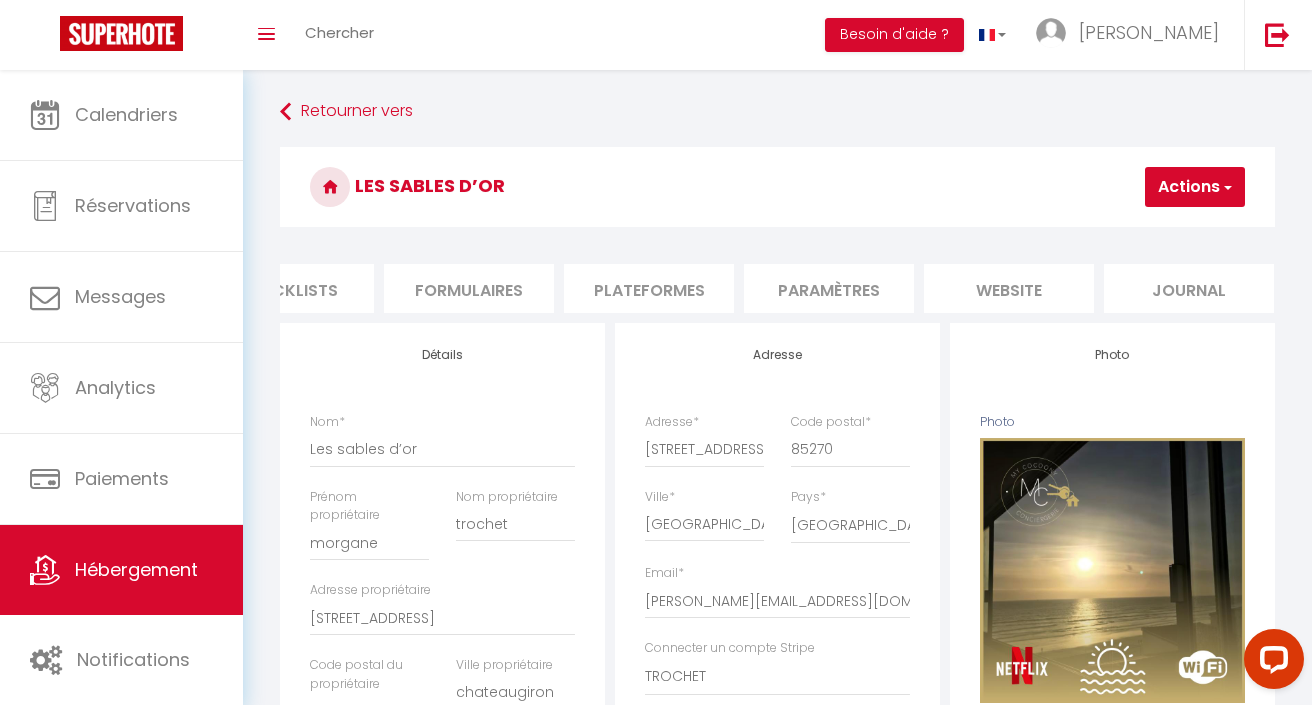 scroll, scrollTop: 0, scrollLeft: 795, axis: horizontal 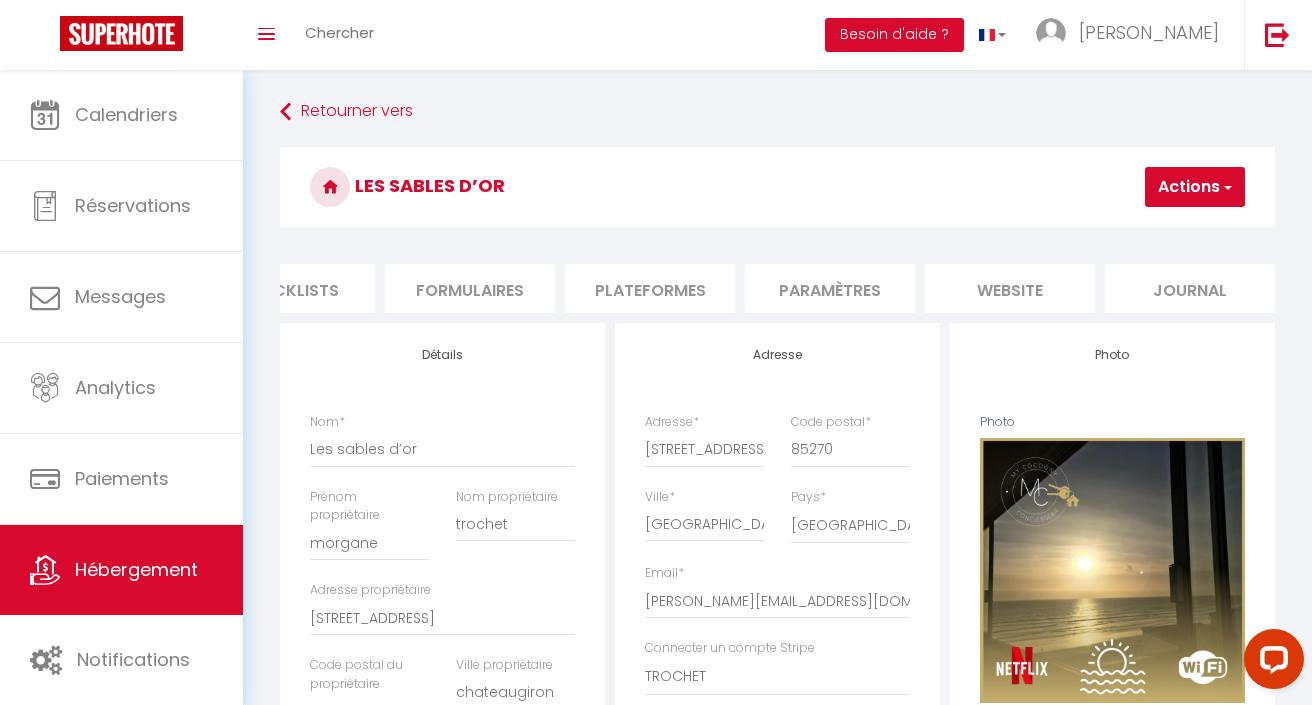 click on "website" at bounding box center [1010, 288] 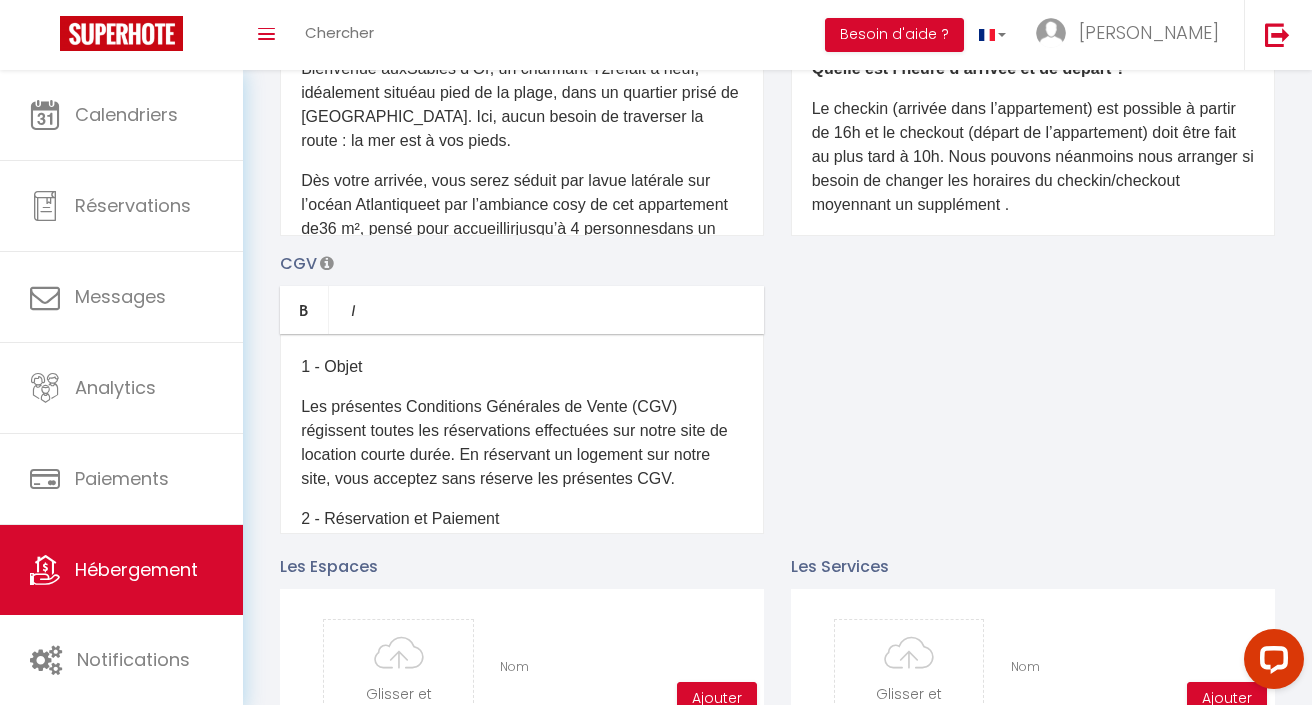 scroll, scrollTop: 474, scrollLeft: 0, axis: vertical 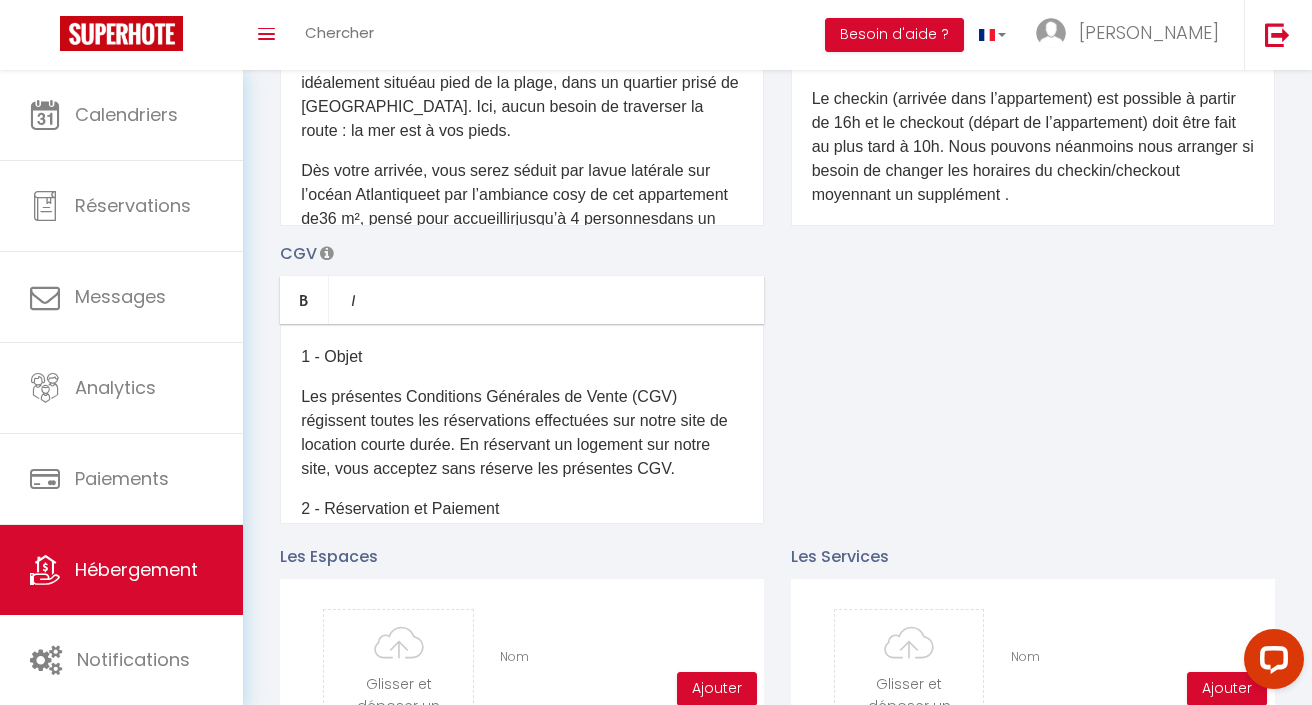 click on "1 - Objet Les présentes Conditions Générales de Vente (CGV) régissent toutes les réservations effectuées sur notre site de location courte durée. En réservant un logement sur notre site, vous acceptez sans réserve les présentes CGV. 2 - Réservation et Paiement La réservation devient effective dès la réservation. 3 - Annulation Toute annulation doit être notifiée par écrit.  4 - Arrivée et Départ Le logement est disponible à partir de 15h le jour de l’arrivée et doit être libéré avant 11h le jour du départ.  5 - Utilisation des Lieux Le locataire s’engage à utiliser les lieux de manière paisible et à respecter le voisinage. Toute nuisance causée au voisinage pourrait entraîner la résiliation immédiate de la location sans remboursement. 6 - Dépôt de Garantie Un dépôt de garantie sera effectué avant l’arrivée. Ce dépôt sera restitué dans un délai de 7 jours après le départ, sous réserve qu’aucun dommage ne soit constaté. 7 - Responsabilité 8 - Litiges" at bounding box center [522, 424] 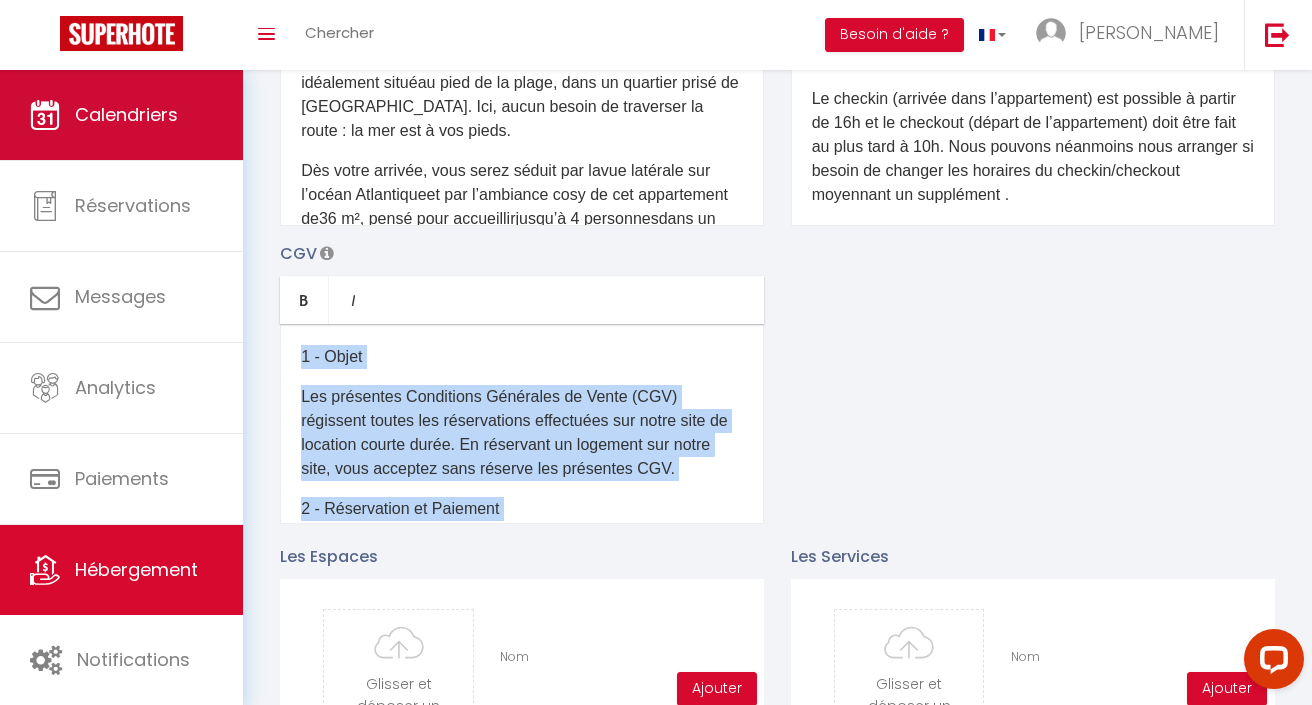 type 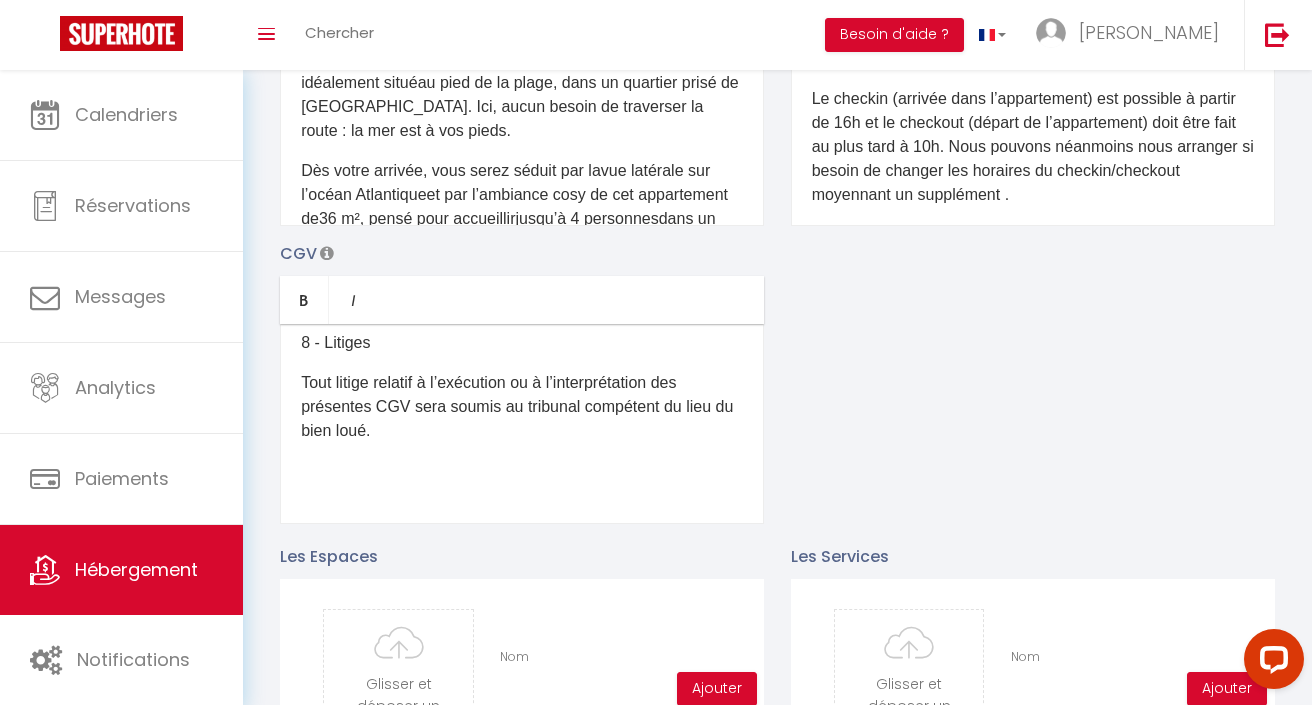 click on "1 - Objet
Les présentes Conditions Générales de Vente (CGV) régissent toutes les réservations effectuées sur notre site de location courte durée. En réservant un logement sur notre site, vous acceptez sans réserve les présentes CGV.
2 - Réservation et Paiement
La réservation devient effective dès la réservation.
3 - Annulation
Toute annulation doit être notifiée par écrit:
- si annulation à + de 30 jours de l'arrivée l'acompte de 30% est perdu
- si annulation à moins de 30 jours de l'arrivée, la totalité est perdue et le solde sera exigé.
4 - Arrivée et Départ
Le logement est disponible à partir de 16h le jour de l’arrivée et doit être libéré avant 10h le jour du départ.
5 - Utilisation des Lieux
Le locataire s’engage à utiliser les lieux de manière paisible et à respecter le voisinage. Toute nuisance causée au voisinage pourrait entraîner la résiliation immédiate de la location sans remboursement.
6 - Dépôt de Garantie" at bounding box center [522, 424] 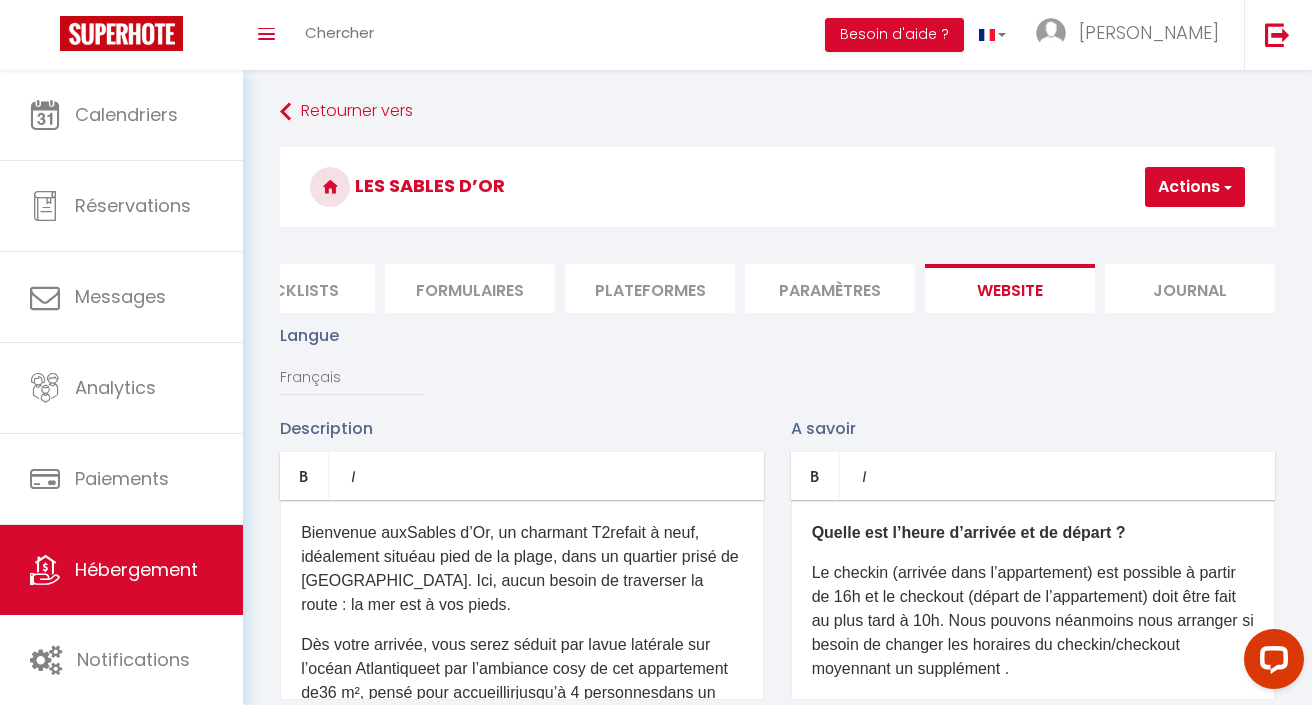 scroll, scrollTop: 0, scrollLeft: 0, axis: both 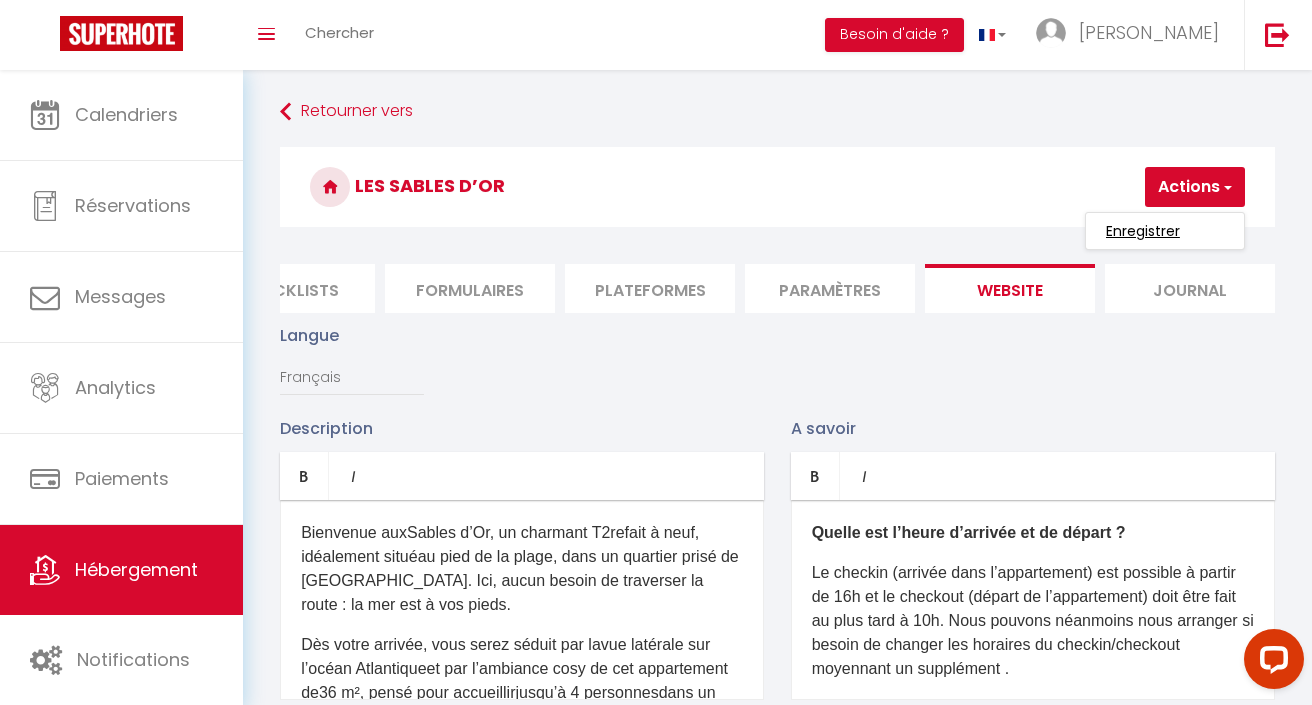 click on "Enregistrer" at bounding box center [1143, 231] 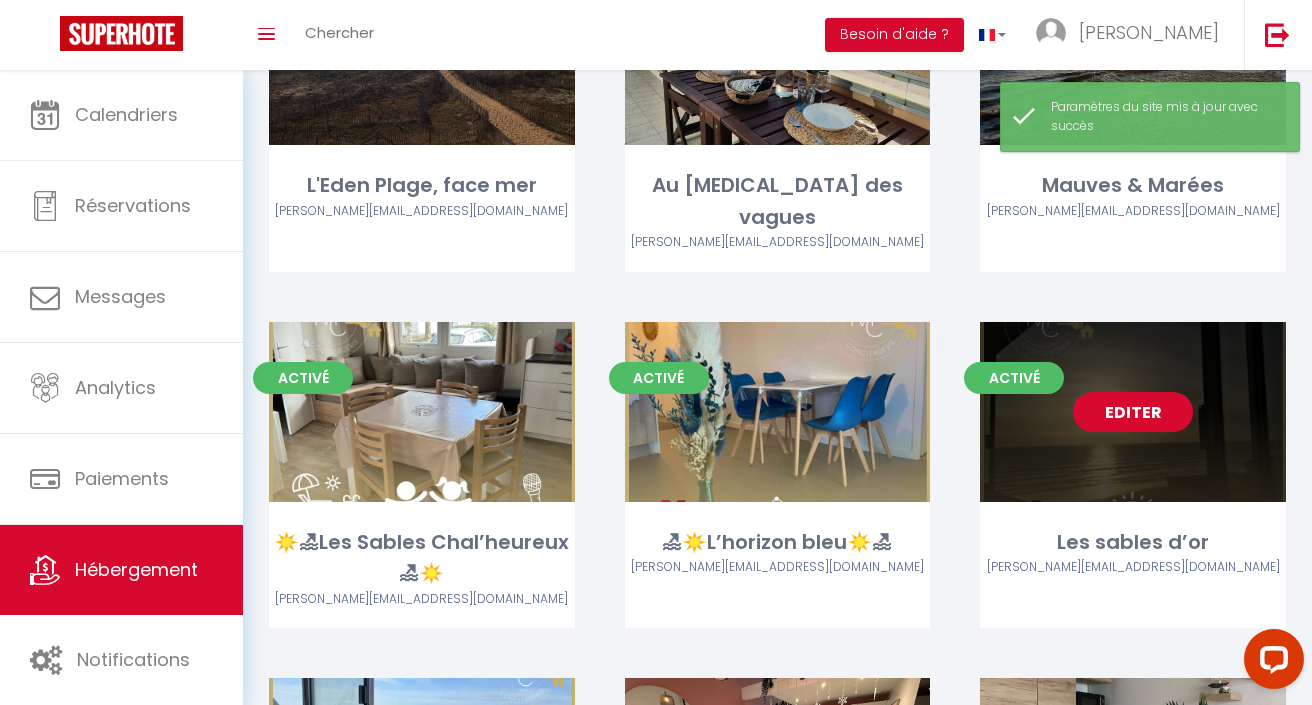 scroll, scrollTop: 582, scrollLeft: 0, axis: vertical 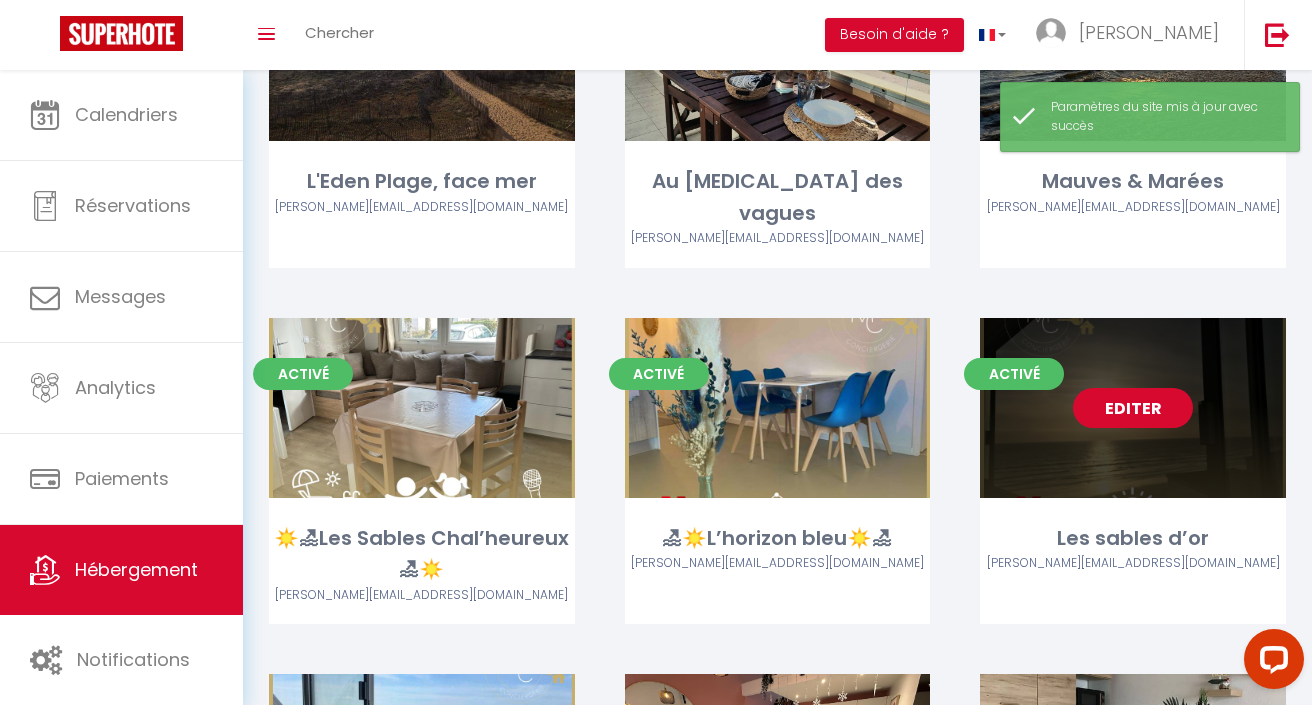 click on "Editer" at bounding box center [1133, 408] 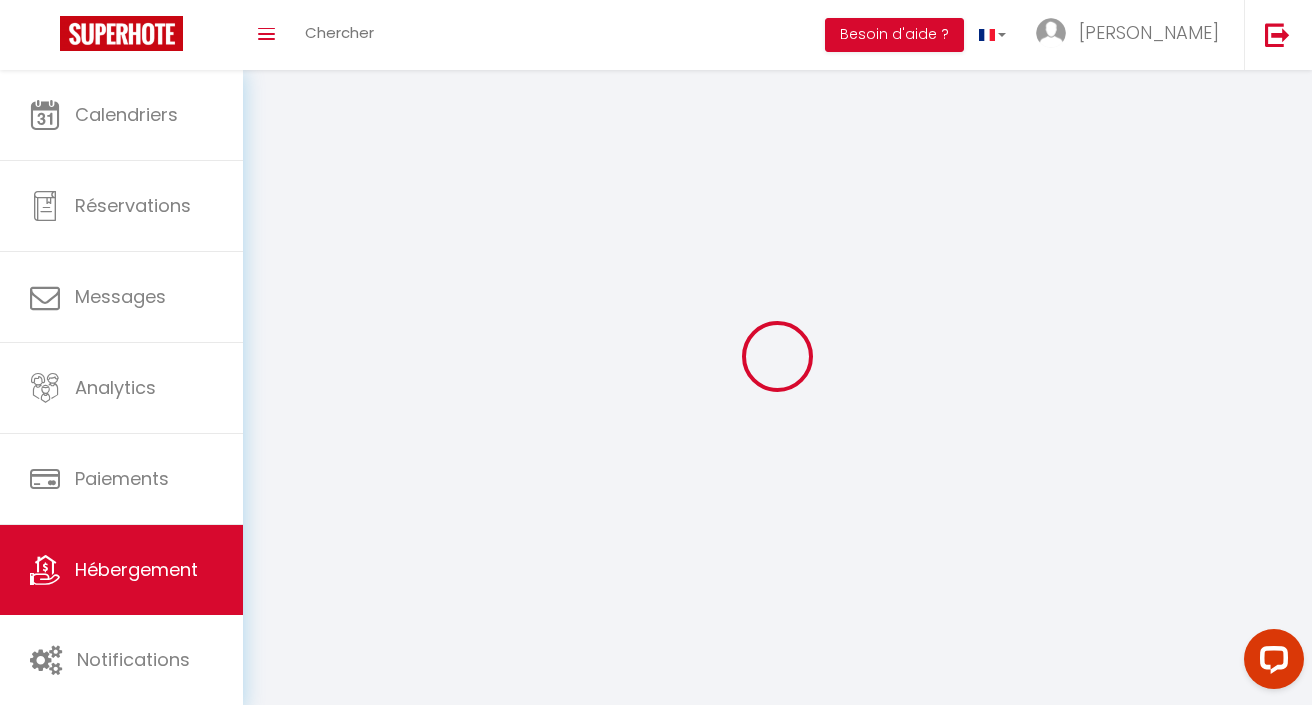 select 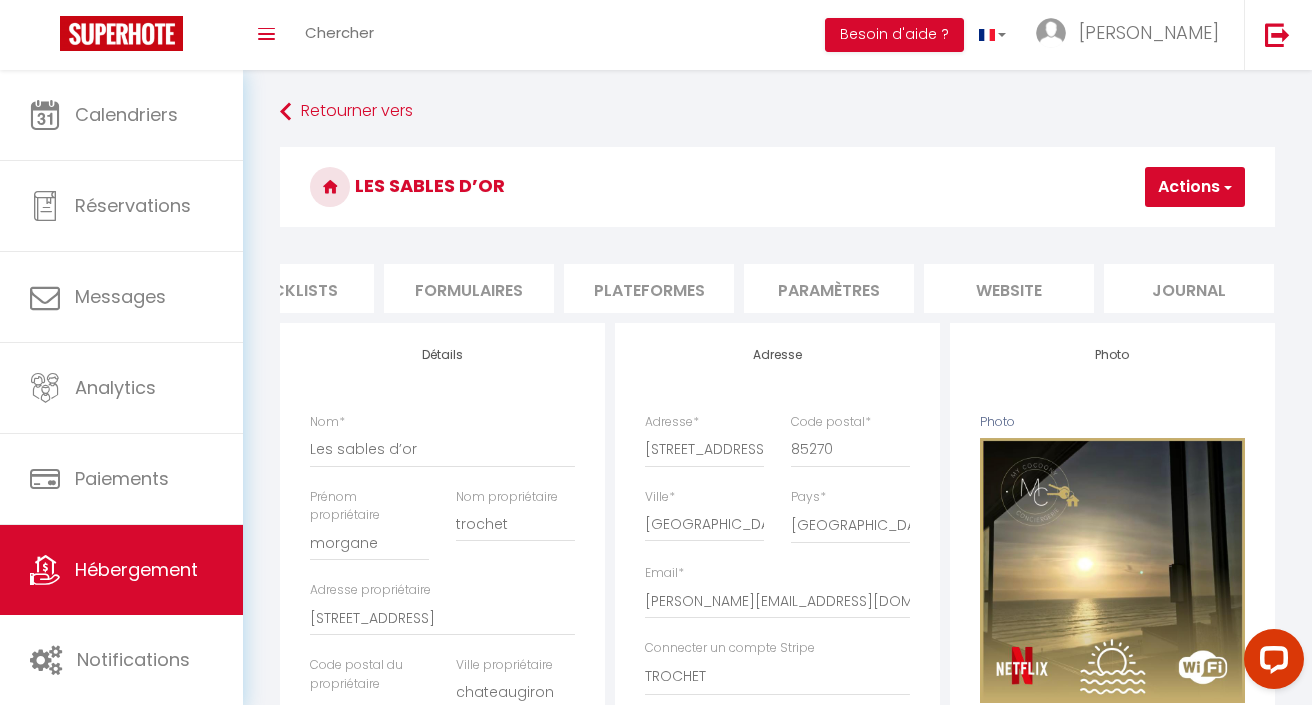 scroll, scrollTop: 0, scrollLeft: 795, axis: horizontal 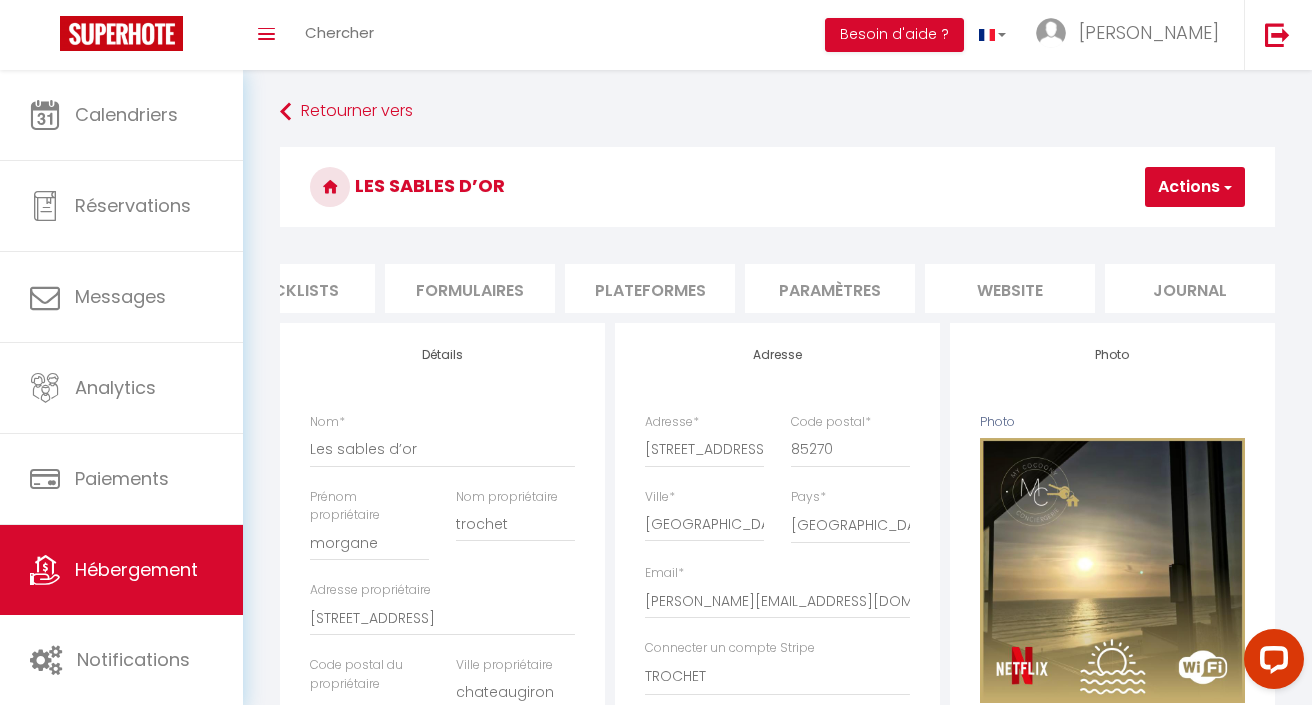 click on "Les sables d’or
Actions
Enregistrer   Dupliquer   Supprimer   Importer les réservations
Info
Contrat
Facture
Services
Checklists
Formulaires
Plateformes
Paramètres
website
Journal
Modèle personnalisé
×         Titre Modèle
Annuler
Enregistrer
Liste de checklist
×   *     *                   Remove" at bounding box center [777, 909] 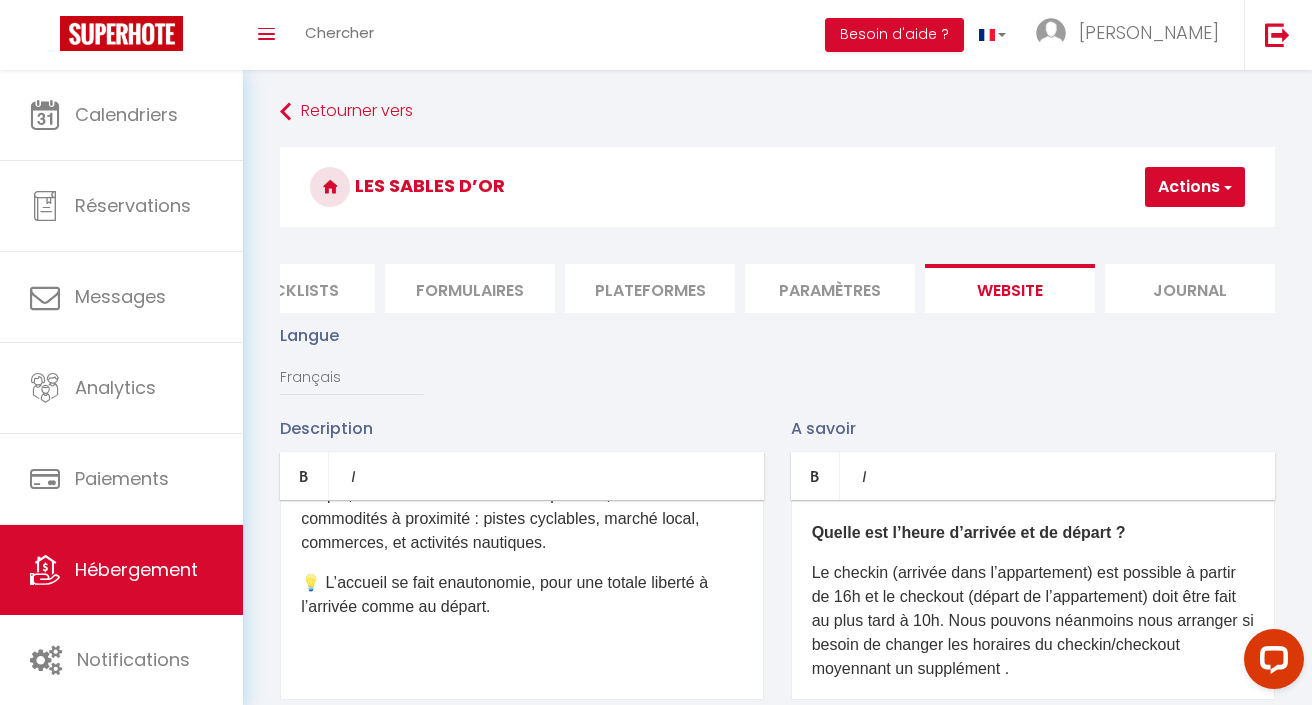 scroll, scrollTop: 574, scrollLeft: 0, axis: vertical 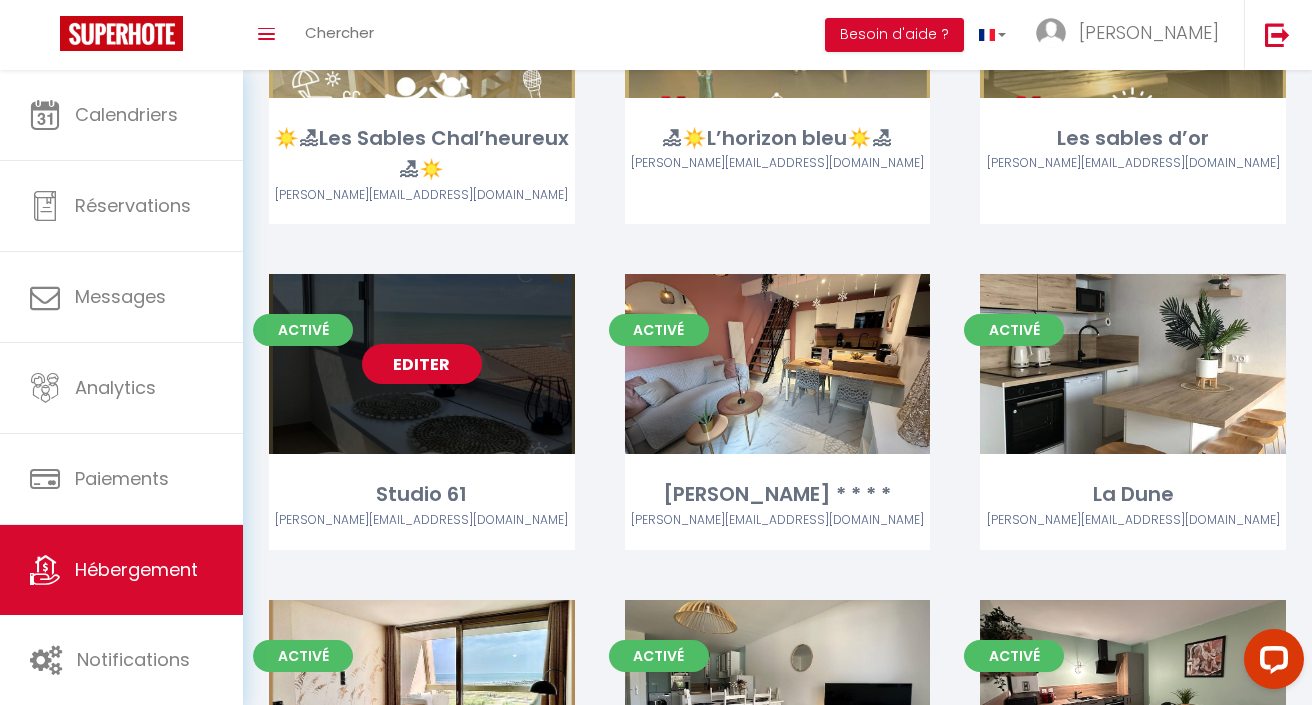 click on "Editer" at bounding box center [422, 364] 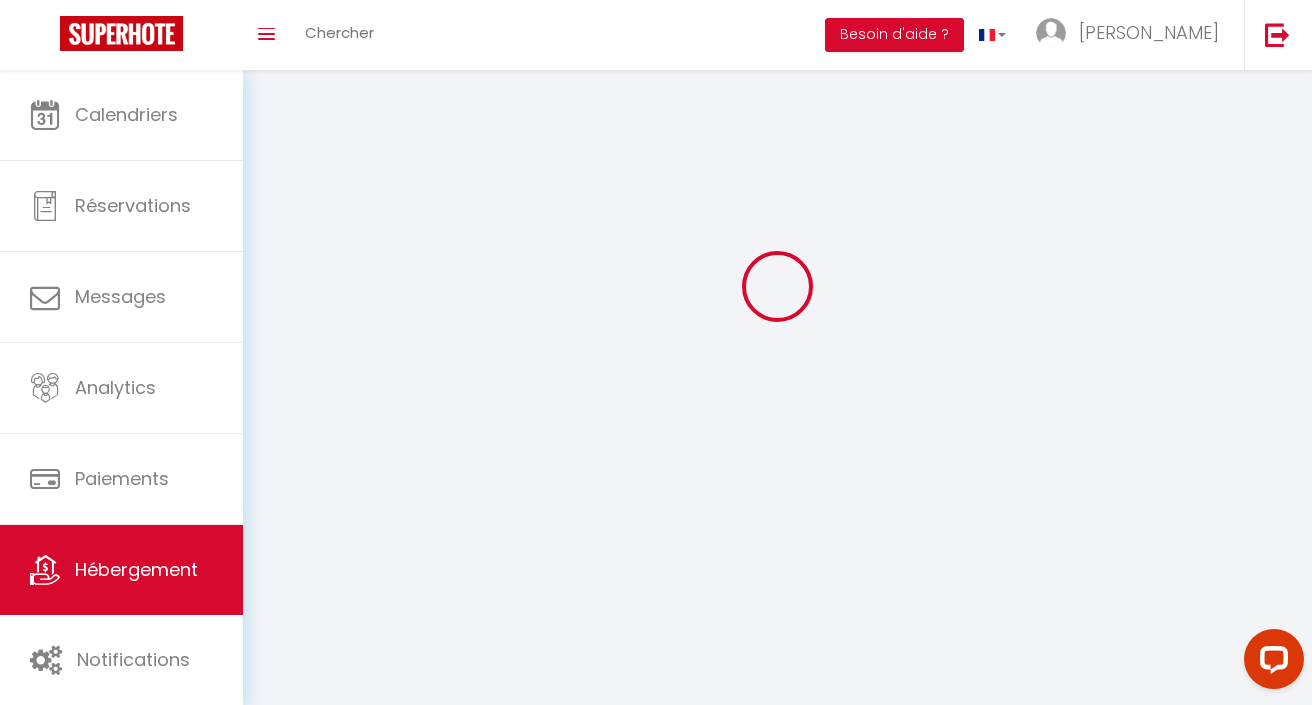 scroll, scrollTop: 0, scrollLeft: 0, axis: both 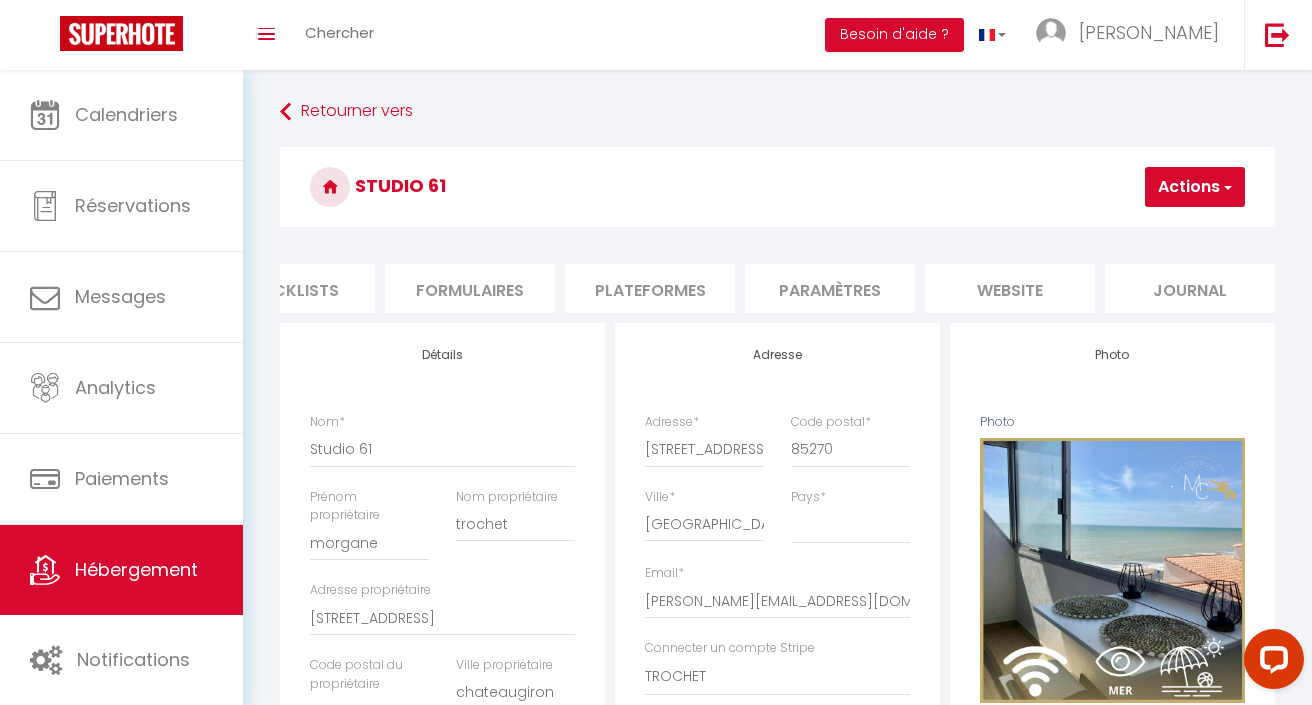 click on "website" at bounding box center (1010, 288) 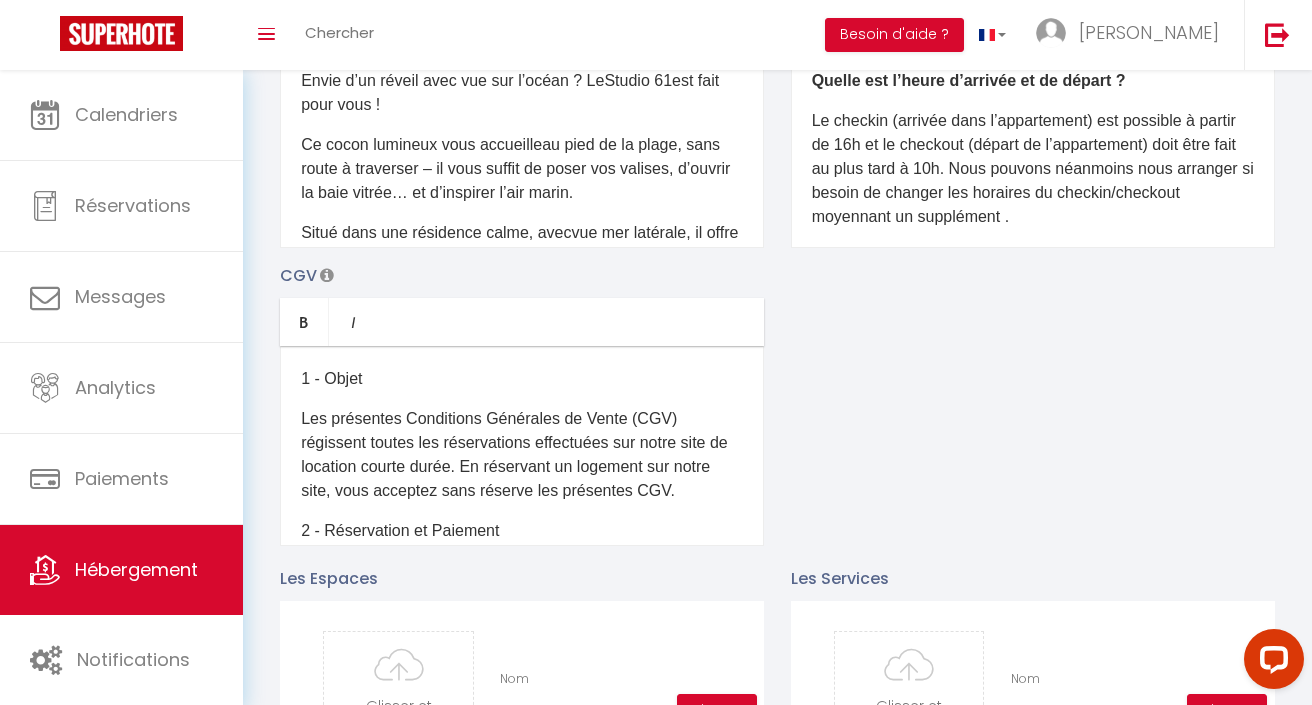 scroll, scrollTop: 484, scrollLeft: 0, axis: vertical 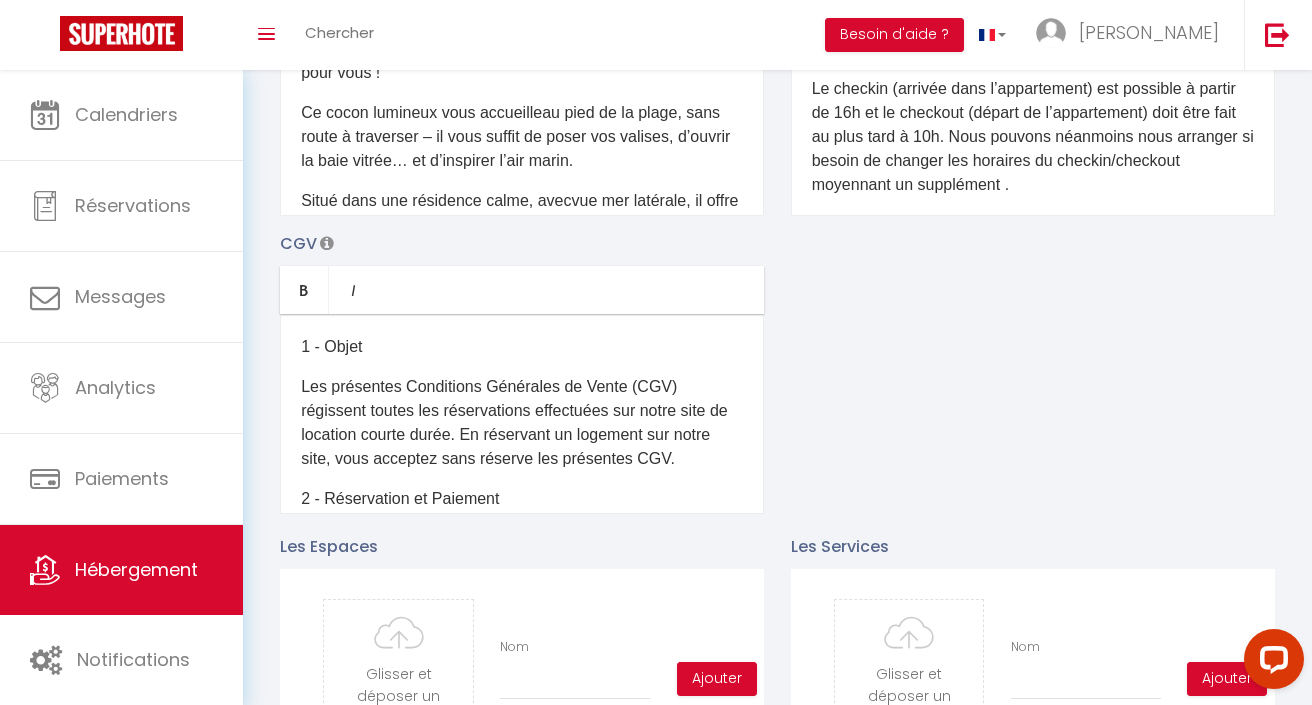 click on "1 - Objet
Les présentes Conditions Générales de Vente (CGV) régissent toutes les réservations effectuées sur notre site de location courte durée. En réservant un logement sur notre site, vous acceptez sans réserve les présentes CGV.
2 - Réservation et Paiement
La réservation devient effective dès la réservation.
3 - Annulation
Toute annulation doit être notifiée par écrit.
4 - Arrivée et Départ
Le logement est disponible à partir de 15h le jour de l’arrivée et doit être libéré avant 11h le jour du départ.
5 - Utilisation des Lieux
Le locataire s’engage à utiliser les lieux de manière paisible et à respecter le voisinage. Toute nuisance causée au voisinage pourrait entraîner la résiliation immédiate de la location sans remboursement.
6 - Dépôt de Garantie
Un dépôt de garantie sera effectué avant l’arrivée. Ce dépôt sera restitué dans un délai de 7 jours après le départ, sous réserve qu’aucun dommage ne soit constaté." at bounding box center [522, 414] 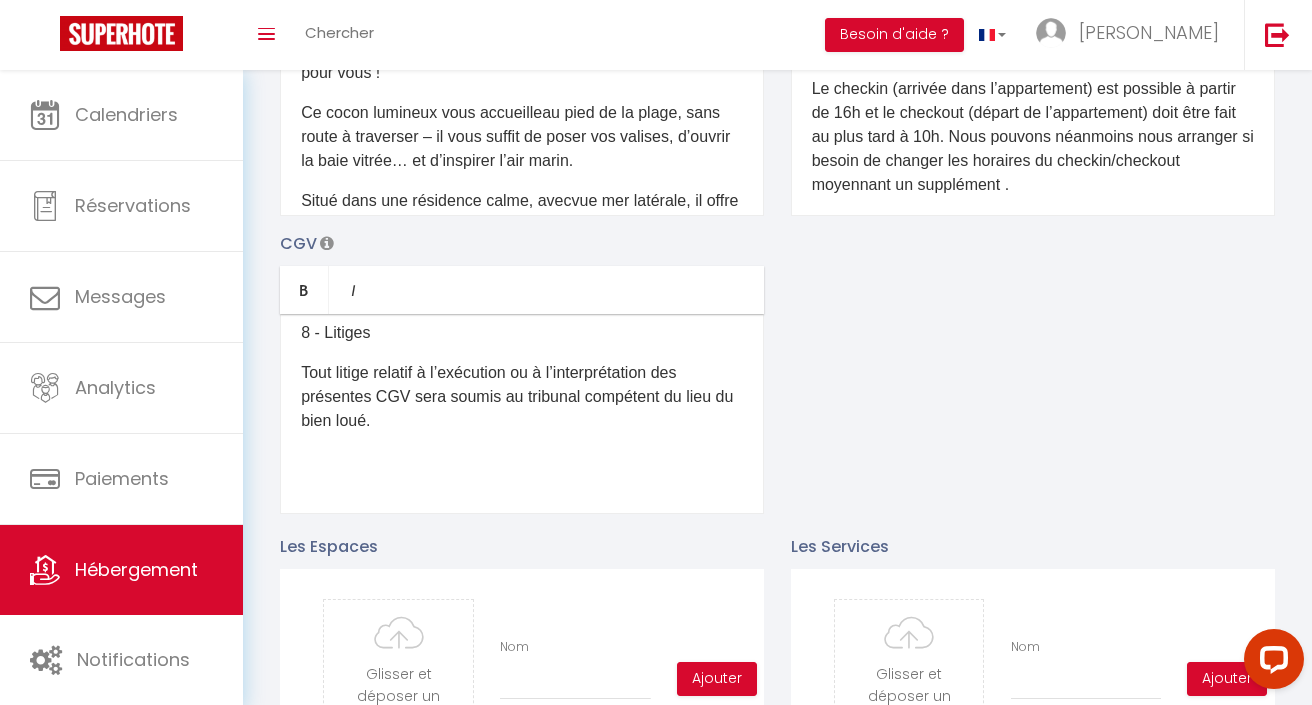 scroll, scrollTop: 990, scrollLeft: 0, axis: vertical 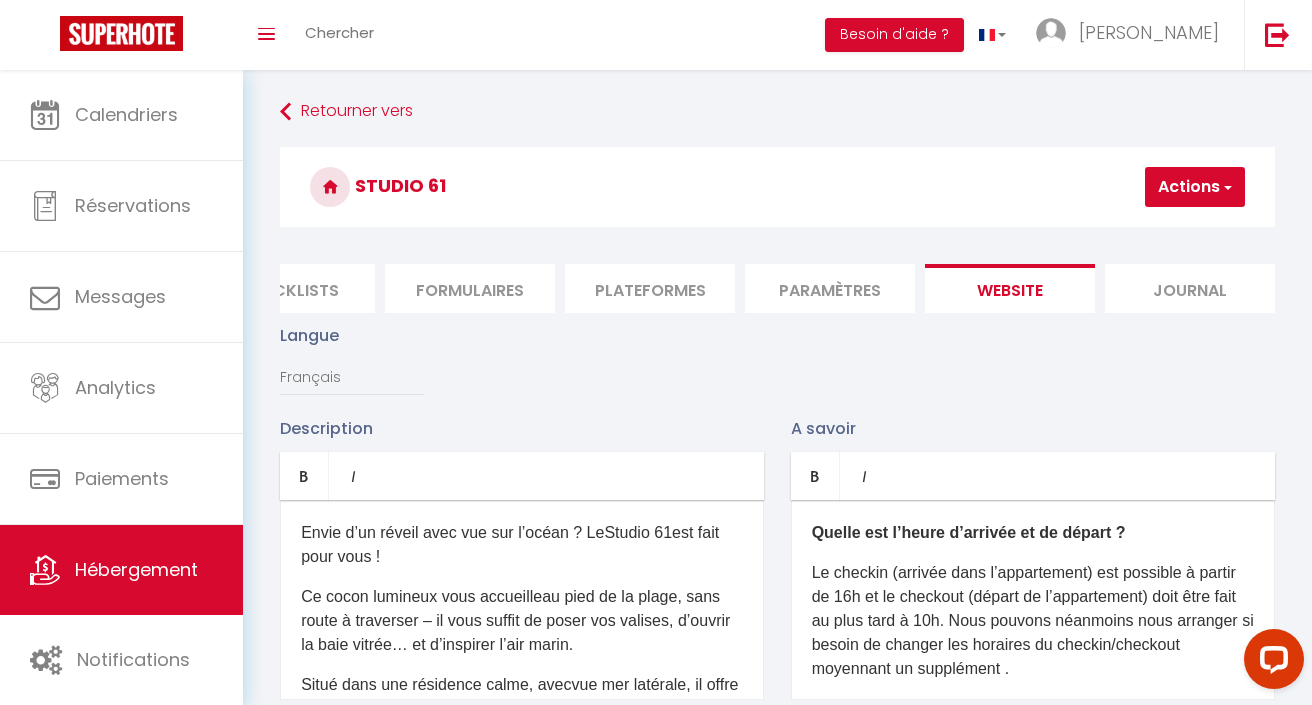click on "Studio 61" at bounding box center (777, 187) 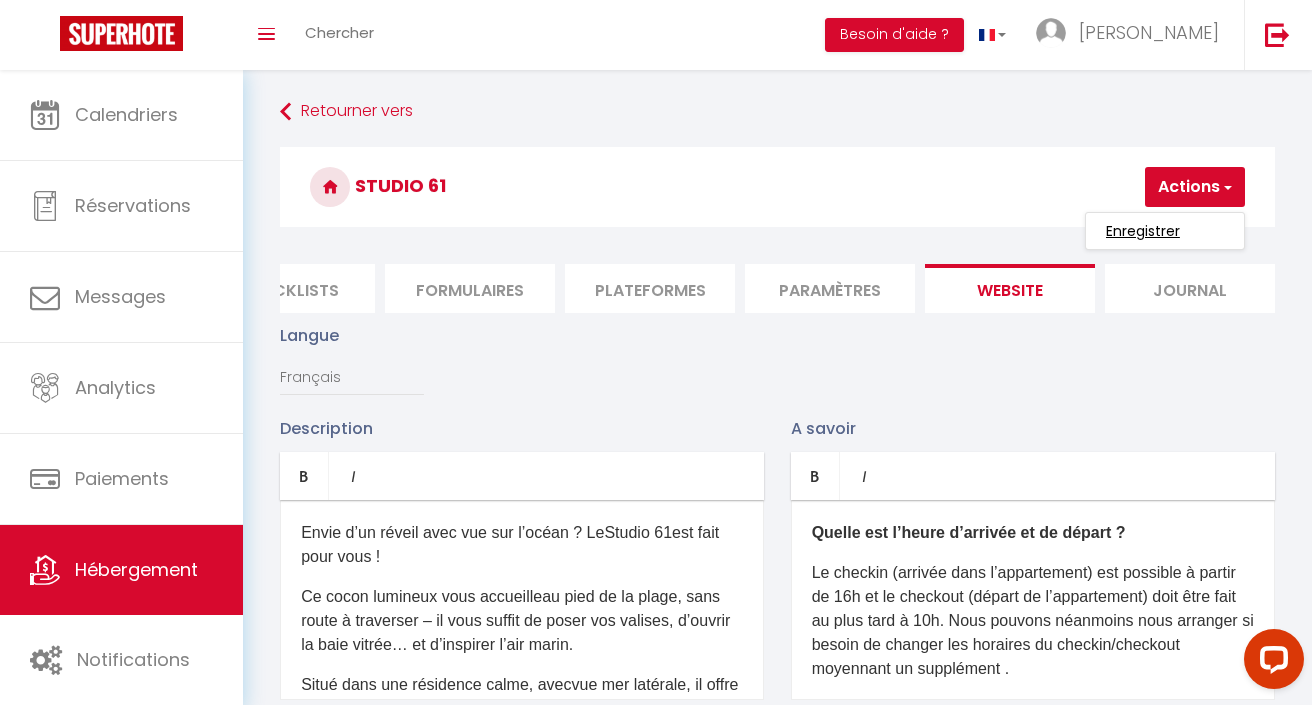 click on "Enregistrer" at bounding box center (1143, 231) 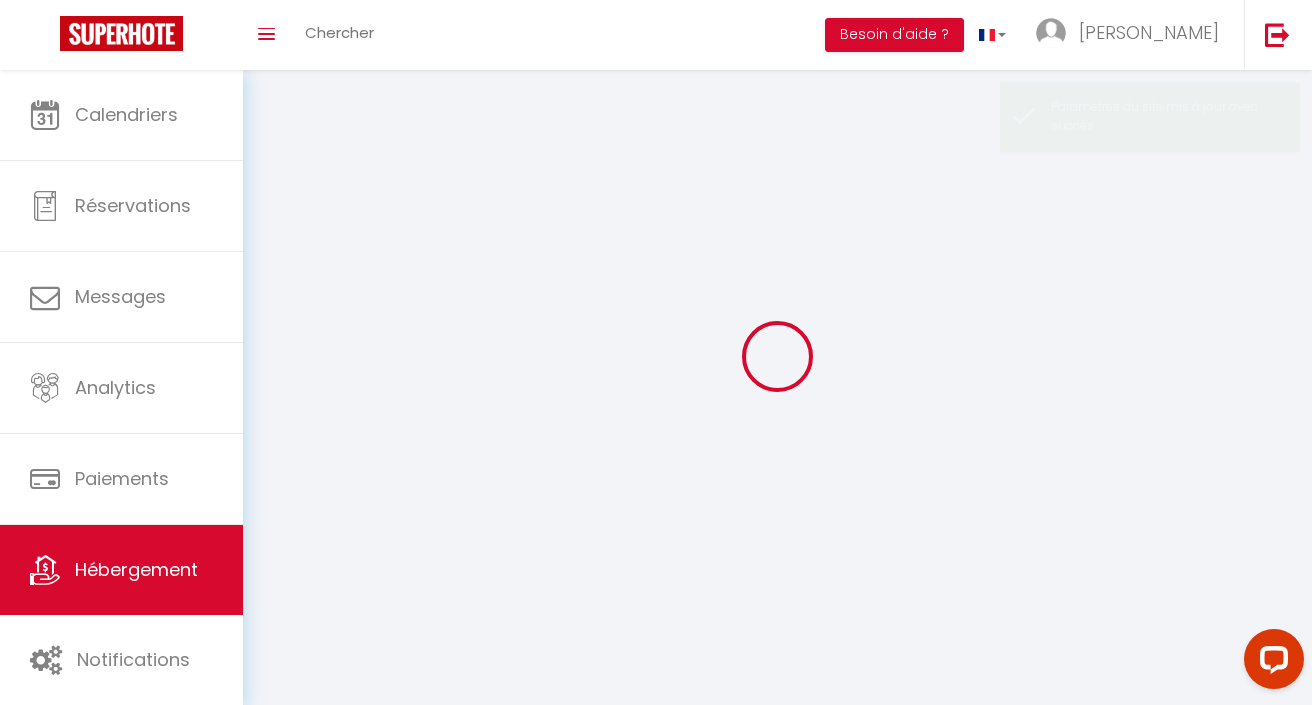 click at bounding box center [777, 356] 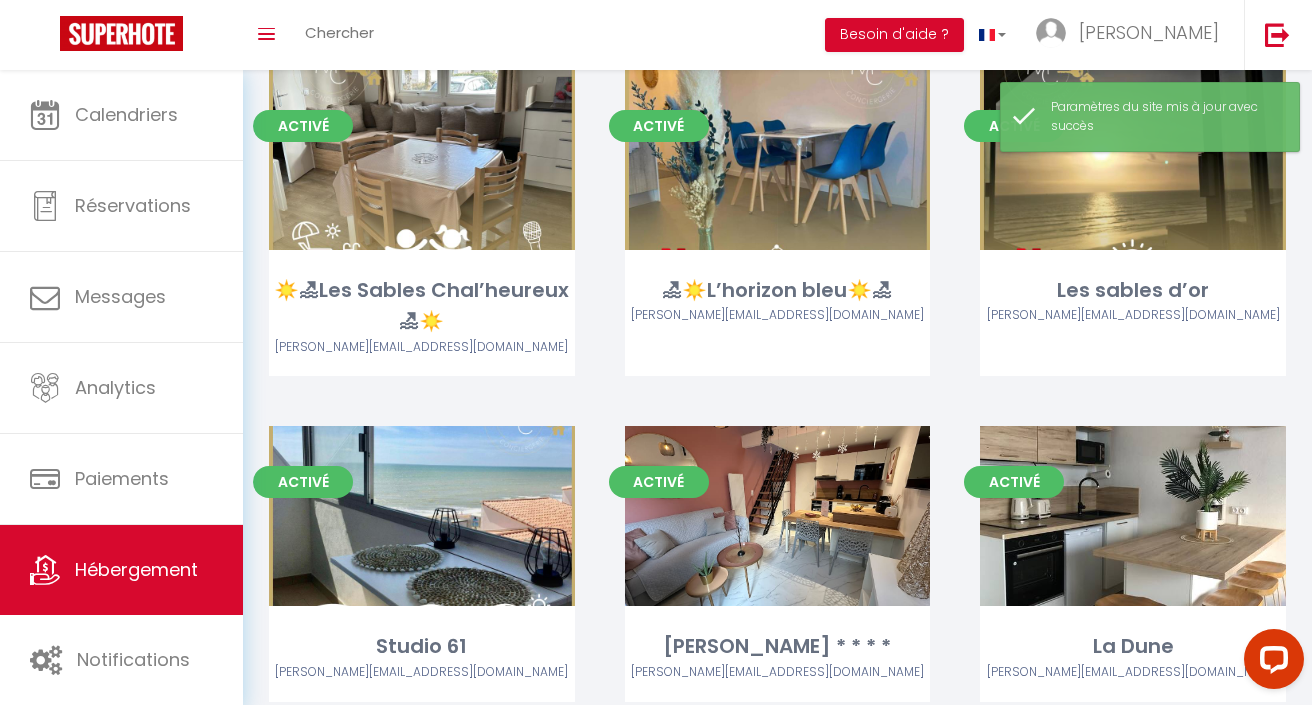 scroll, scrollTop: 859, scrollLeft: 0, axis: vertical 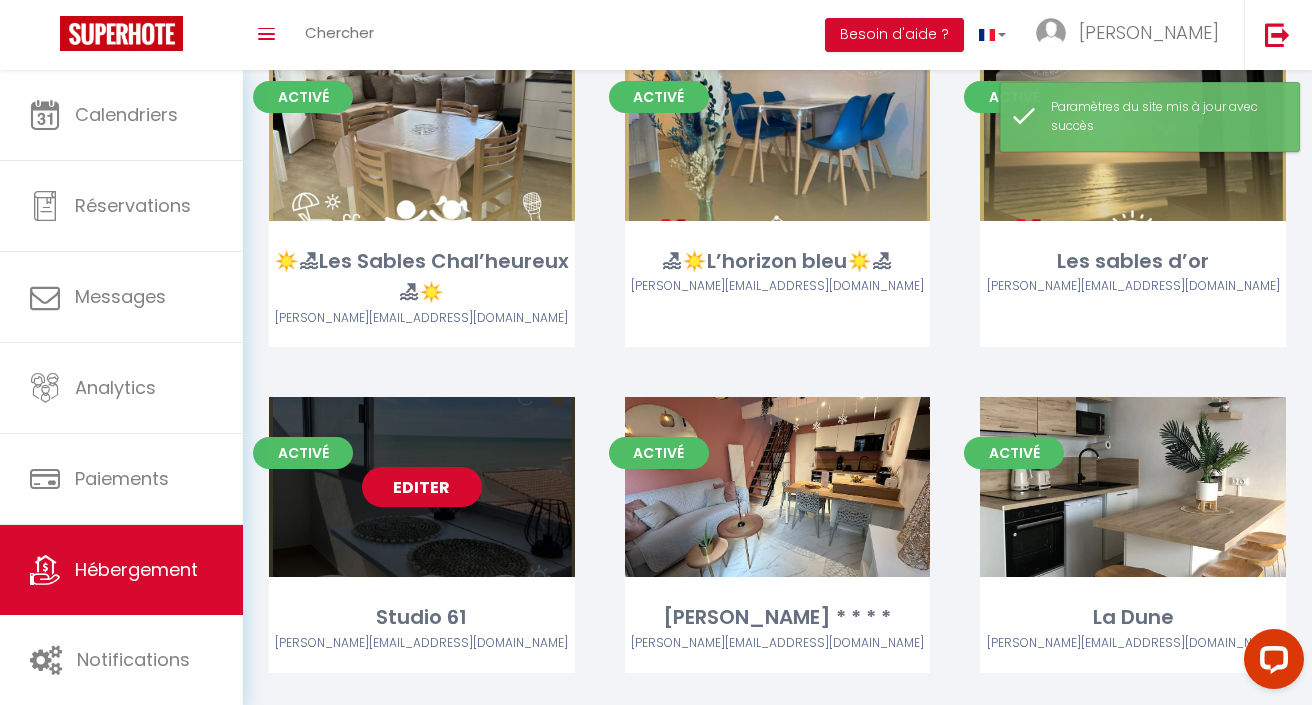 click on "Editer" at bounding box center [422, 487] 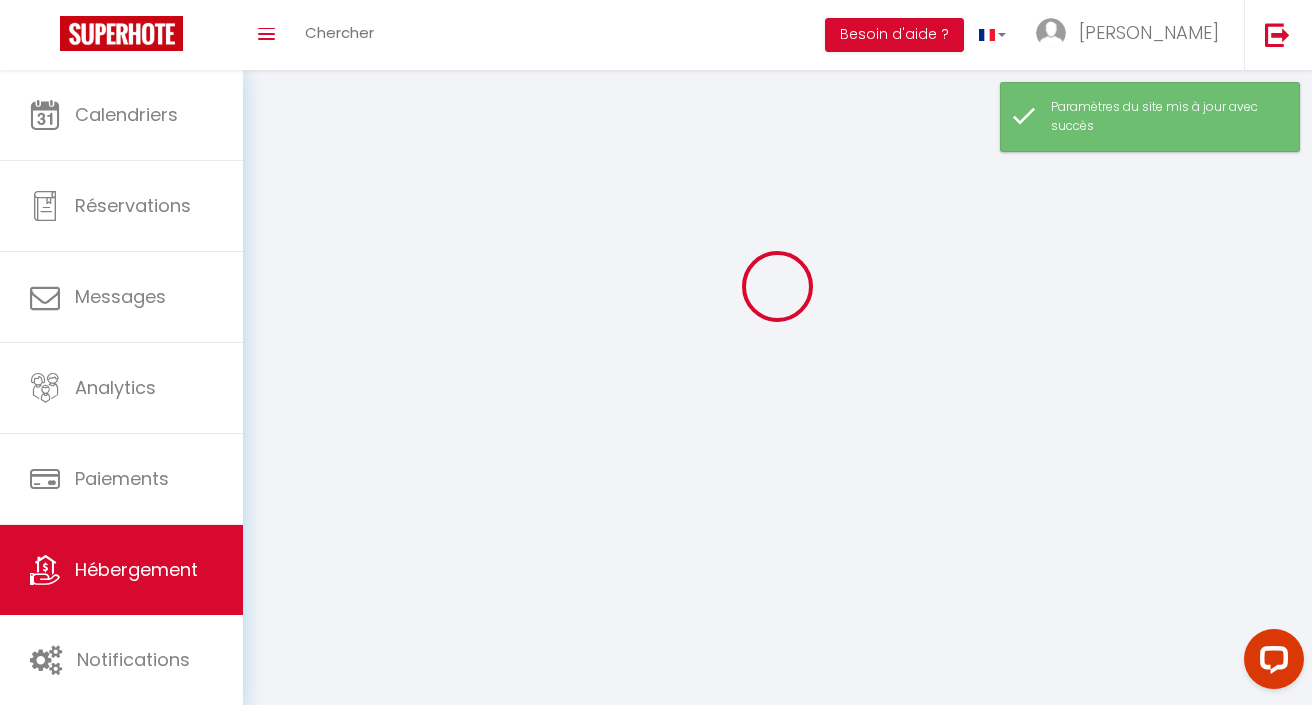 scroll, scrollTop: 0, scrollLeft: 0, axis: both 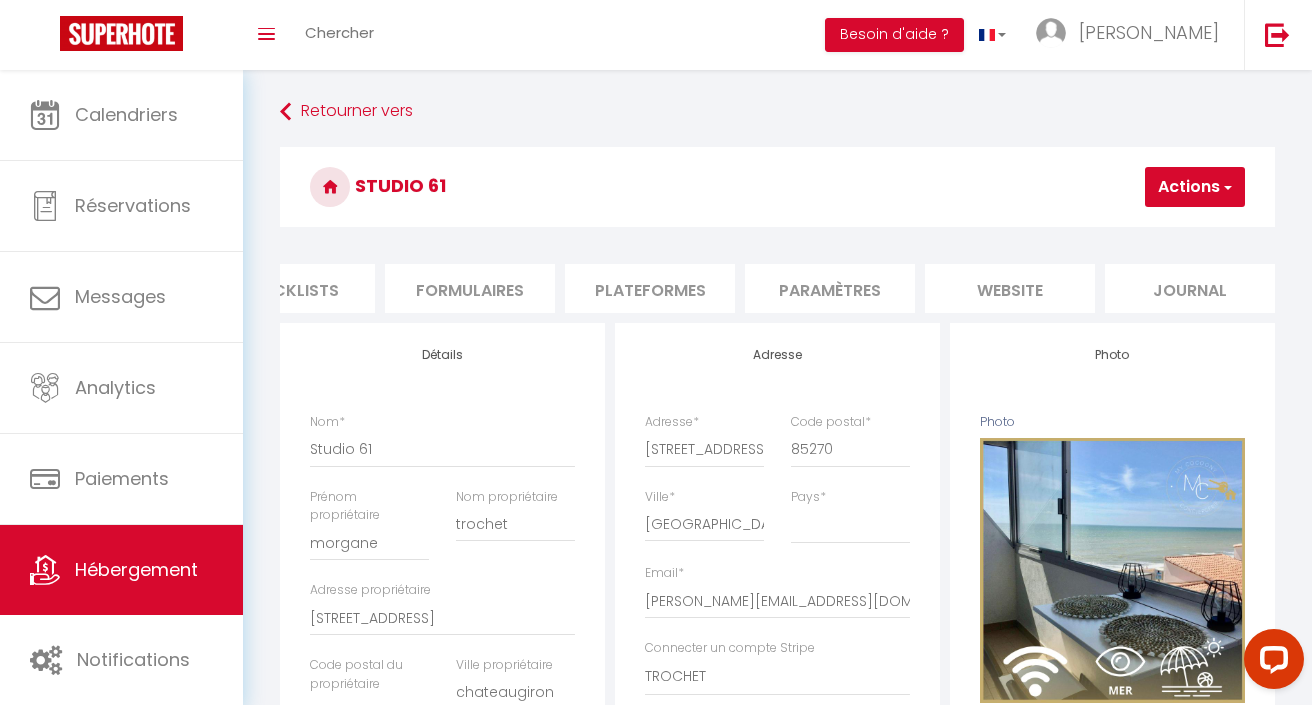 click on "website" at bounding box center [1010, 288] 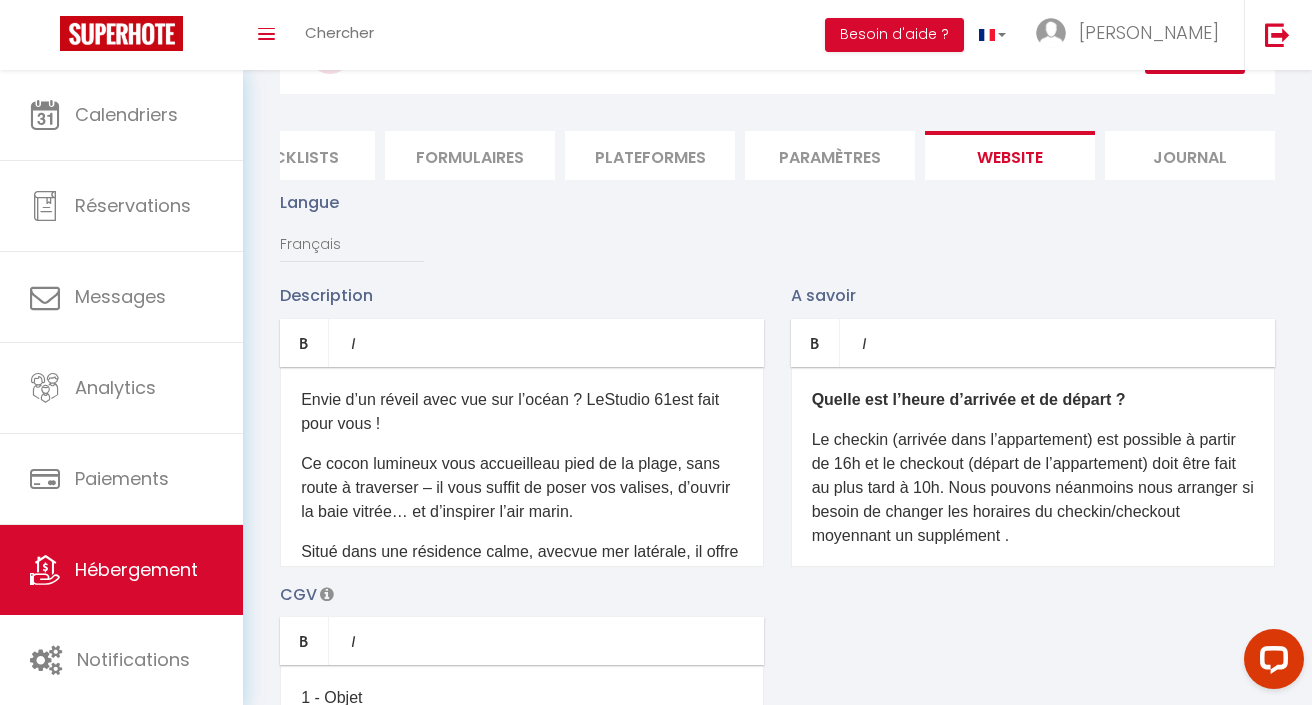 scroll, scrollTop: 138, scrollLeft: 0, axis: vertical 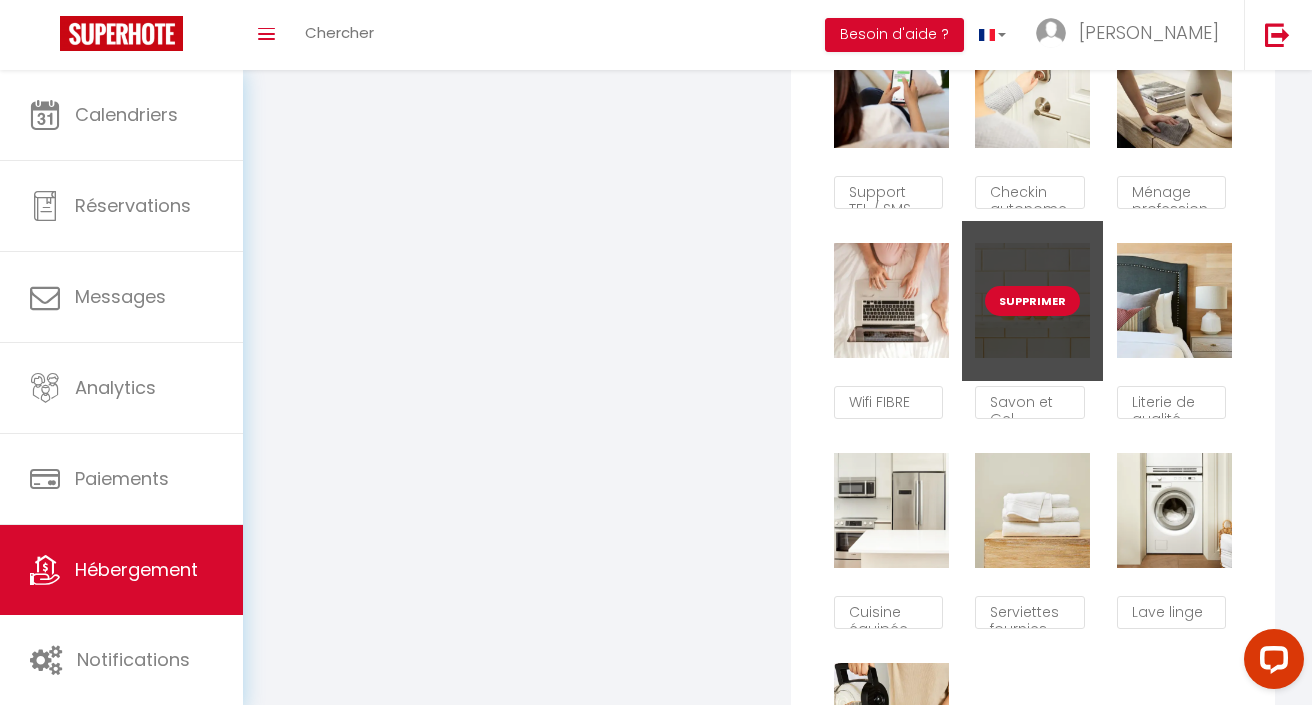 click on "Supprimer" at bounding box center (1032, 301) 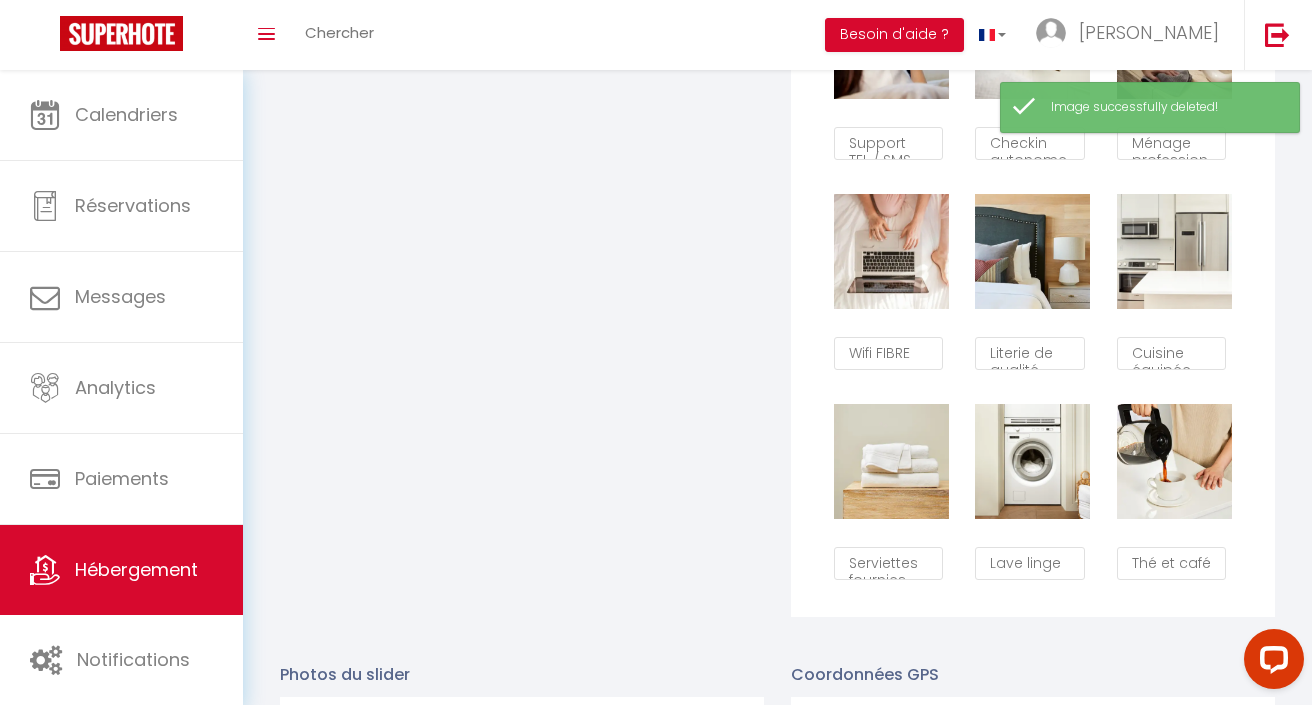 scroll, scrollTop: 1362, scrollLeft: 0, axis: vertical 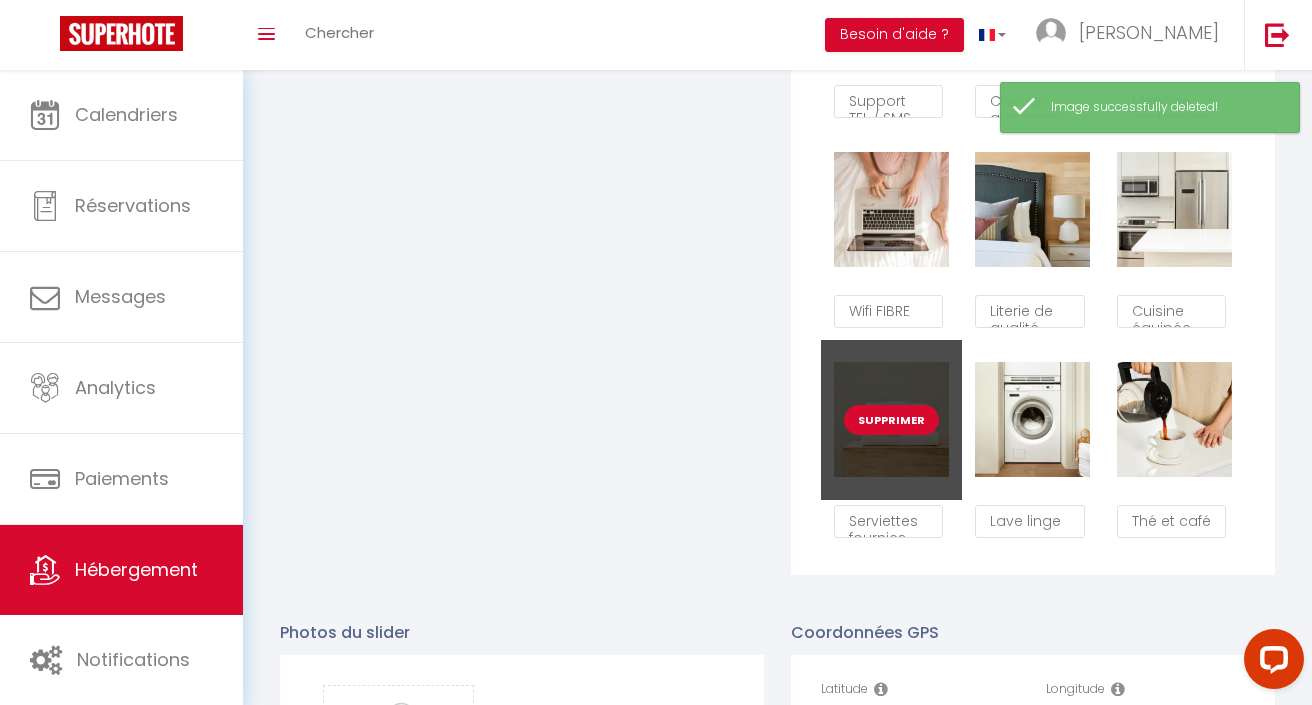click on "Supprimer" at bounding box center [891, 420] 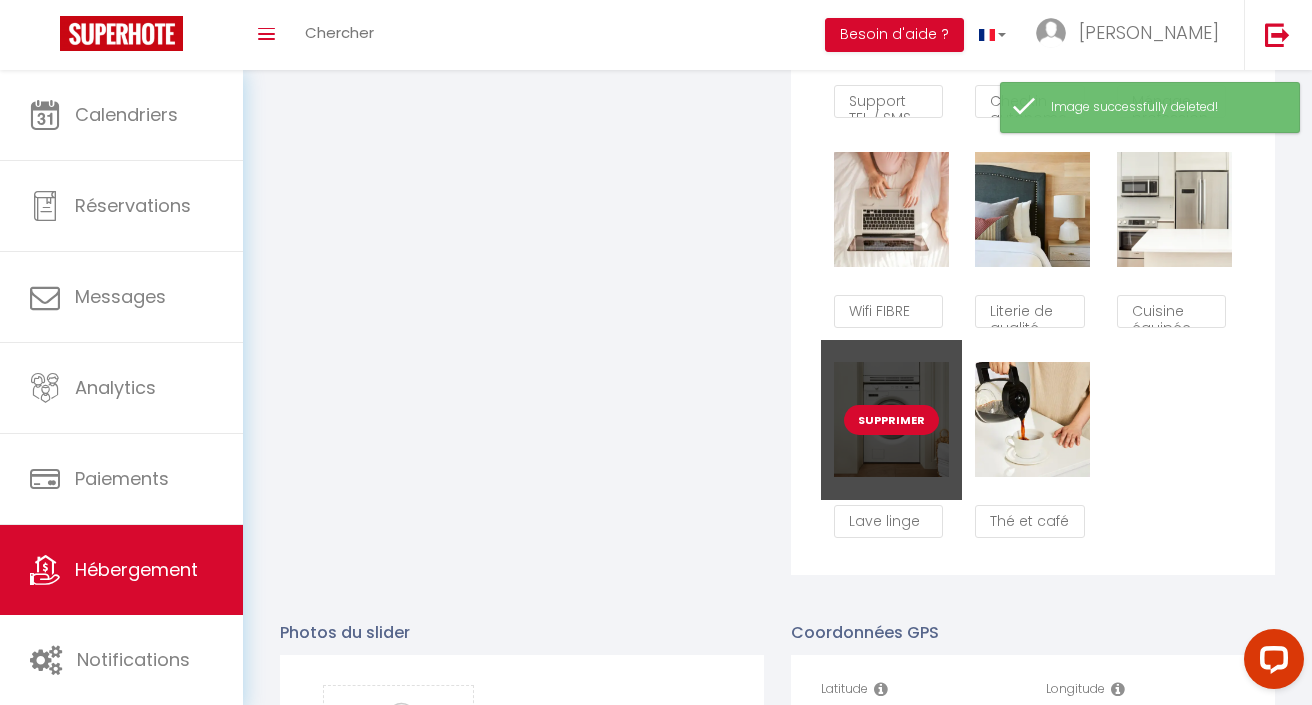 click on "Supprimer" at bounding box center (891, 420) 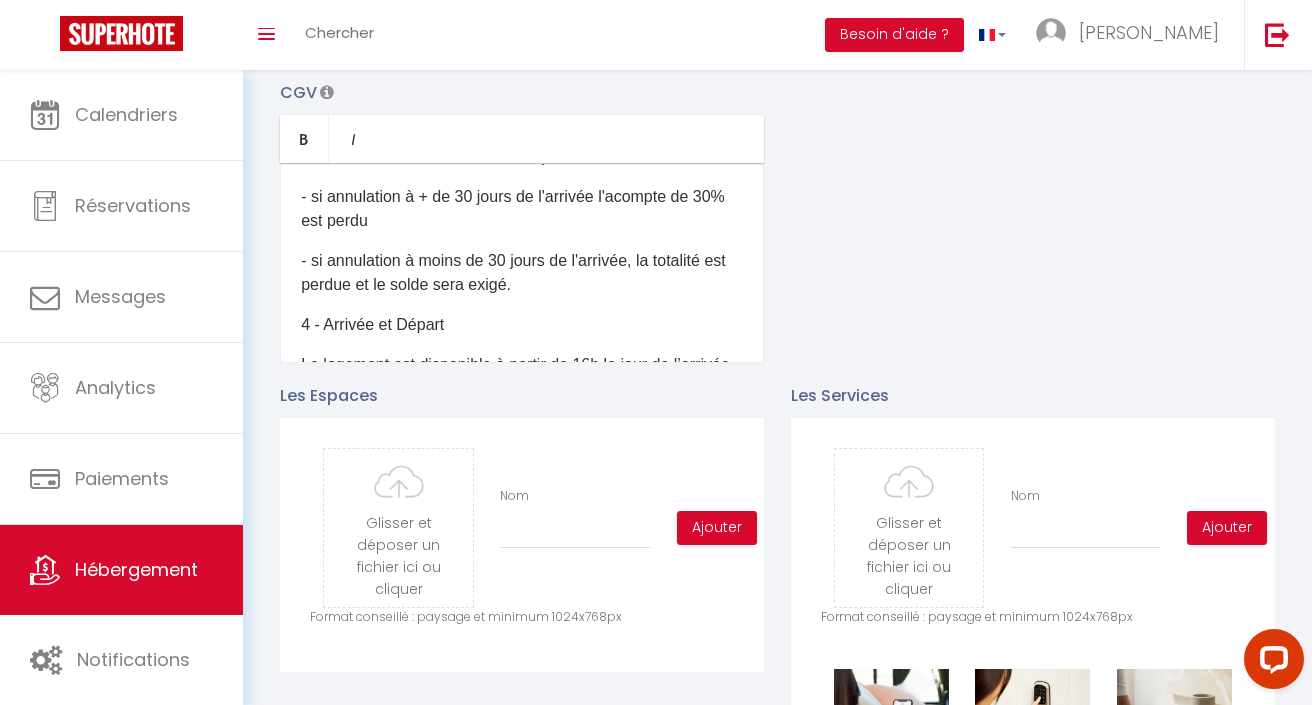 scroll, scrollTop: 643, scrollLeft: 0, axis: vertical 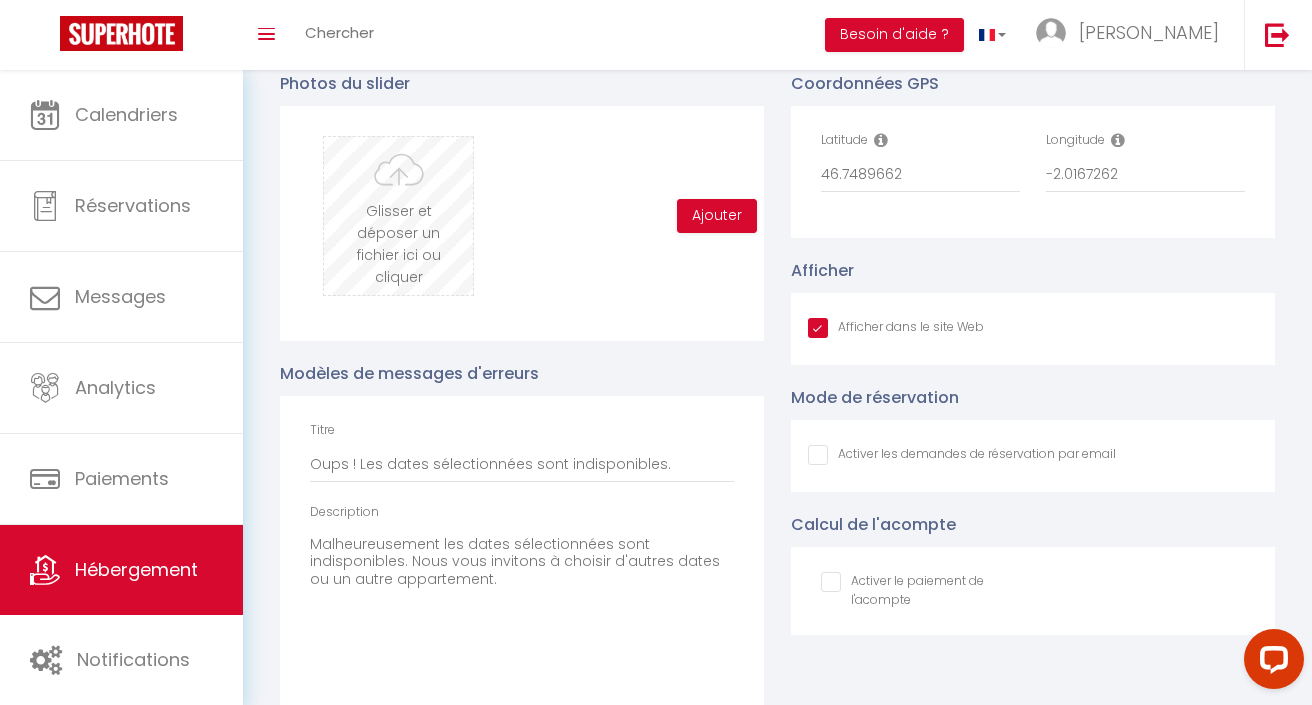 click at bounding box center [398, 216] 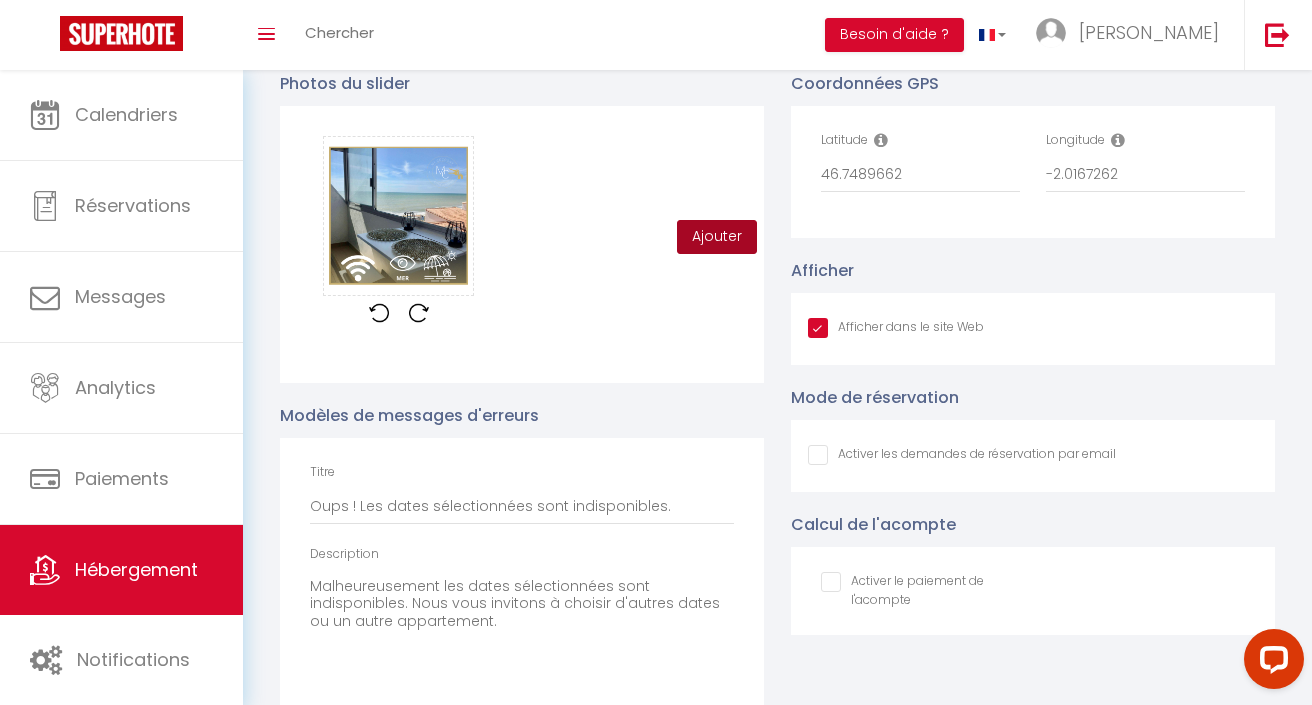 click on "Ajouter" at bounding box center (717, 237) 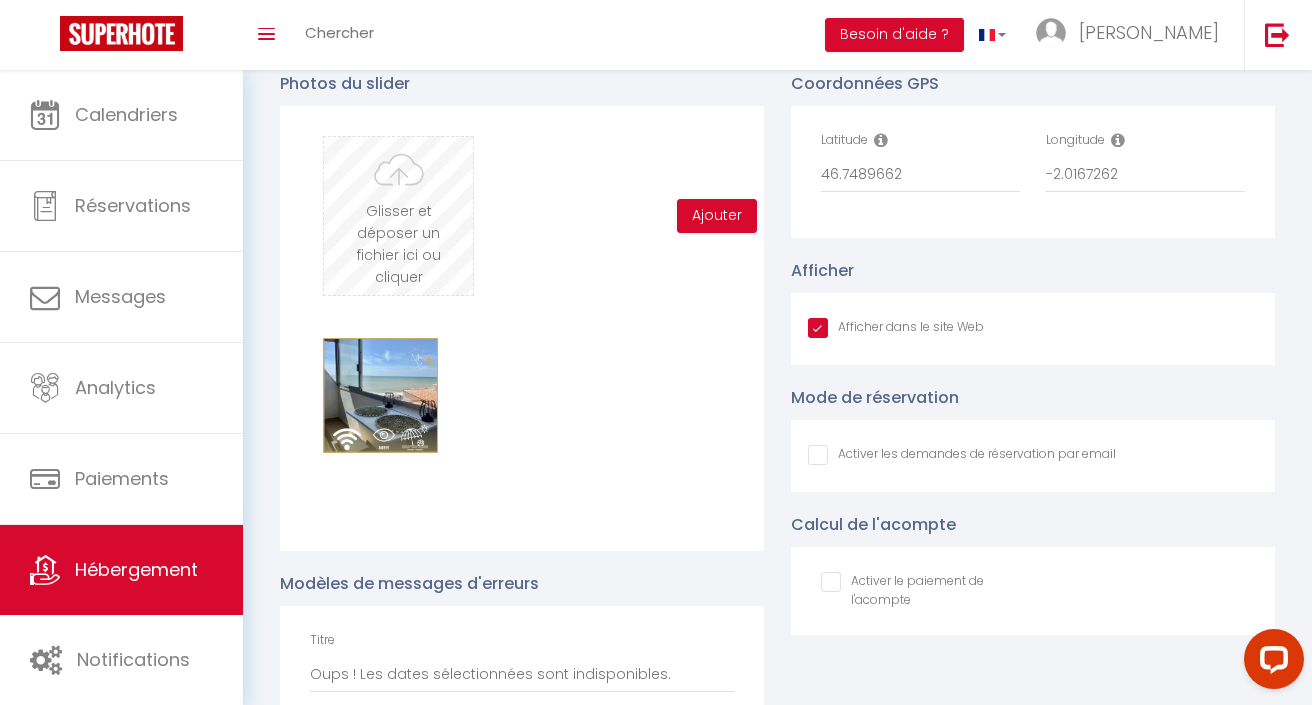 click at bounding box center [398, 216] 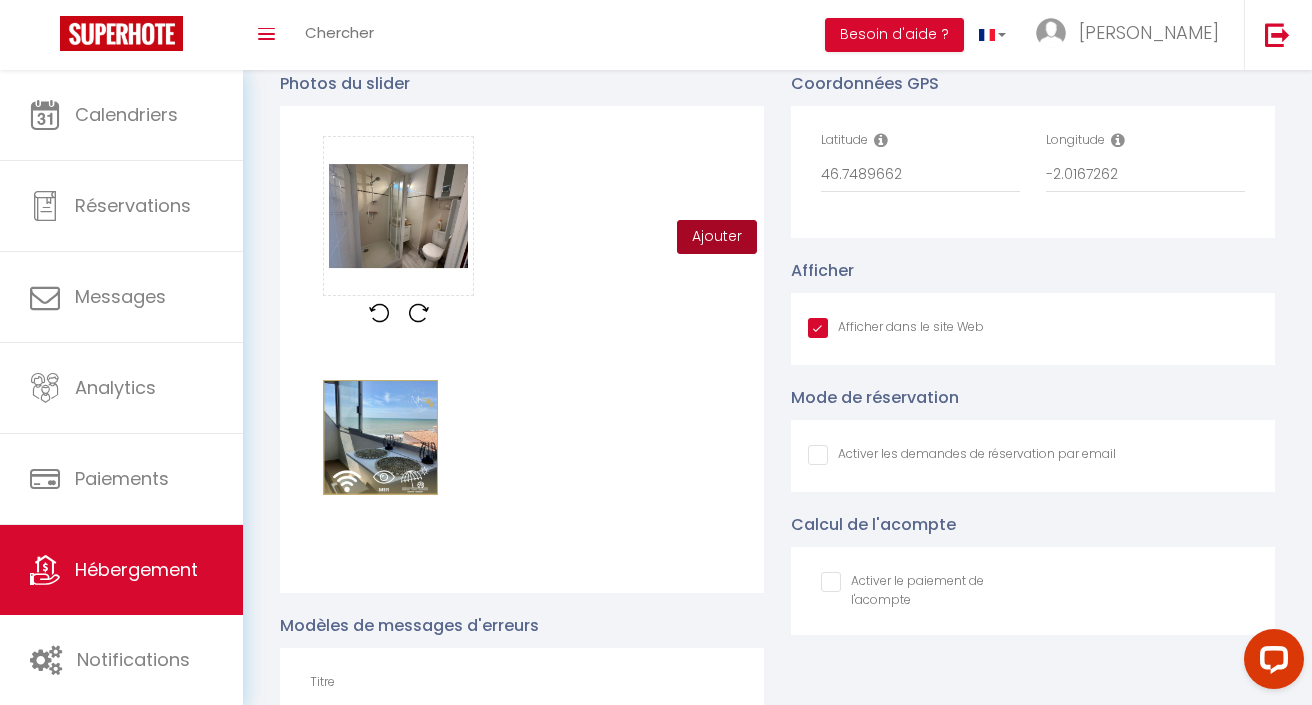 click on "Ajouter" at bounding box center [717, 237] 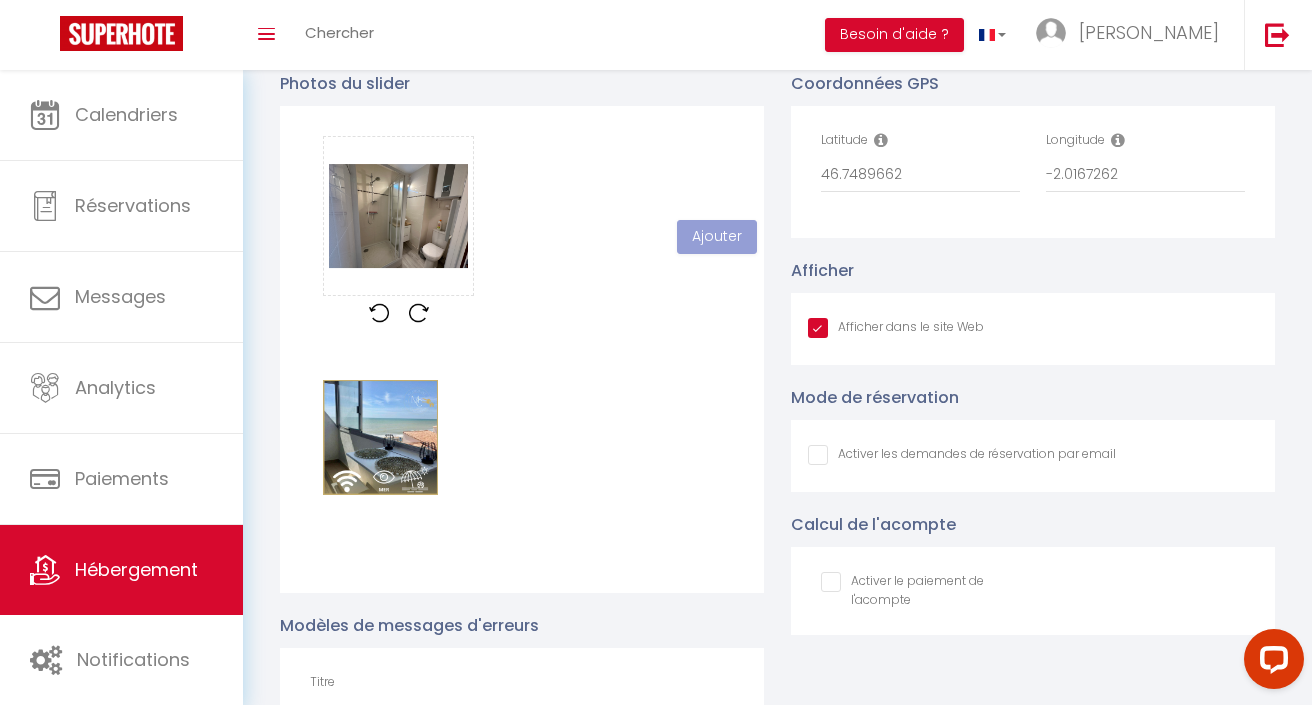 click on "Afficher dans le site Web" at bounding box center [896, 328] 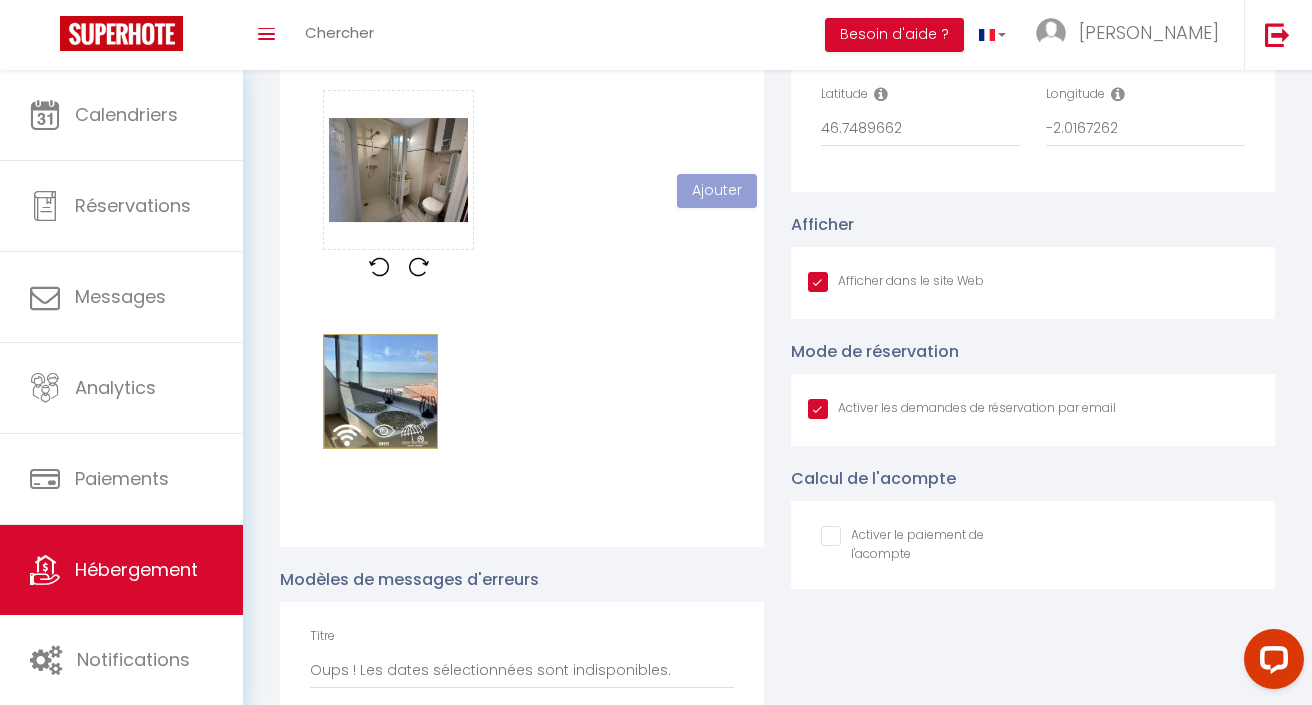 scroll, scrollTop: 1959, scrollLeft: 0, axis: vertical 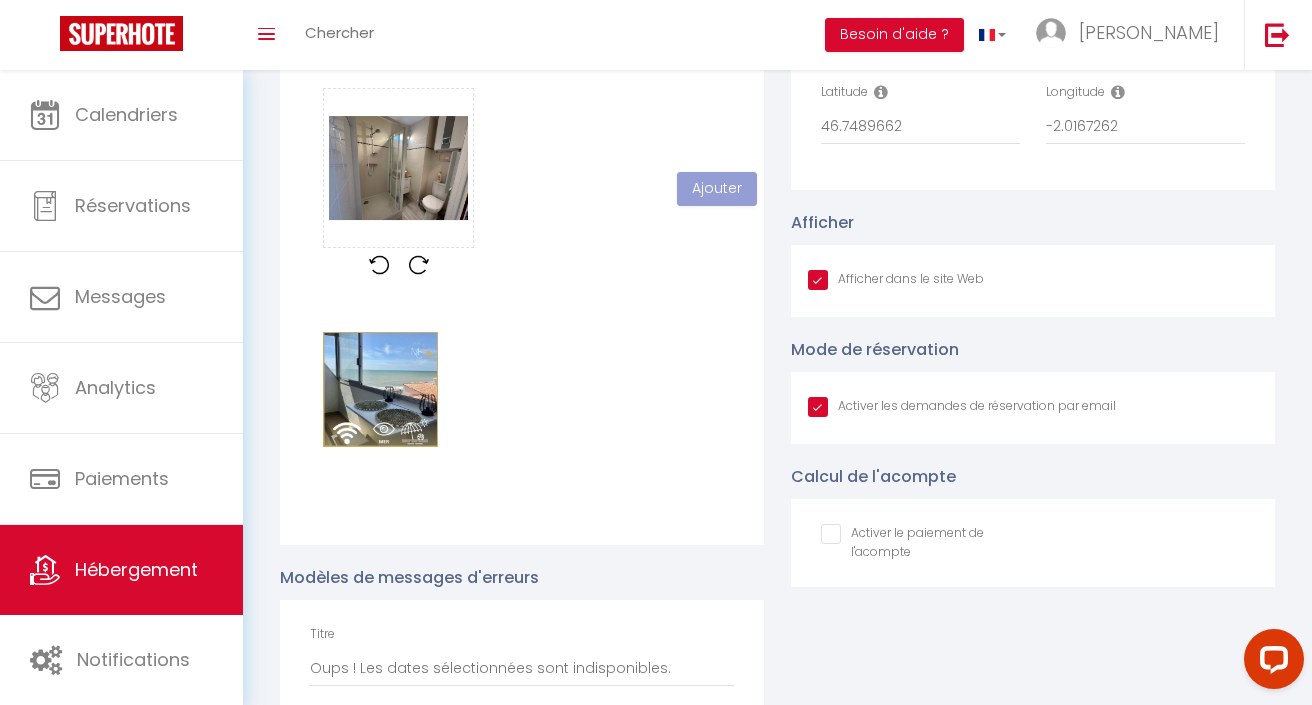click at bounding box center (920, 534) 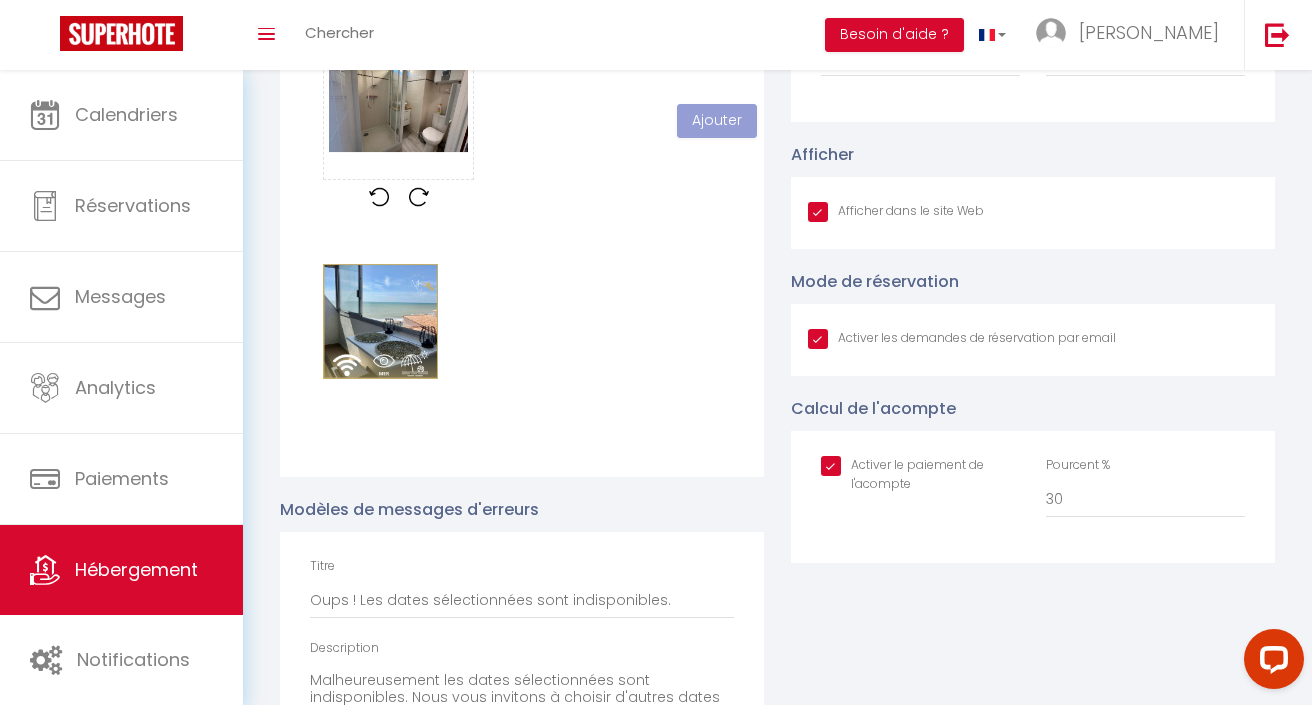 scroll, scrollTop: 2036, scrollLeft: 0, axis: vertical 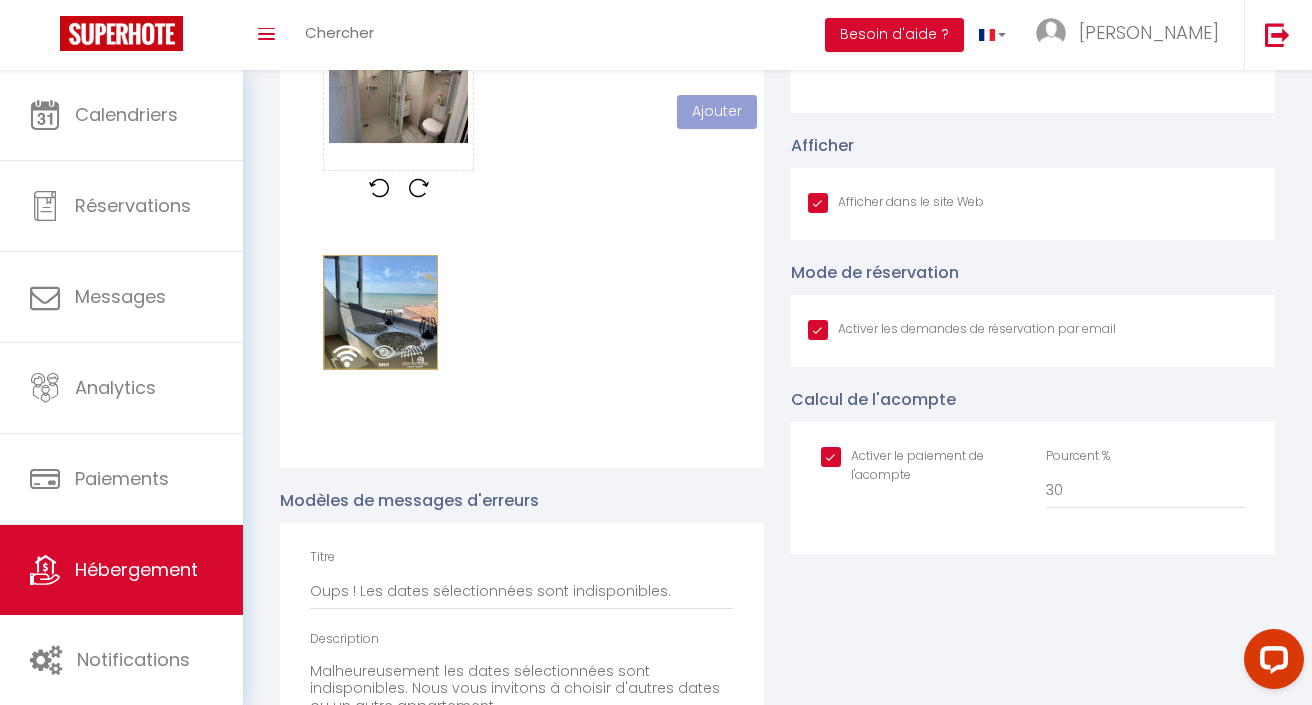 click at bounding box center (920, 457) 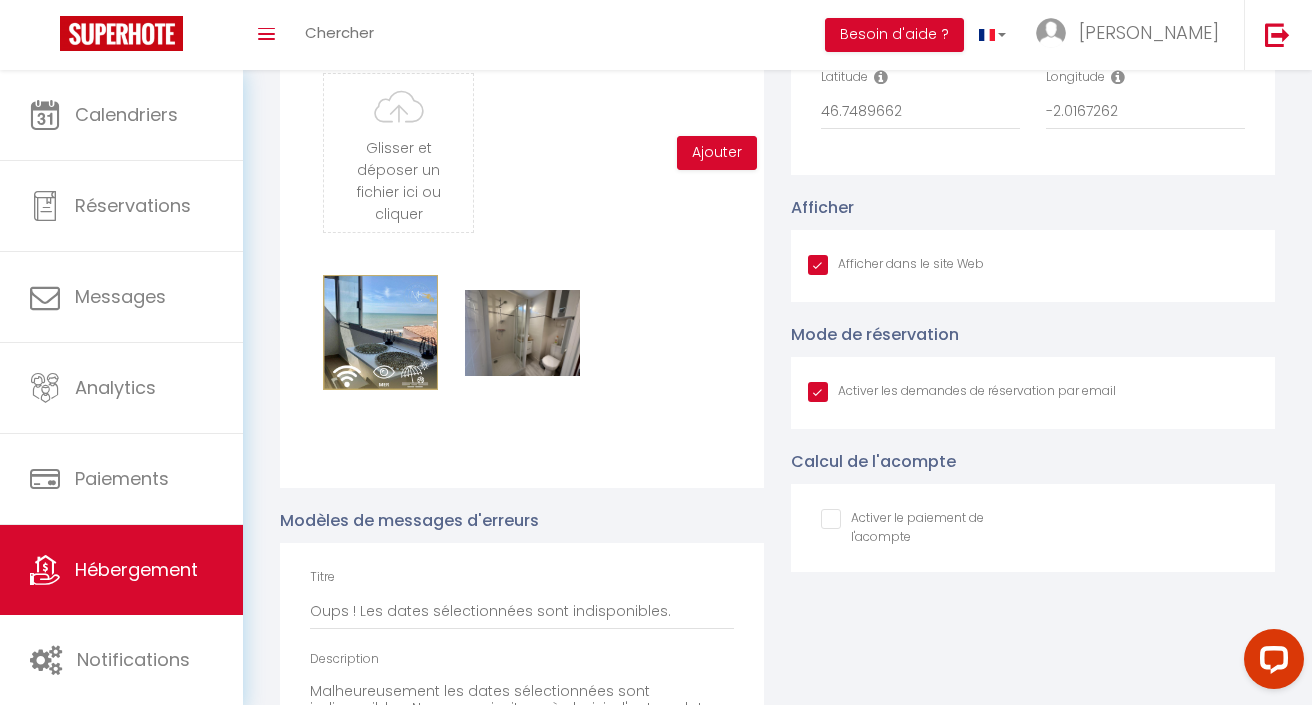 scroll, scrollTop: 1925, scrollLeft: 0, axis: vertical 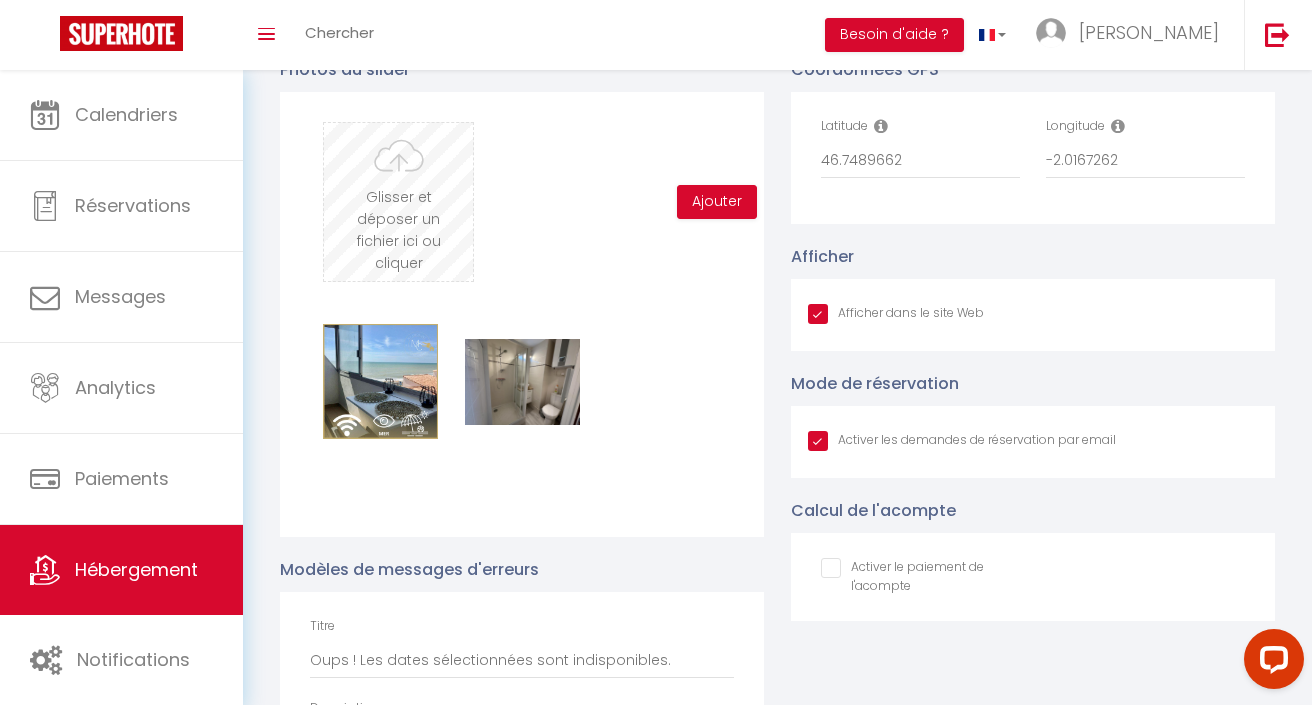 click at bounding box center (398, 202) 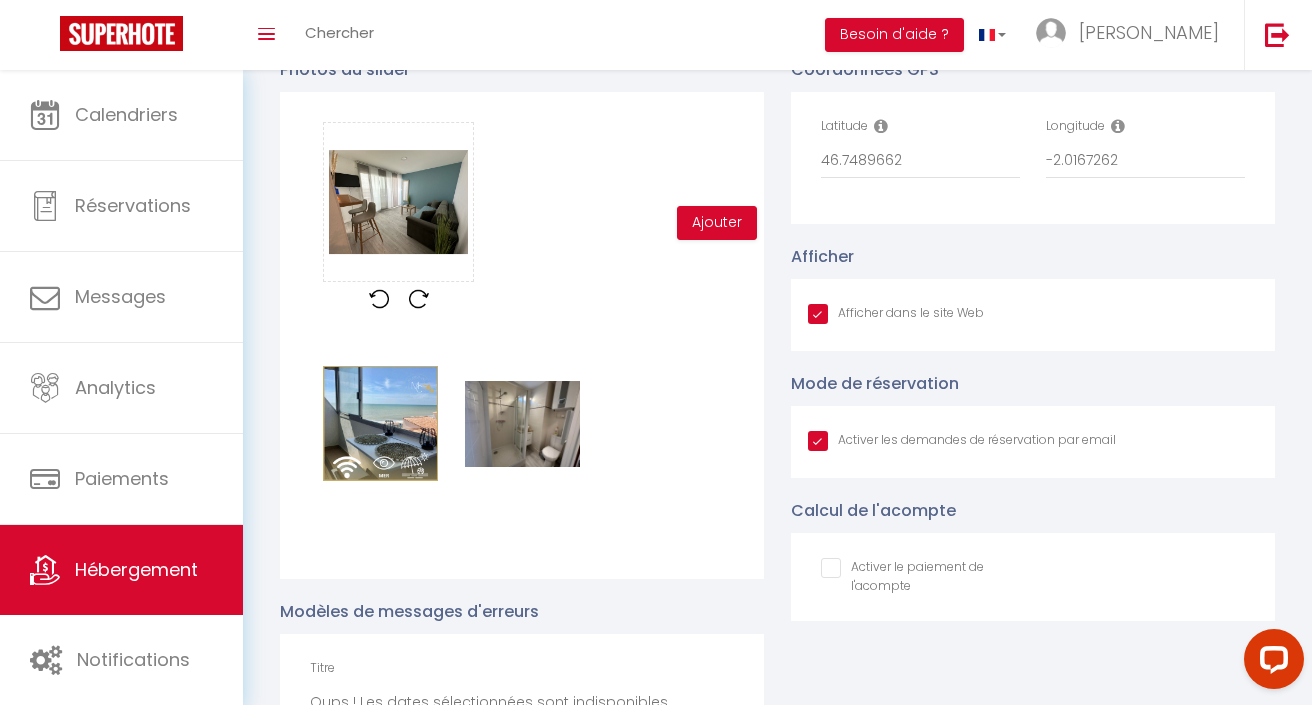 scroll, scrollTop: 0, scrollLeft: 0, axis: both 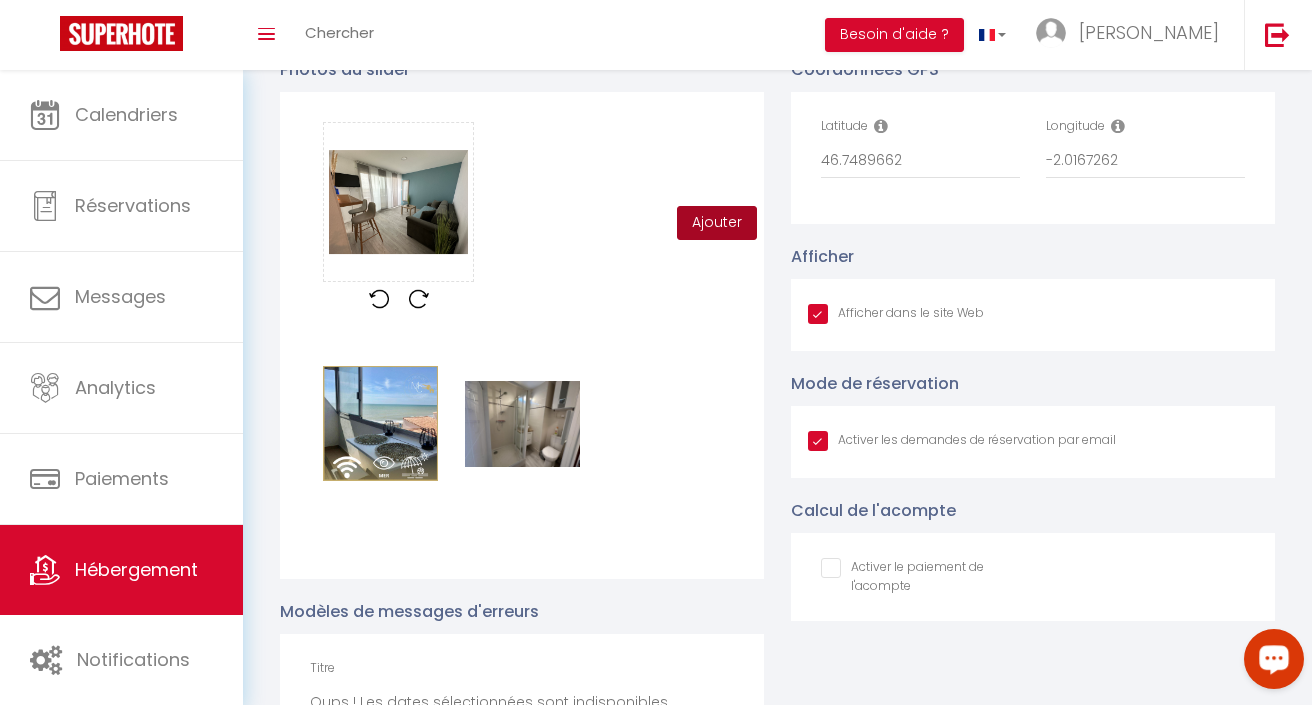 click on "Ajouter" at bounding box center [717, 223] 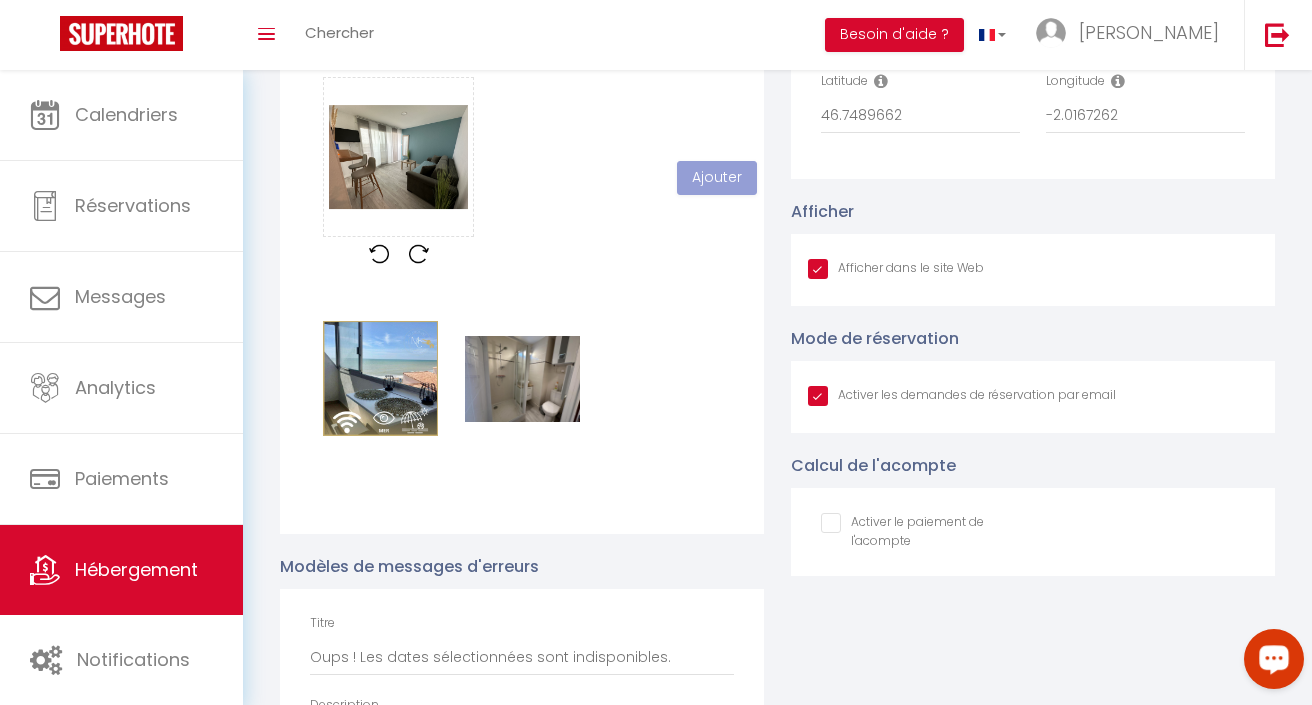 scroll, scrollTop: 1976, scrollLeft: 0, axis: vertical 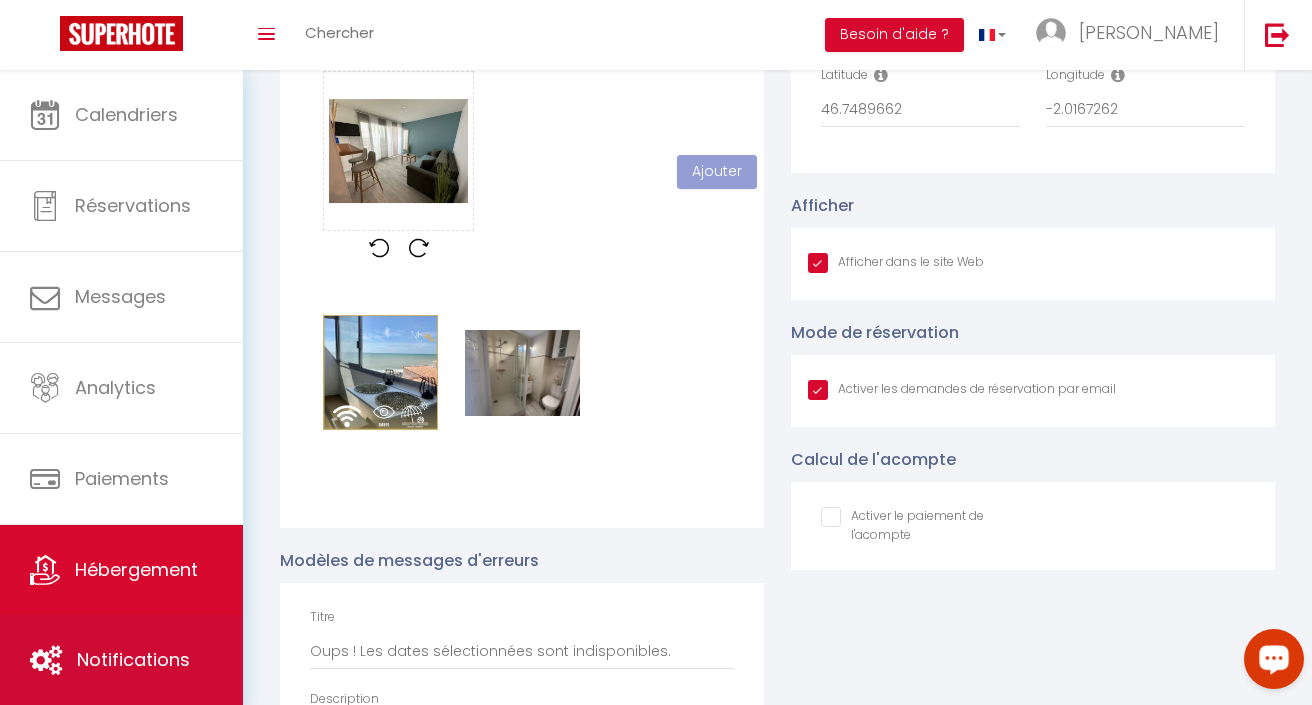 type 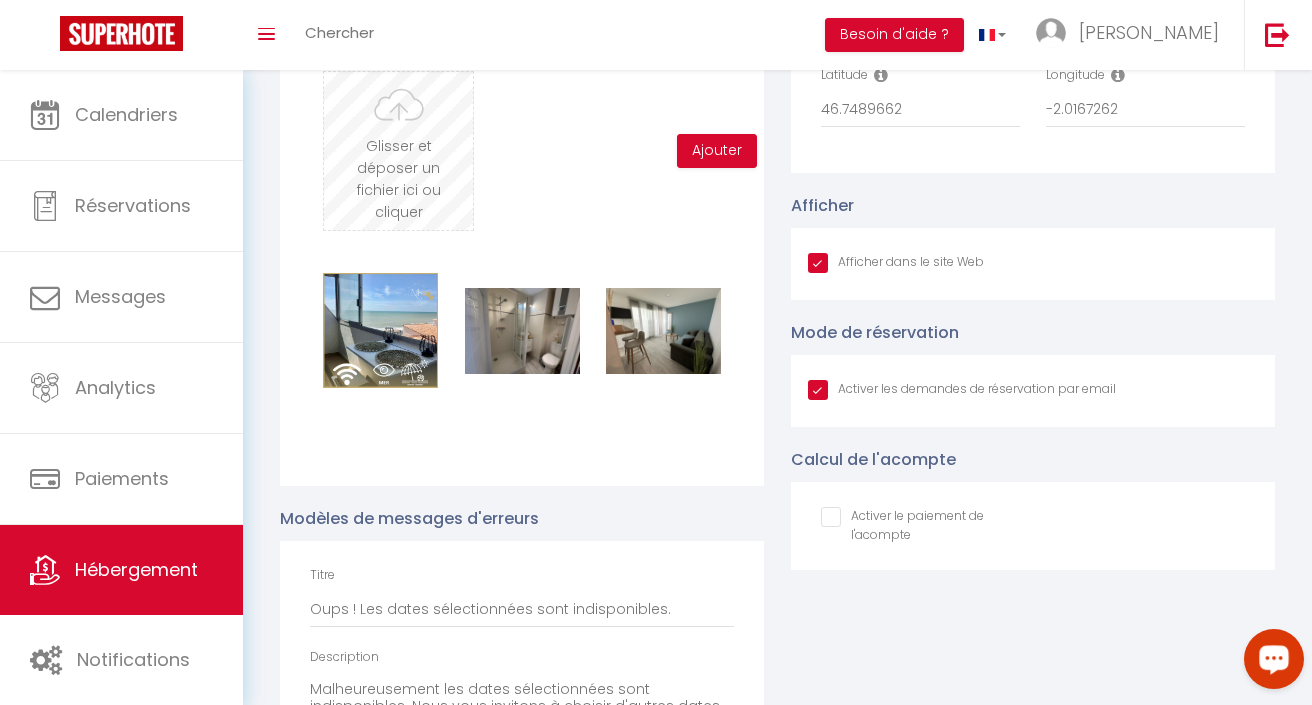 click at bounding box center [398, 151] 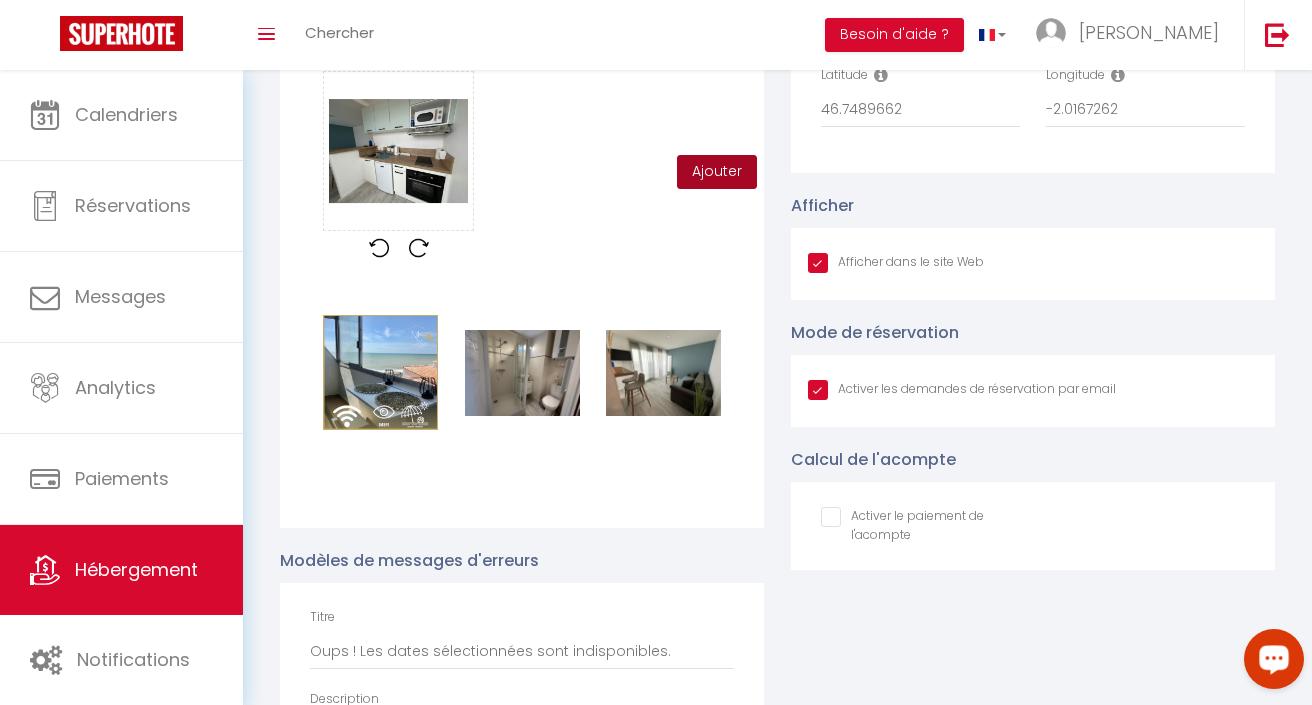 click on "Ajouter" at bounding box center (717, 172) 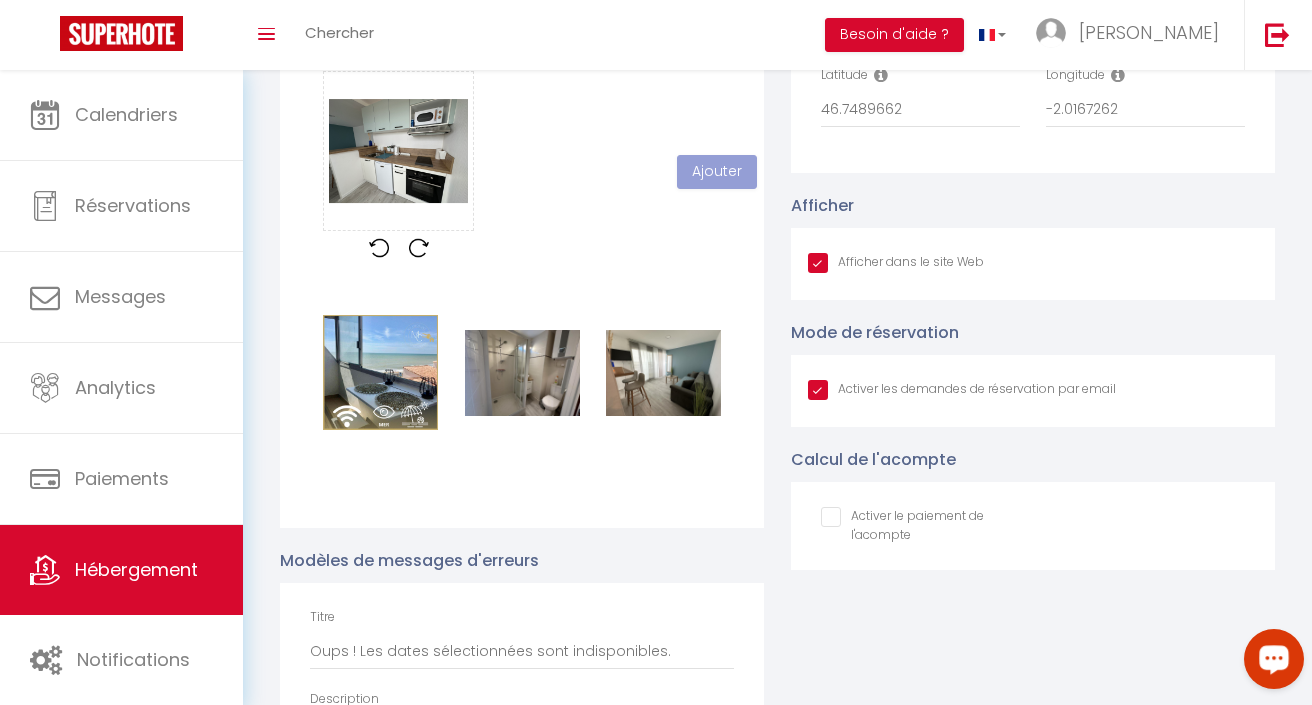 type 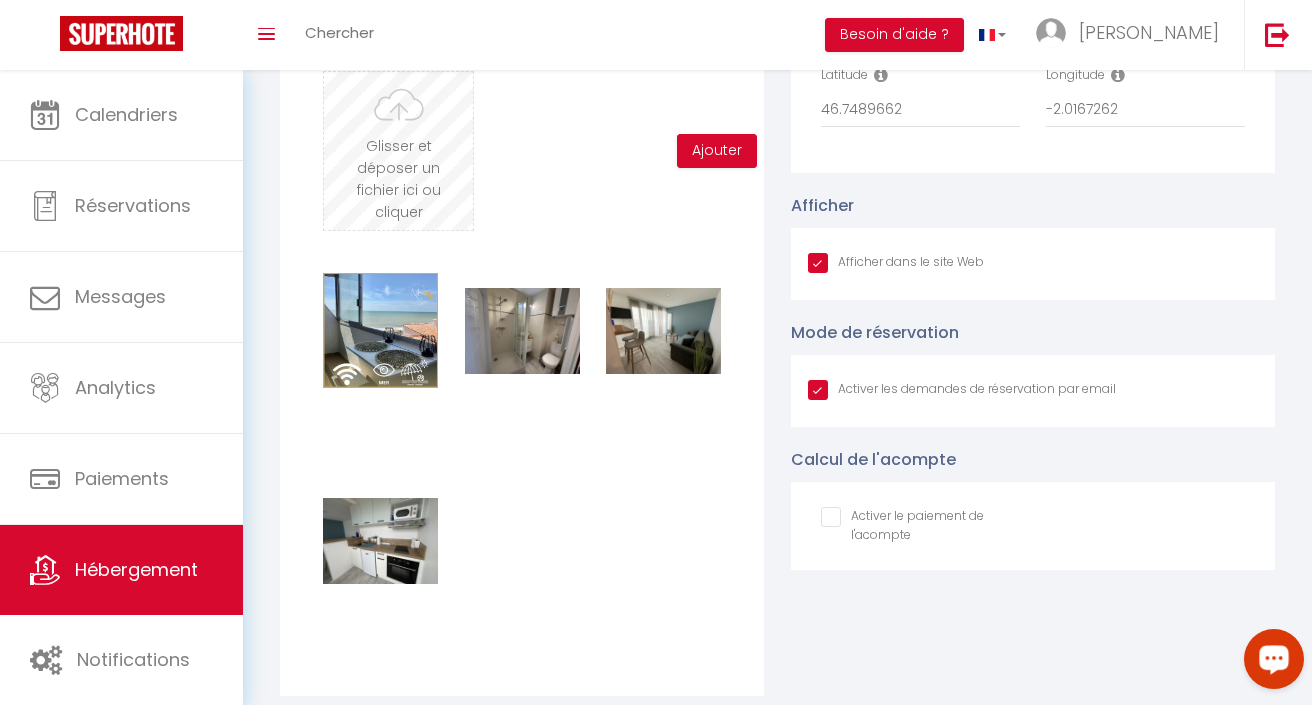 click at bounding box center (398, 151) 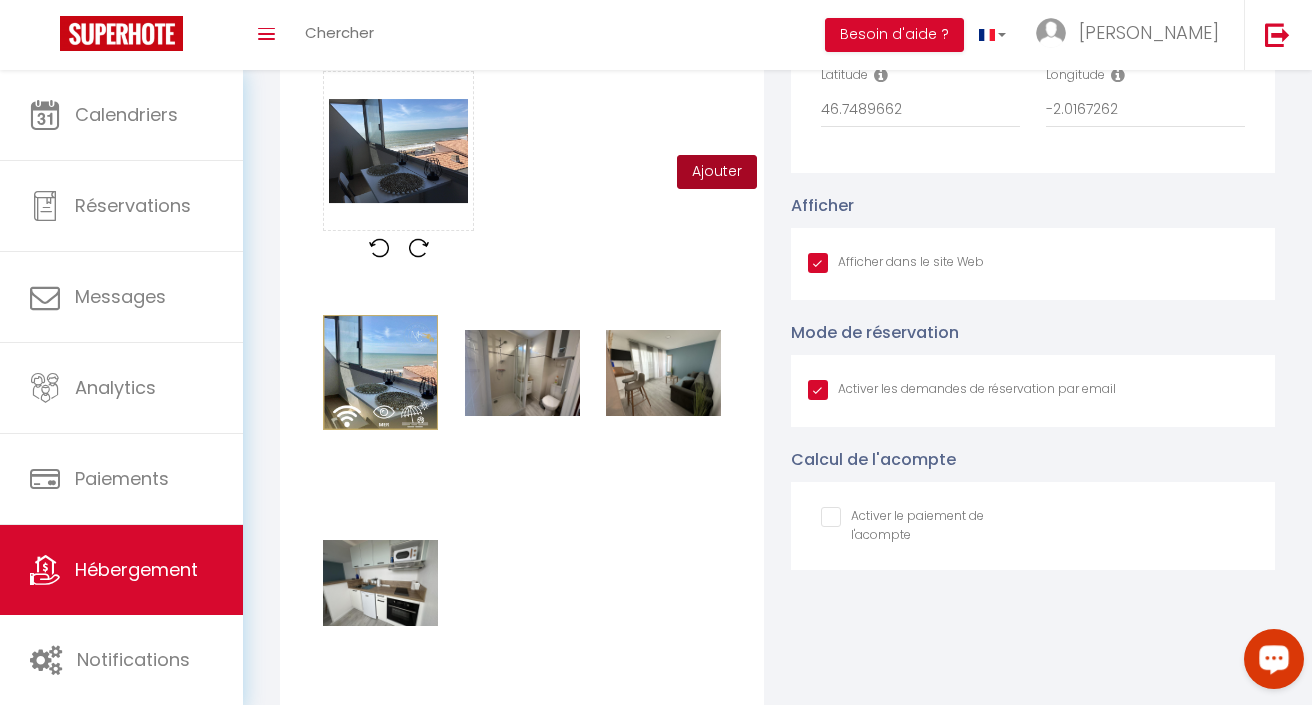 click on "Ajouter" at bounding box center [717, 172] 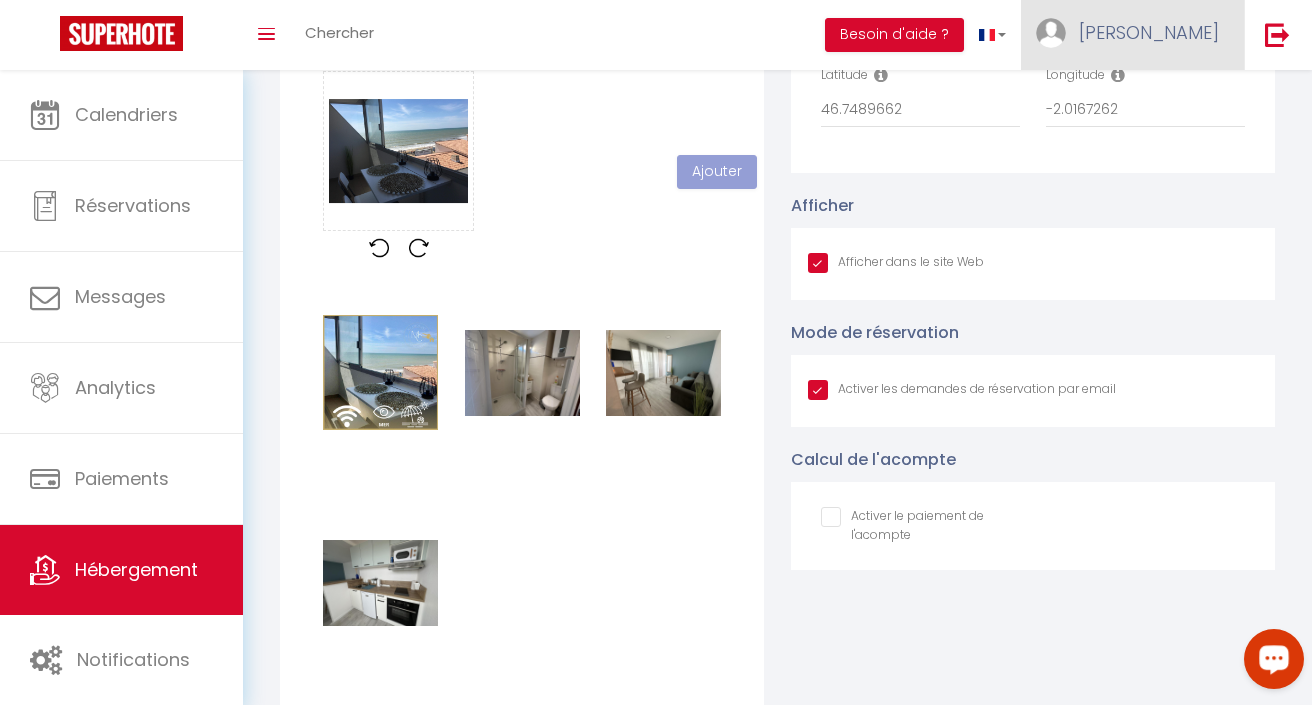 type 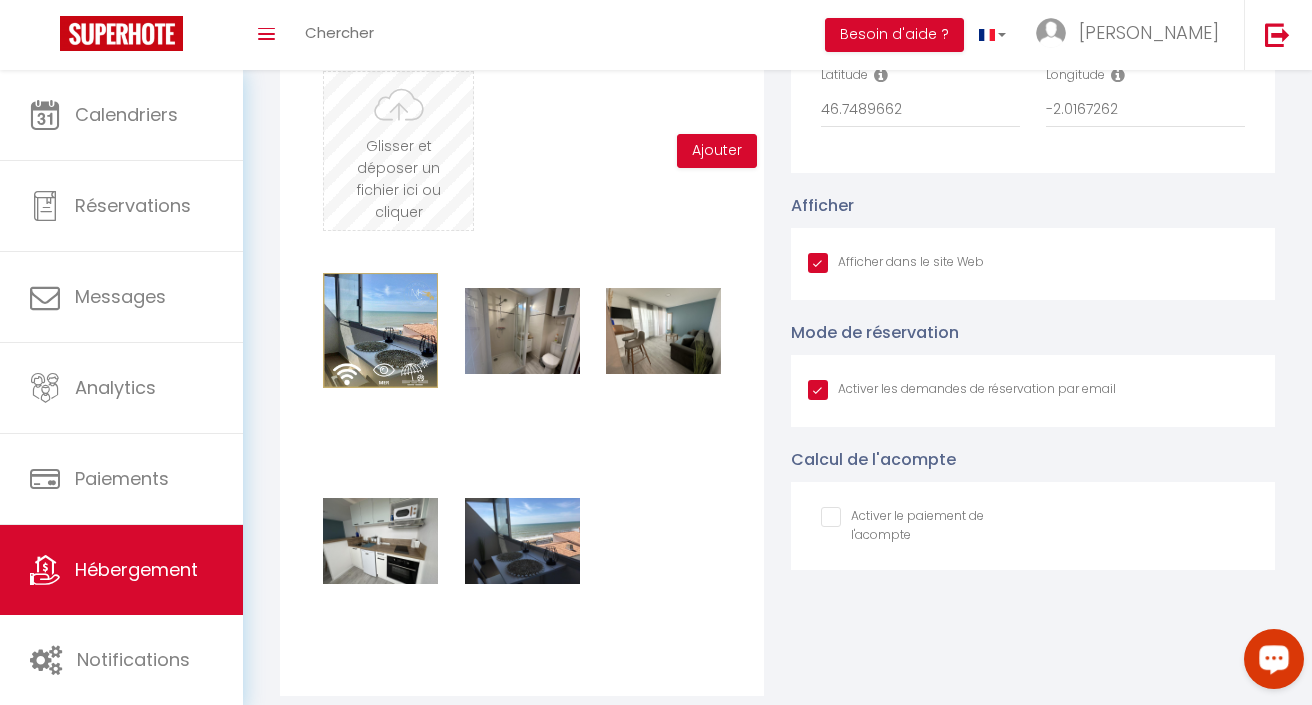 click at bounding box center [398, 151] 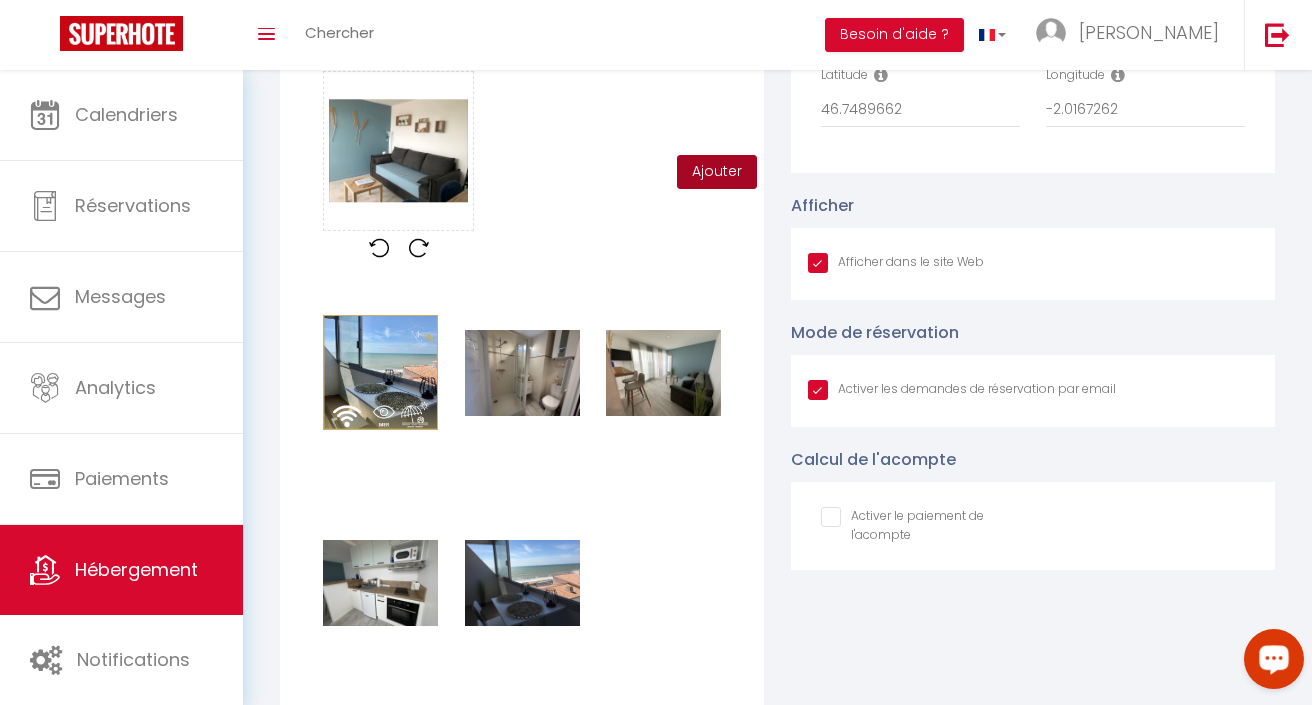 click on "Ajouter" at bounding box center [717, 172] 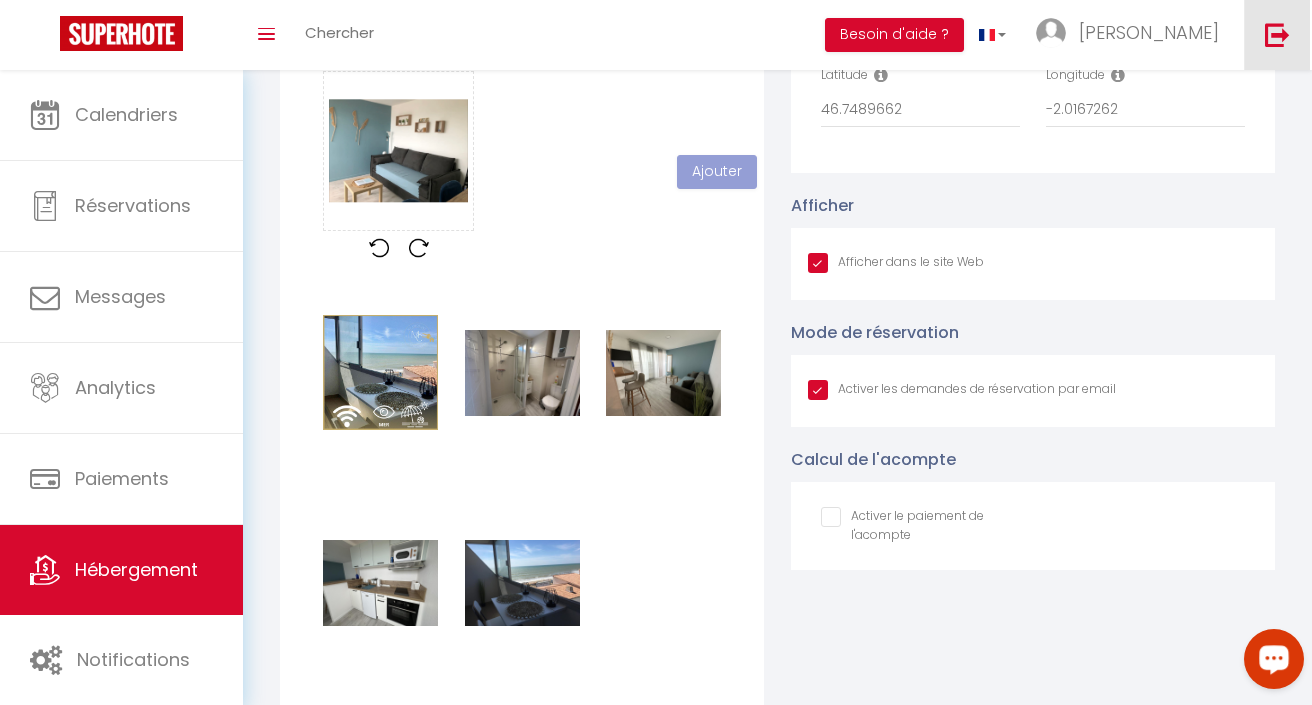 type 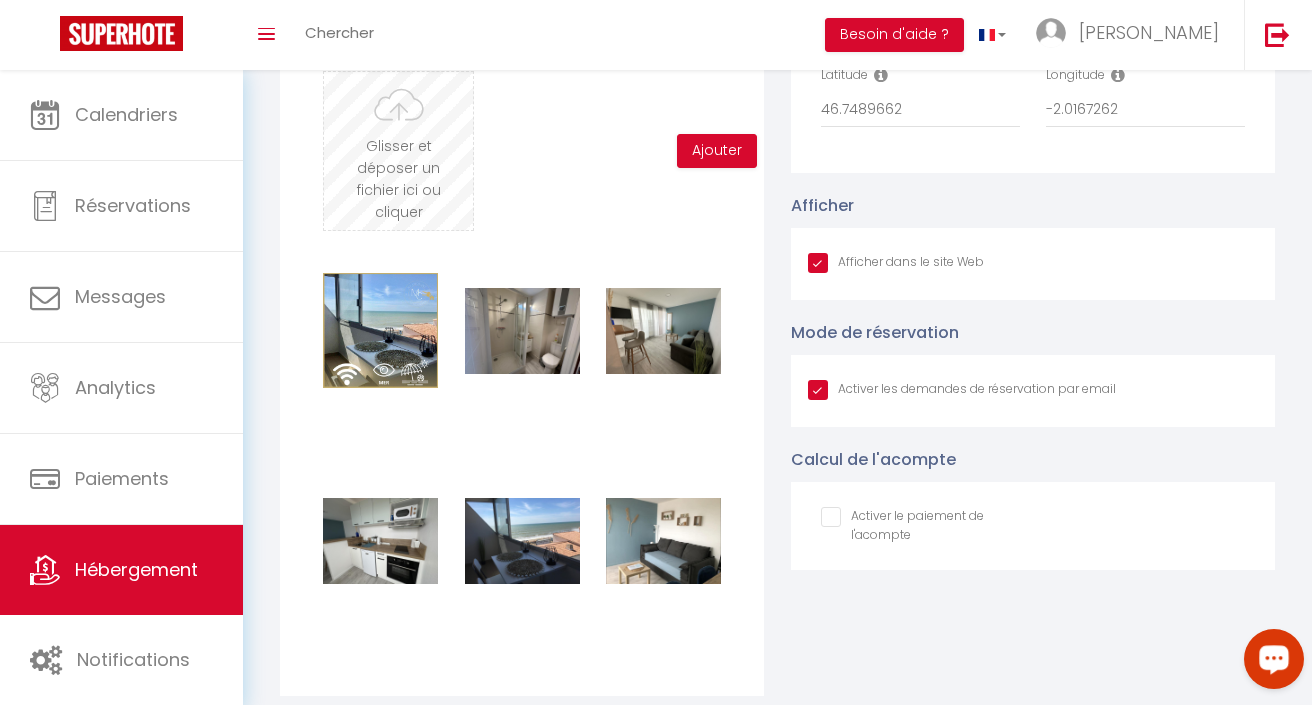 click at bounding box center (398, 151) 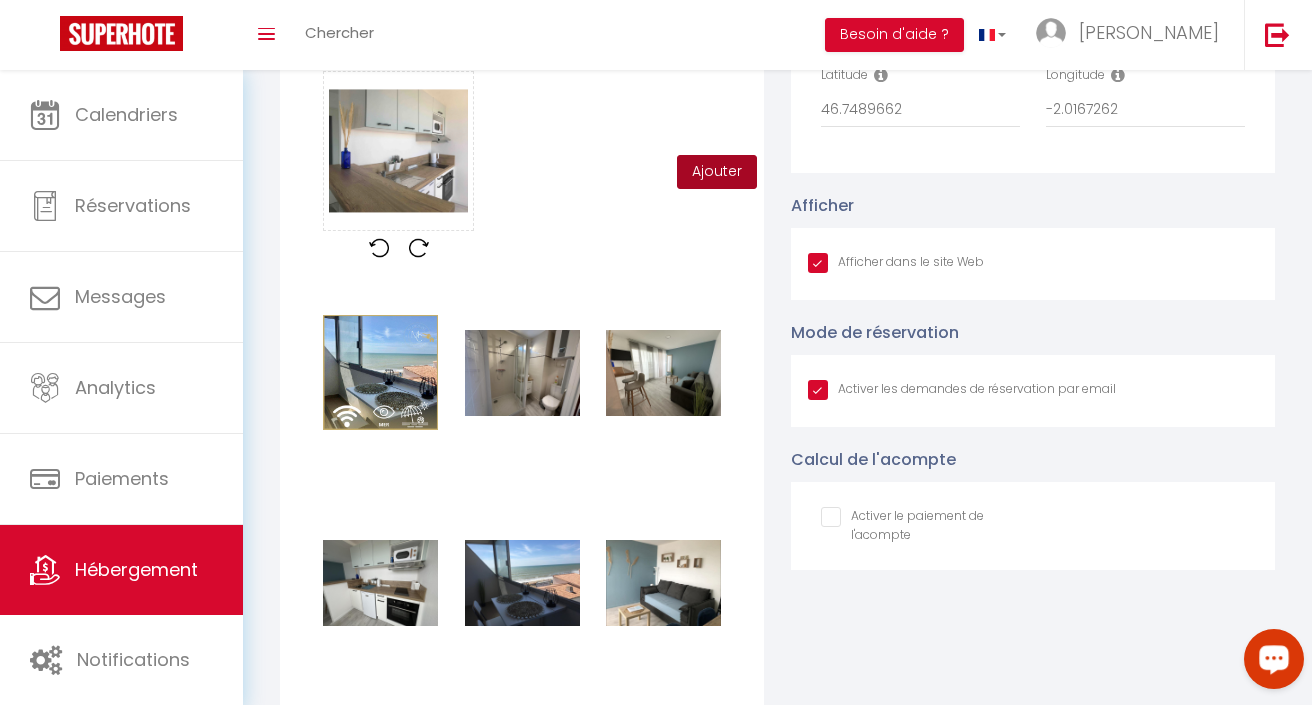 click on "Ajouter" at bounding box center [717, 172] 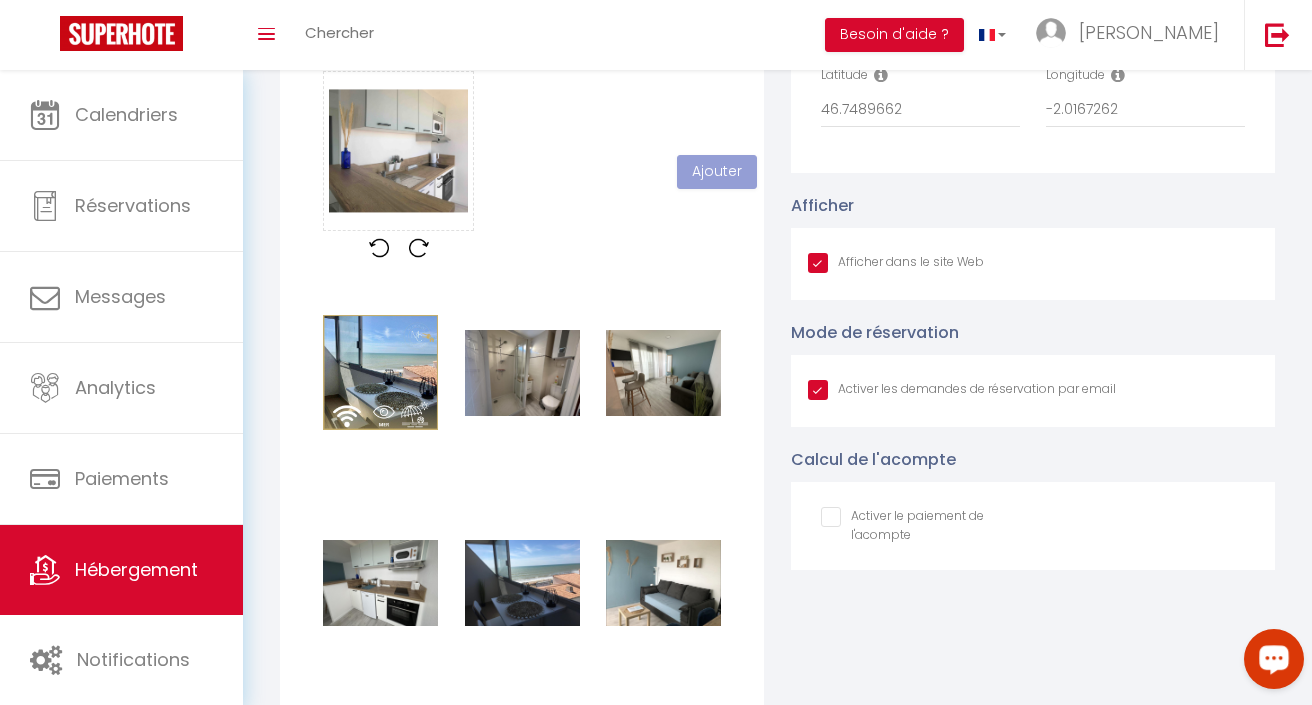 type 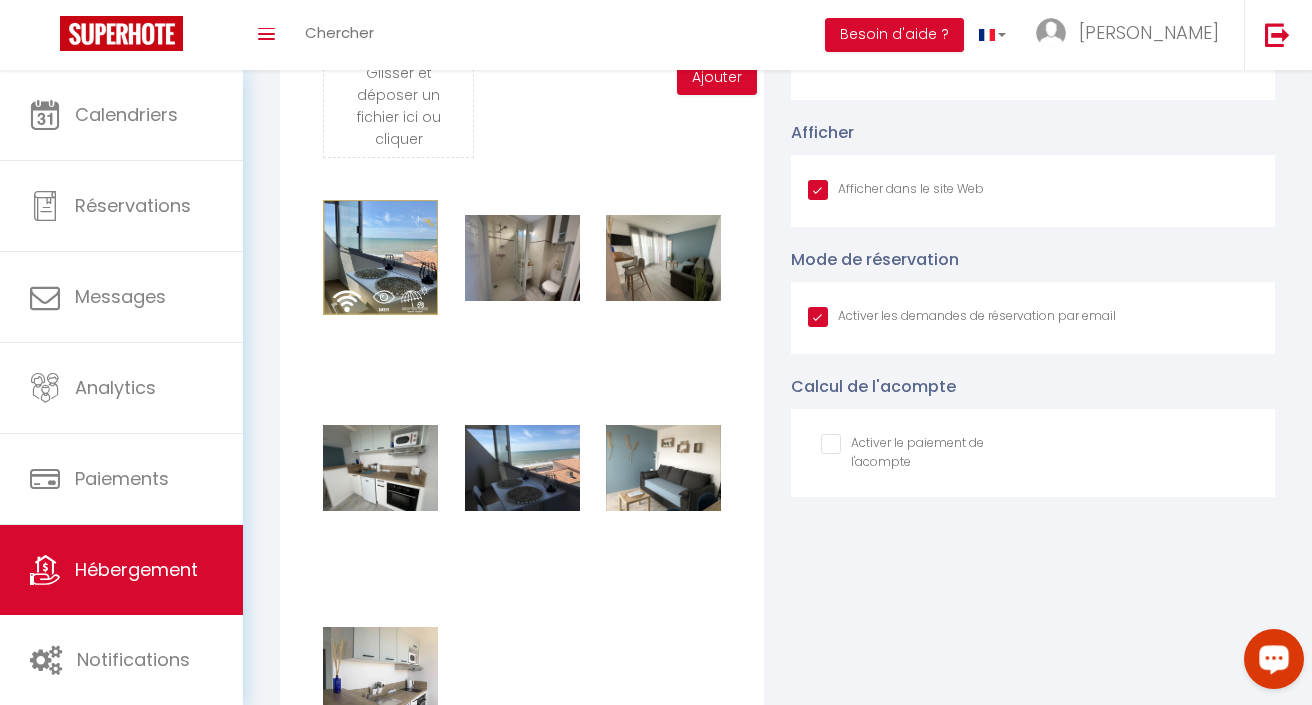 scroll, scrollTop: 2018, scrollLeft: 0, axis: vertical 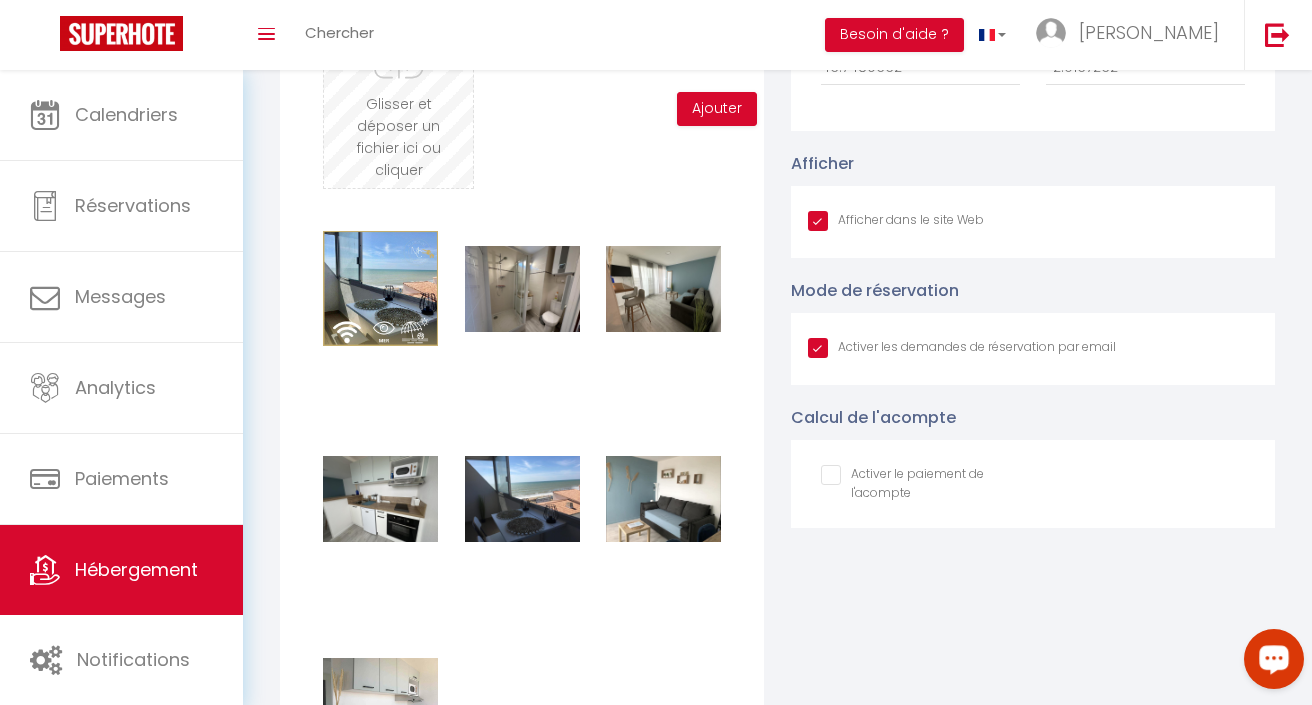click at bounding box center (398, 109) 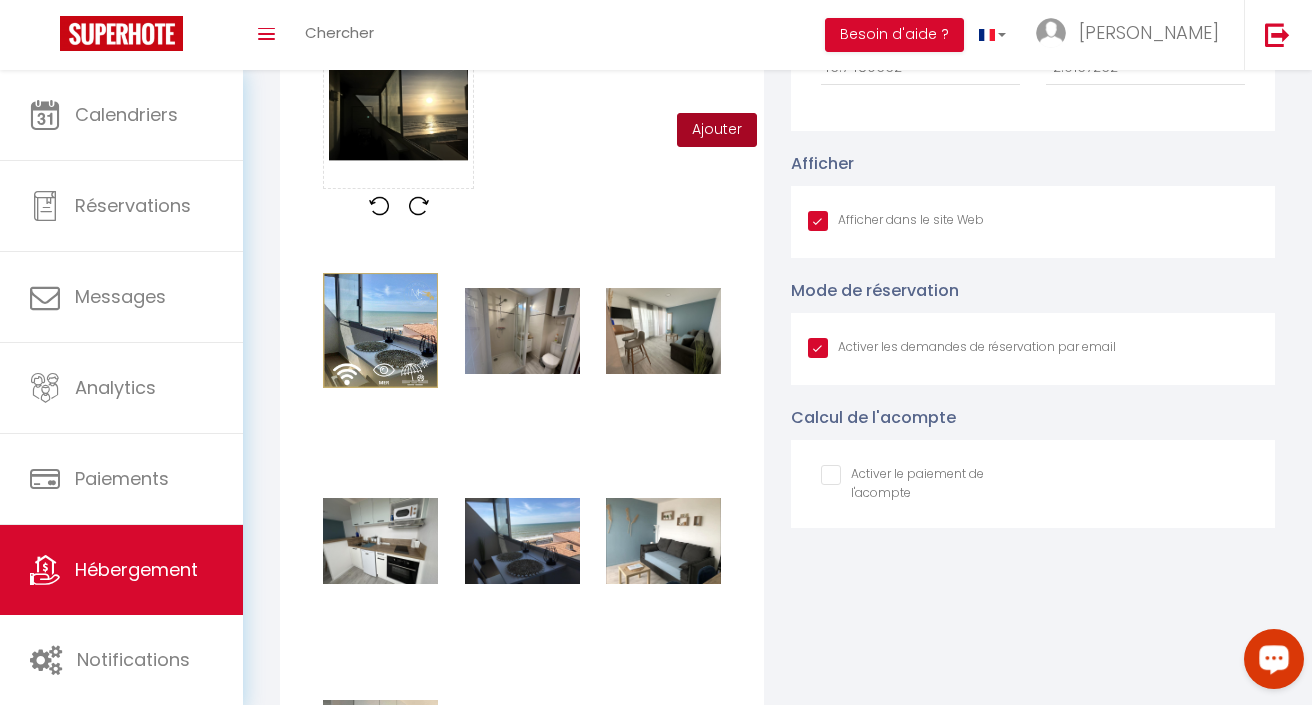click on "Ajouter" at bounding box center (717, 130) 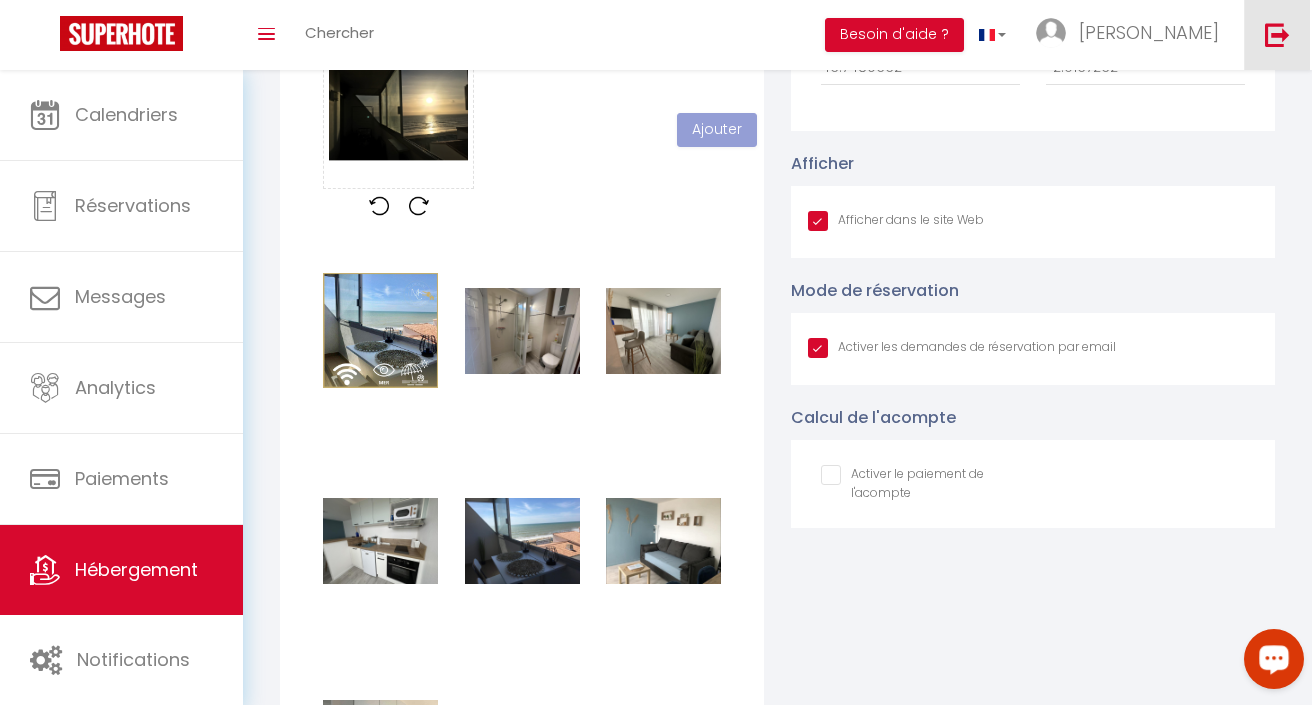 type 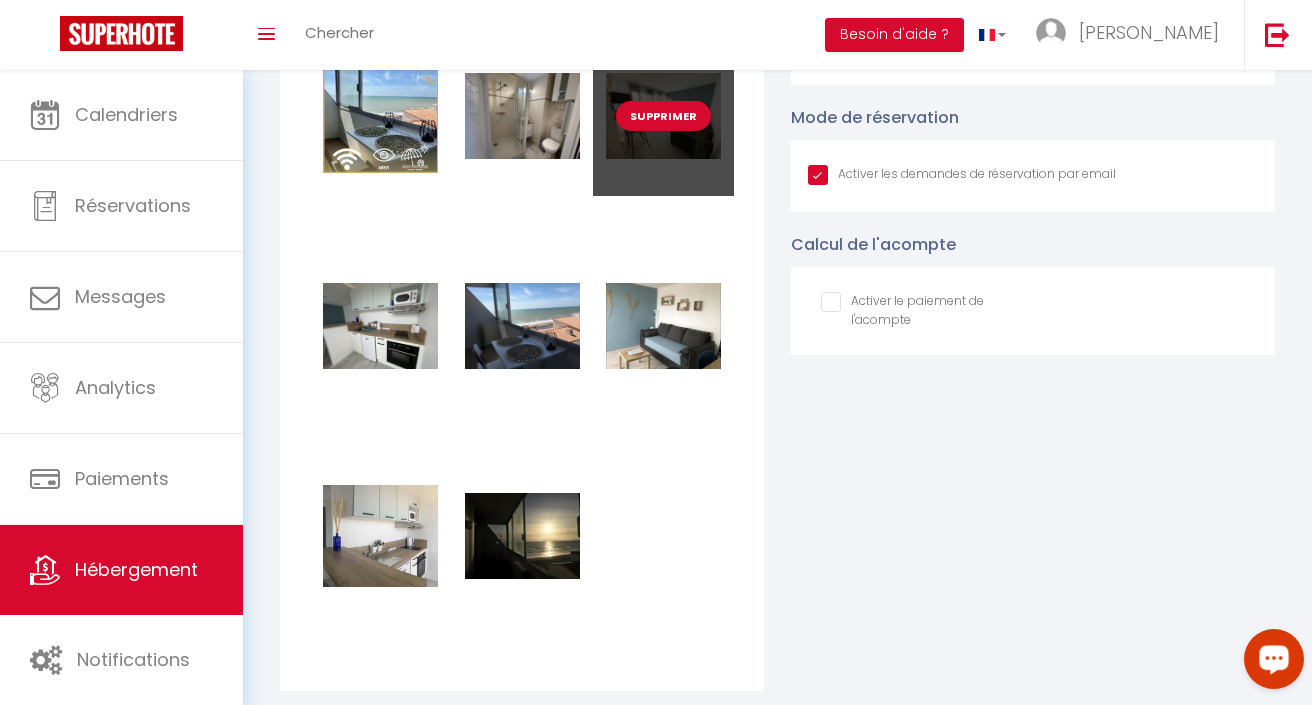 scroll, scrollTop: 1689, scrollLeft: 0, axis: vertical 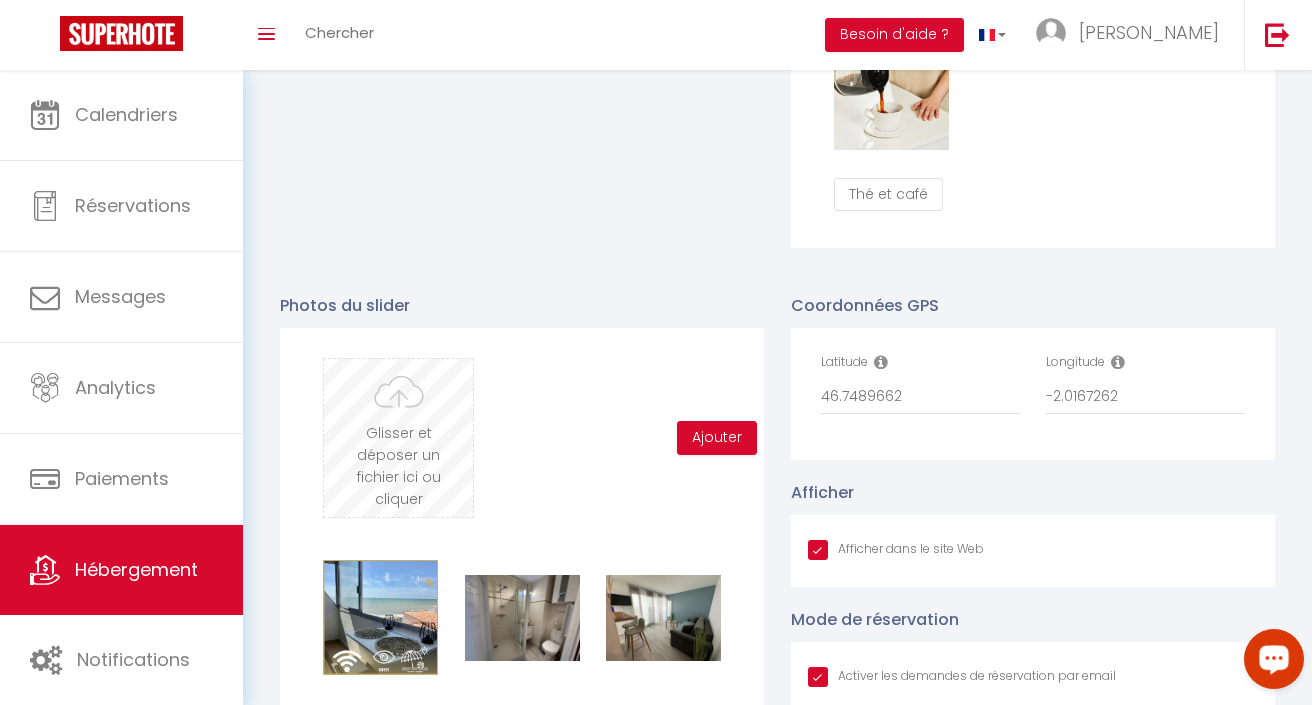 click at bounding box center (398, 438) 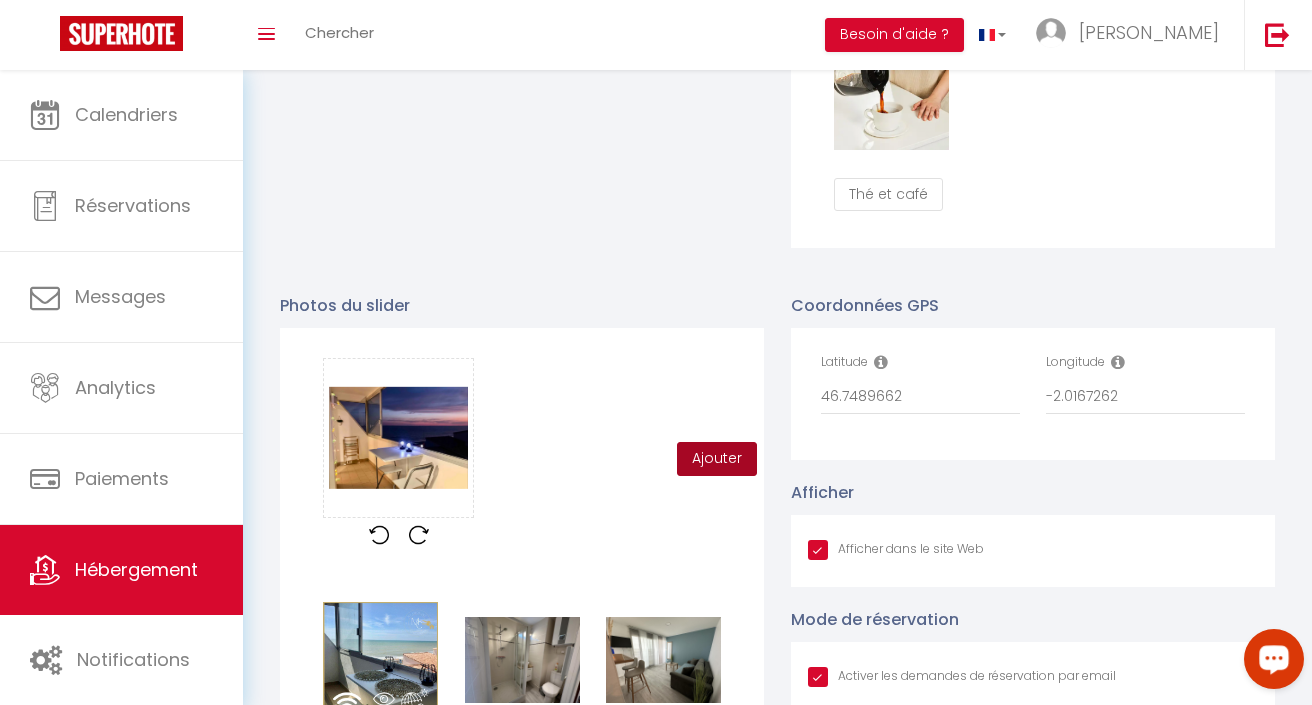 click on "Ajouter" at bounding box center [717, 459] 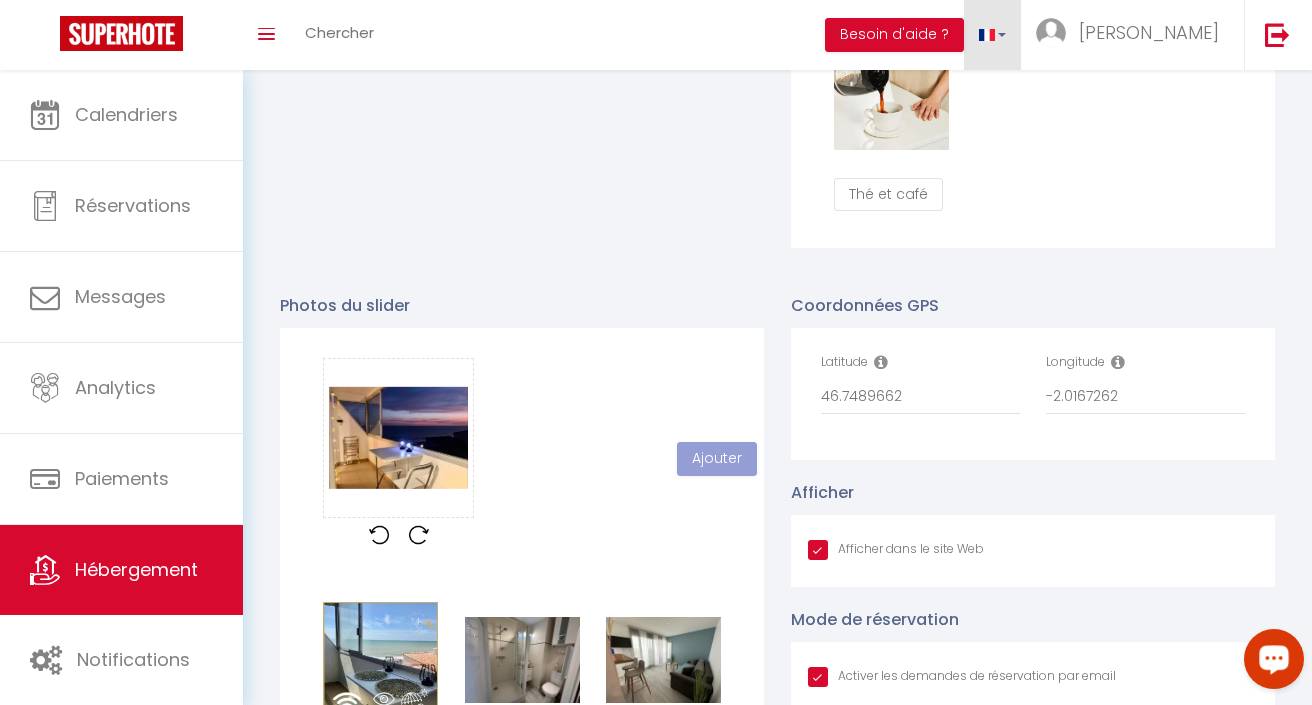 type 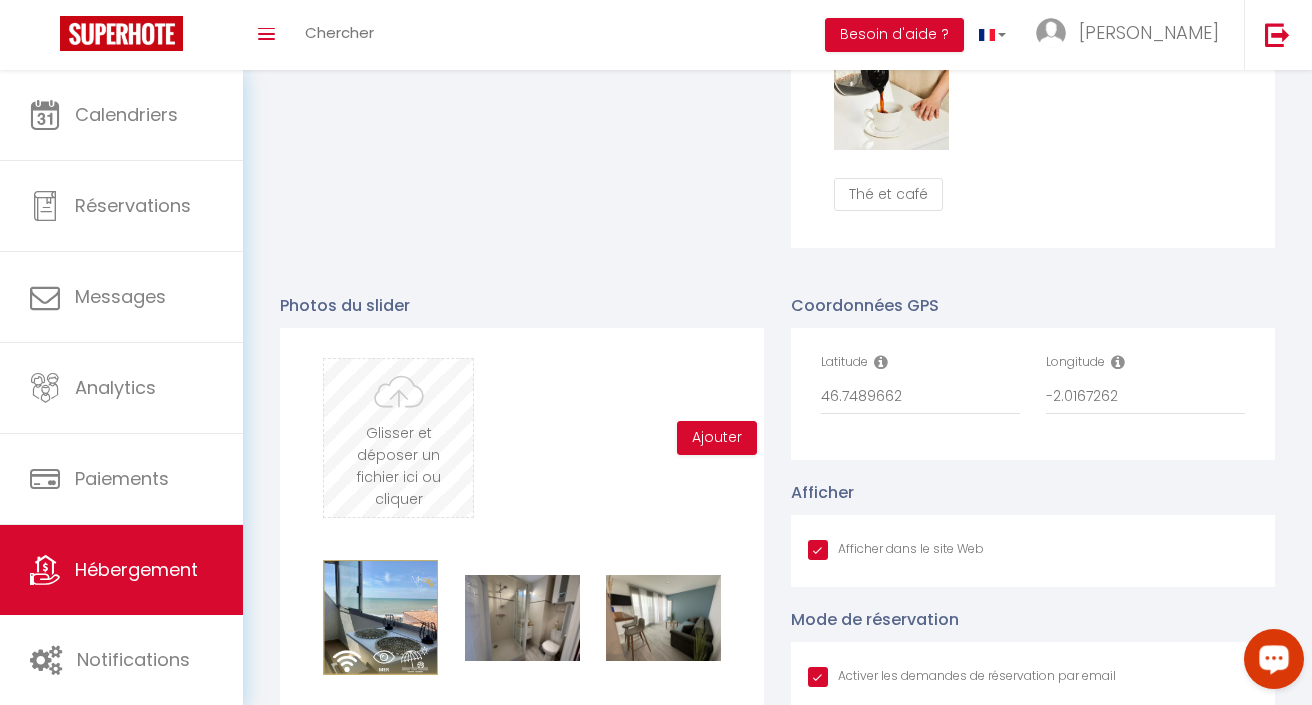 click at bounding box center [398, 438] 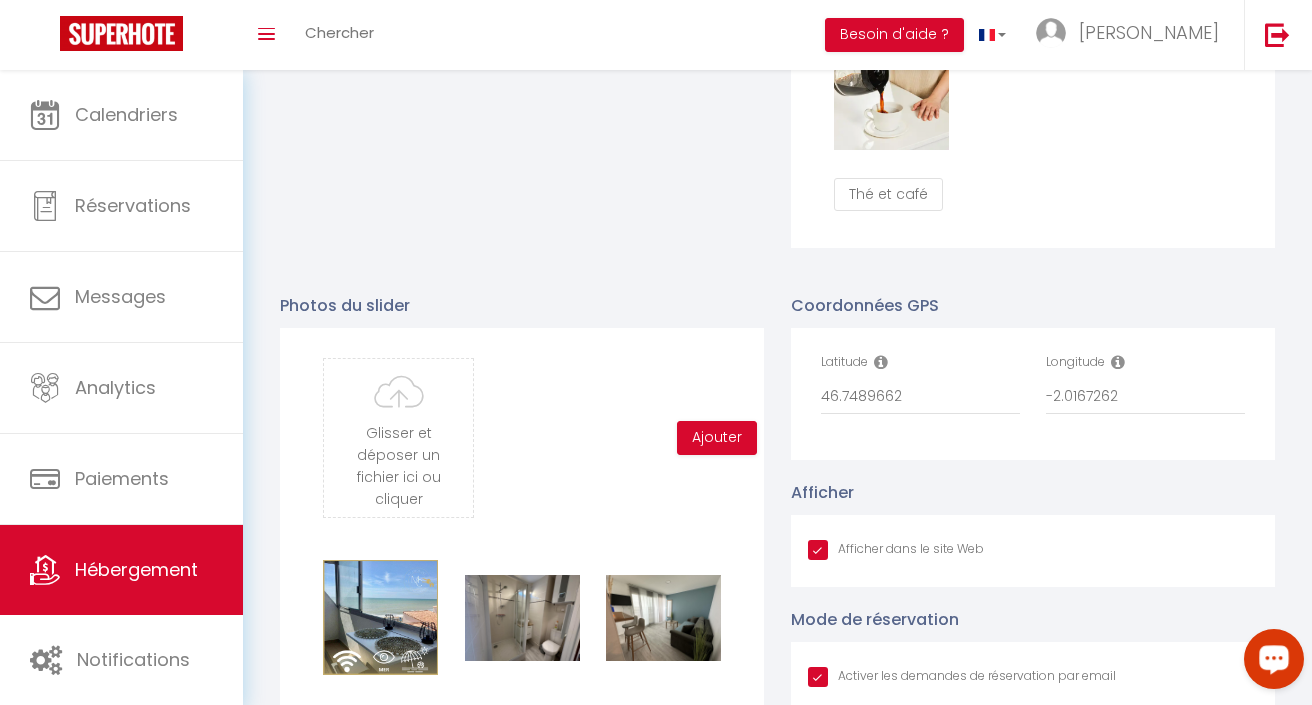type on "C:\fakepath\IMG_6767.jpg" 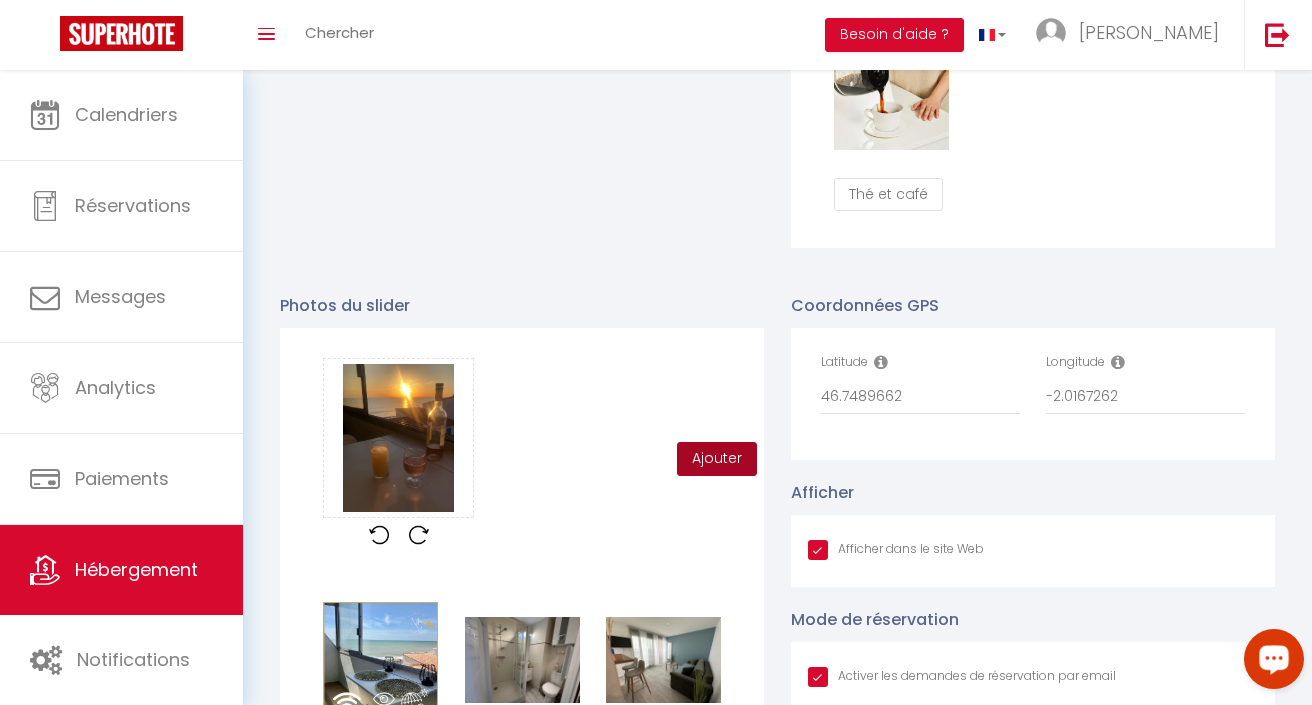 click on "Ajouter" at bounding box center (717, 459) 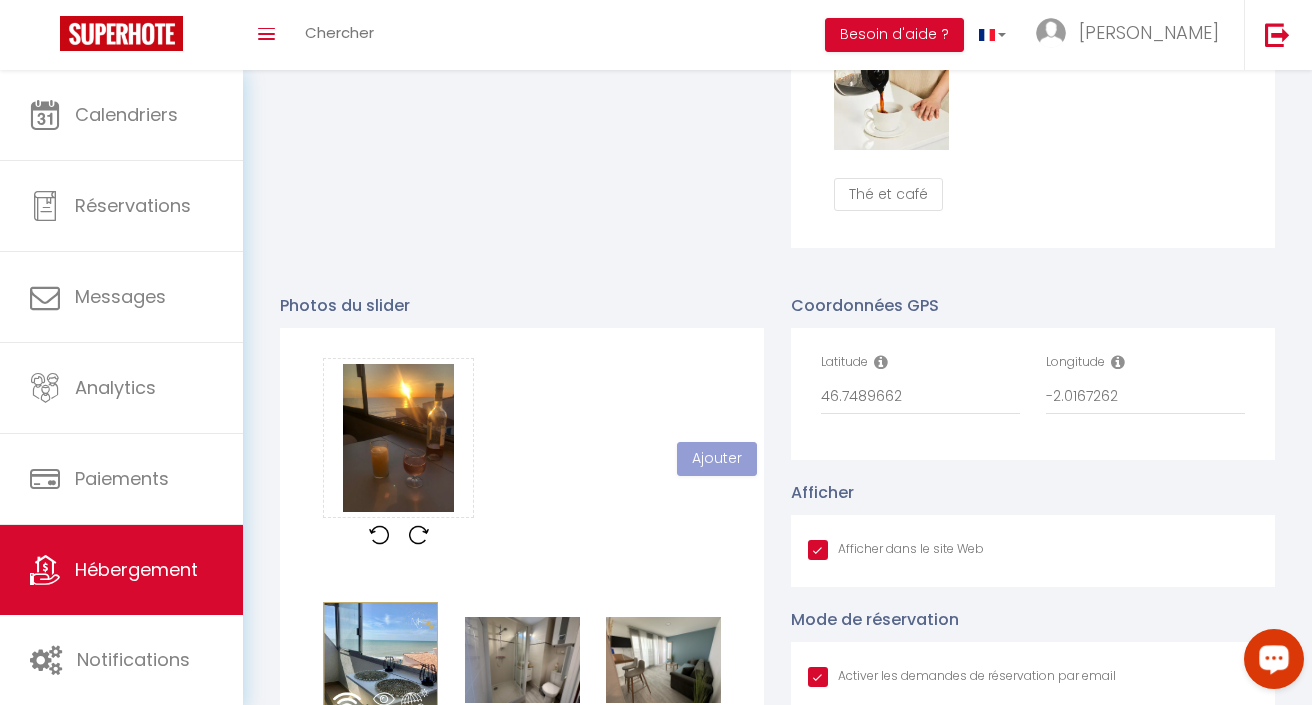 type 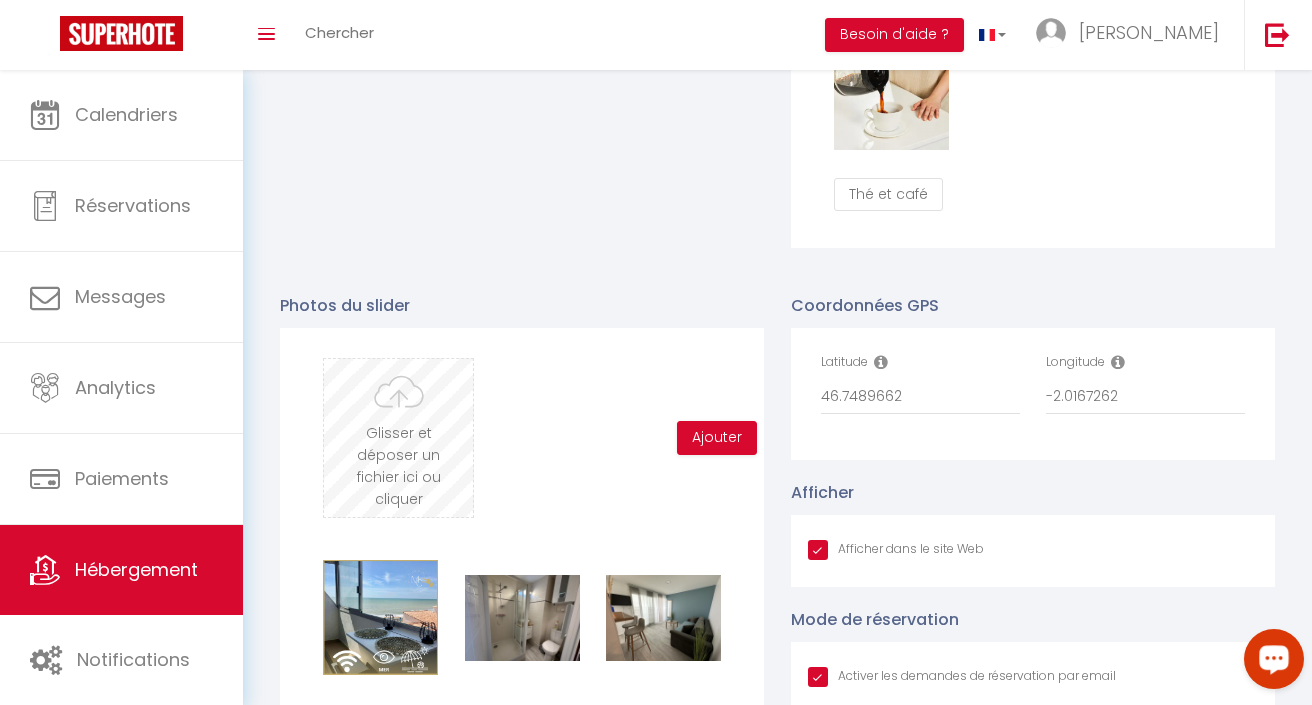 click at bounding box center (398, 438) 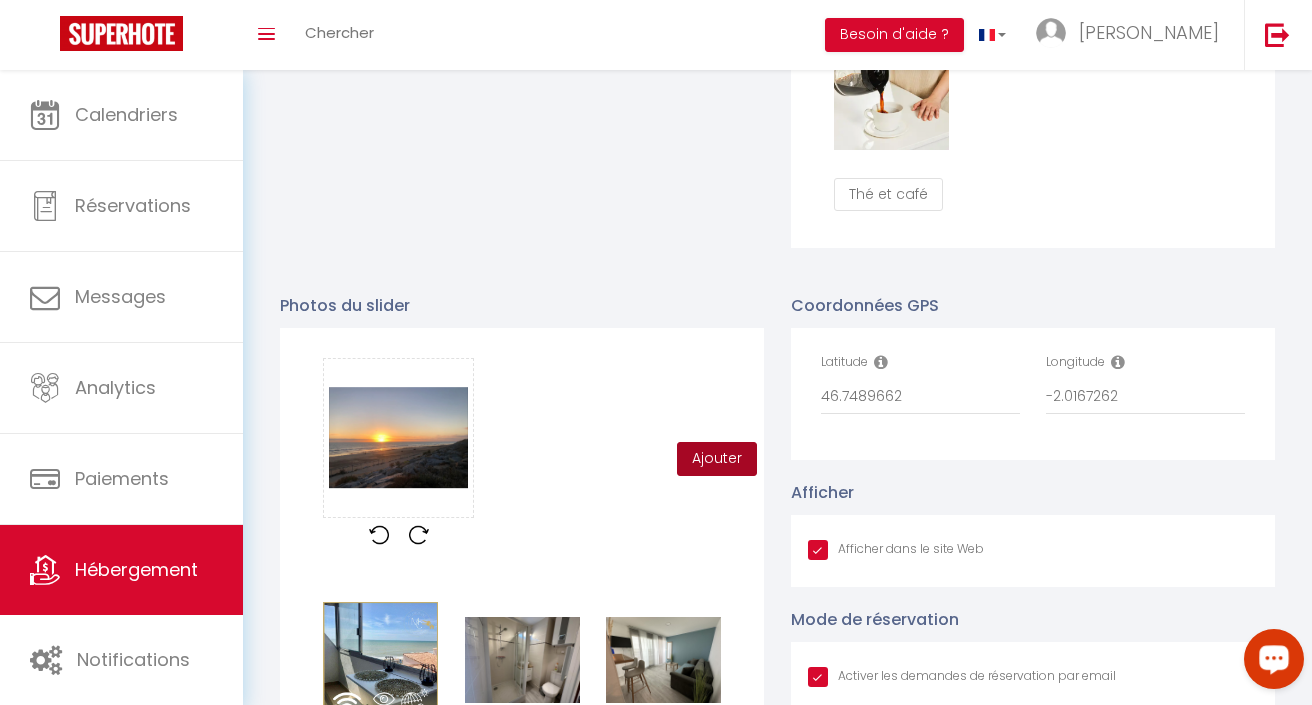 click on "Ajouter" at bounding box center [717, 459] 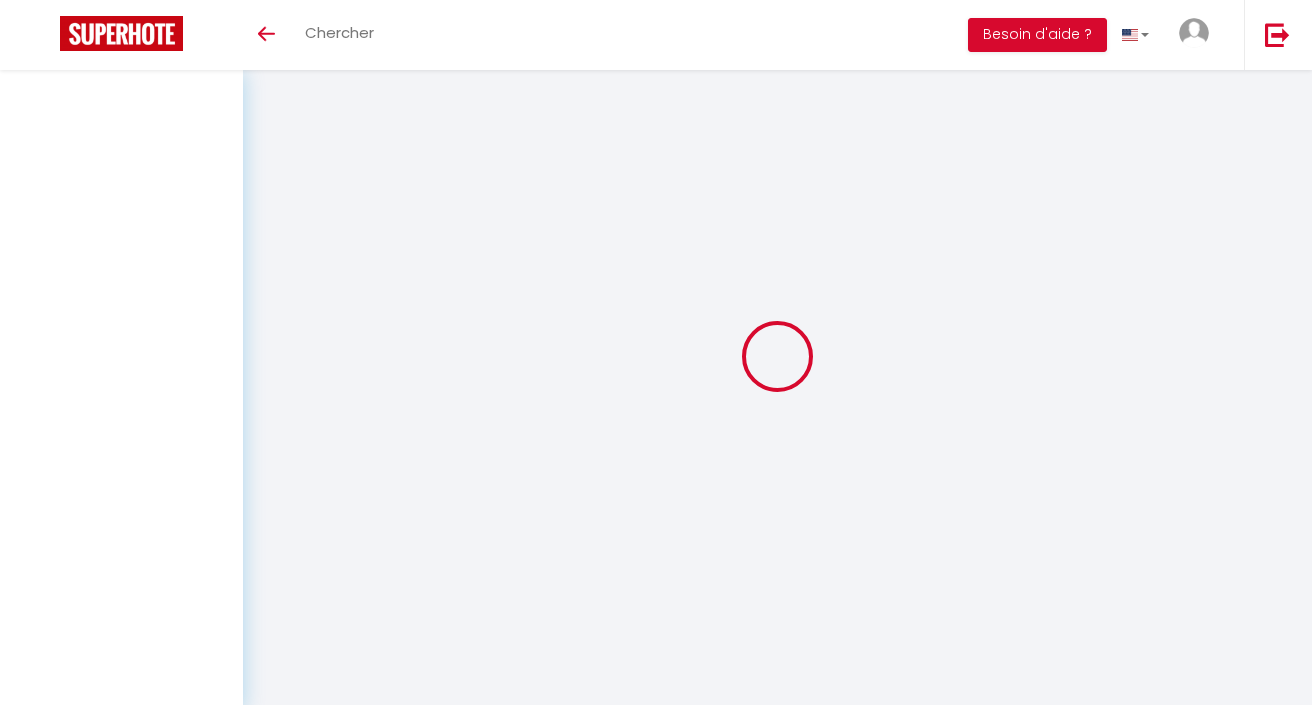 scroll, scrollTop: 0, scrollLeft: 0, axis: both 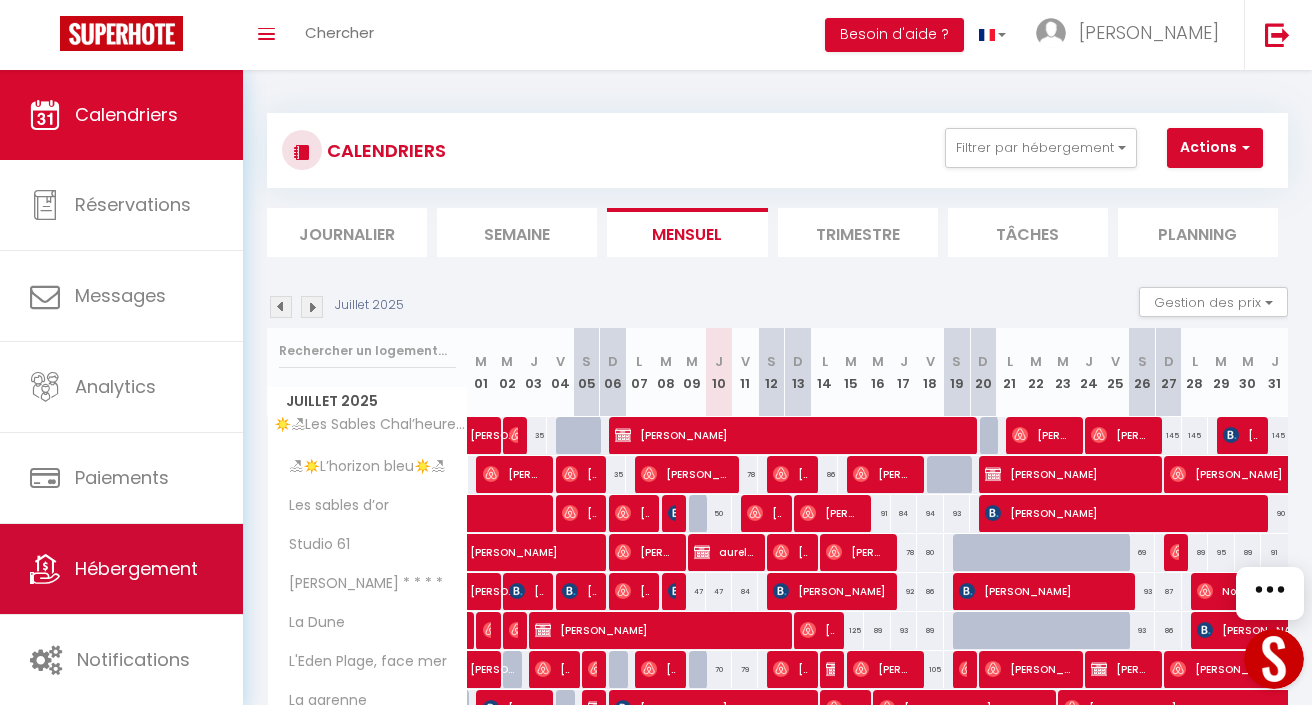 click on "Hébergement" at bounding box center (121, 569) 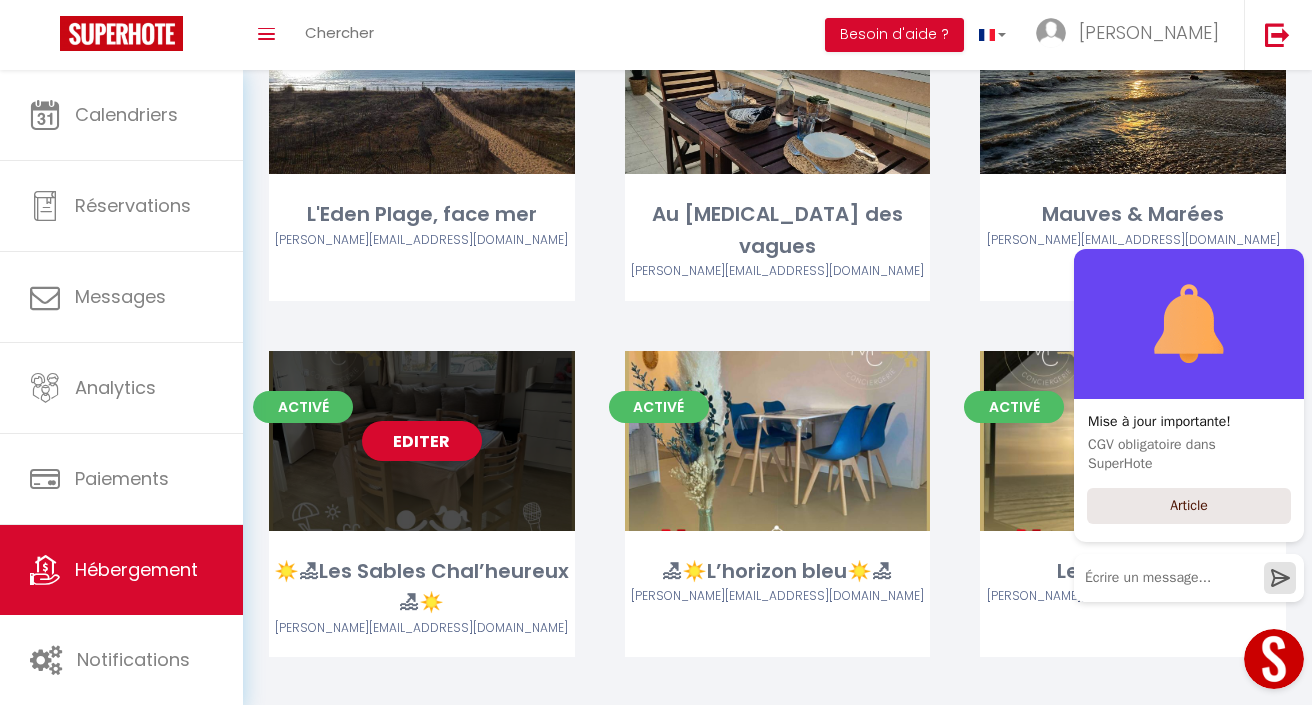 scroll, scrollTop: 546, scrollLeft: 0, axis: vertical 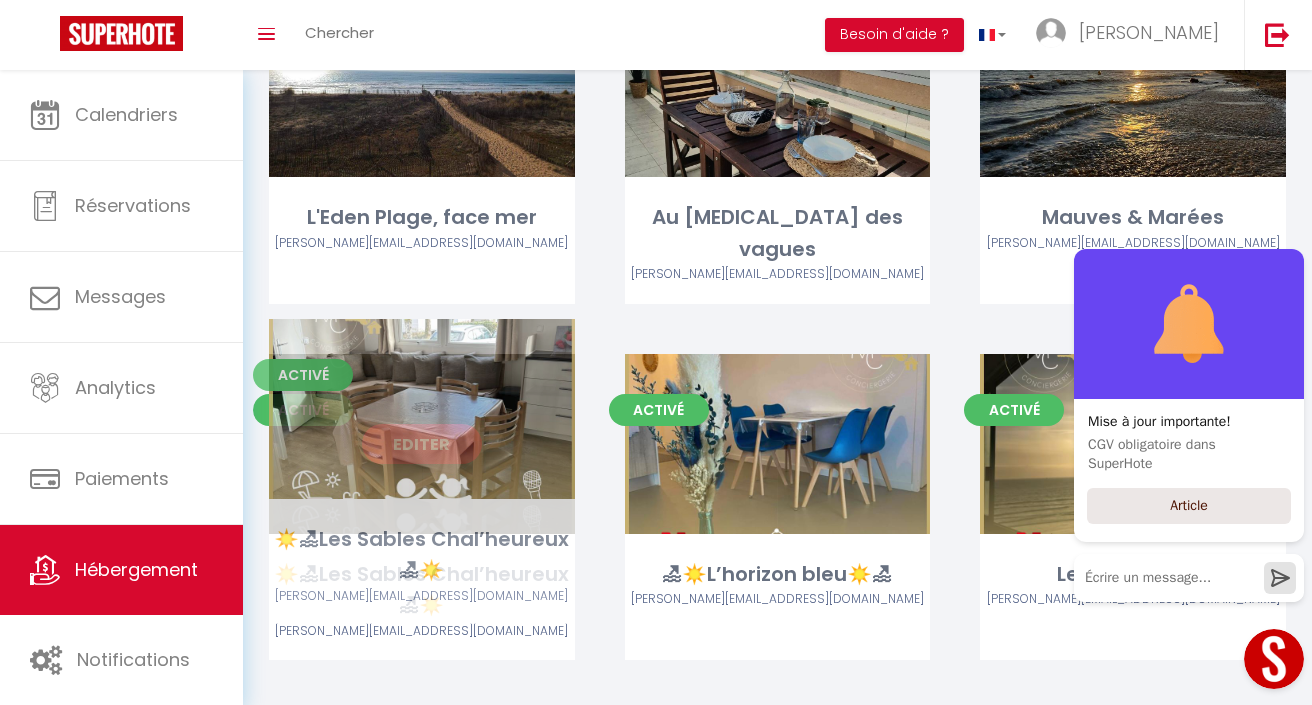 click on "Editer" at bounding box center [422, 444] 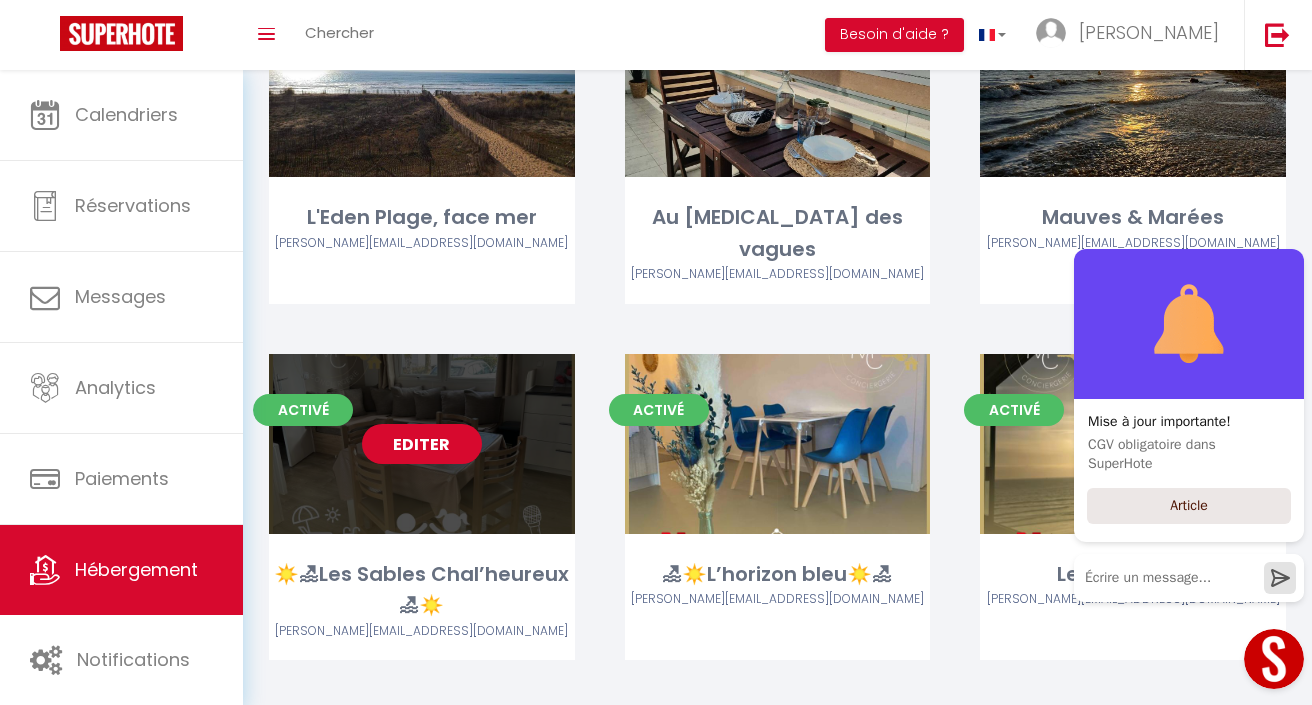 click on "Editer" at bounding box center [422, 444] 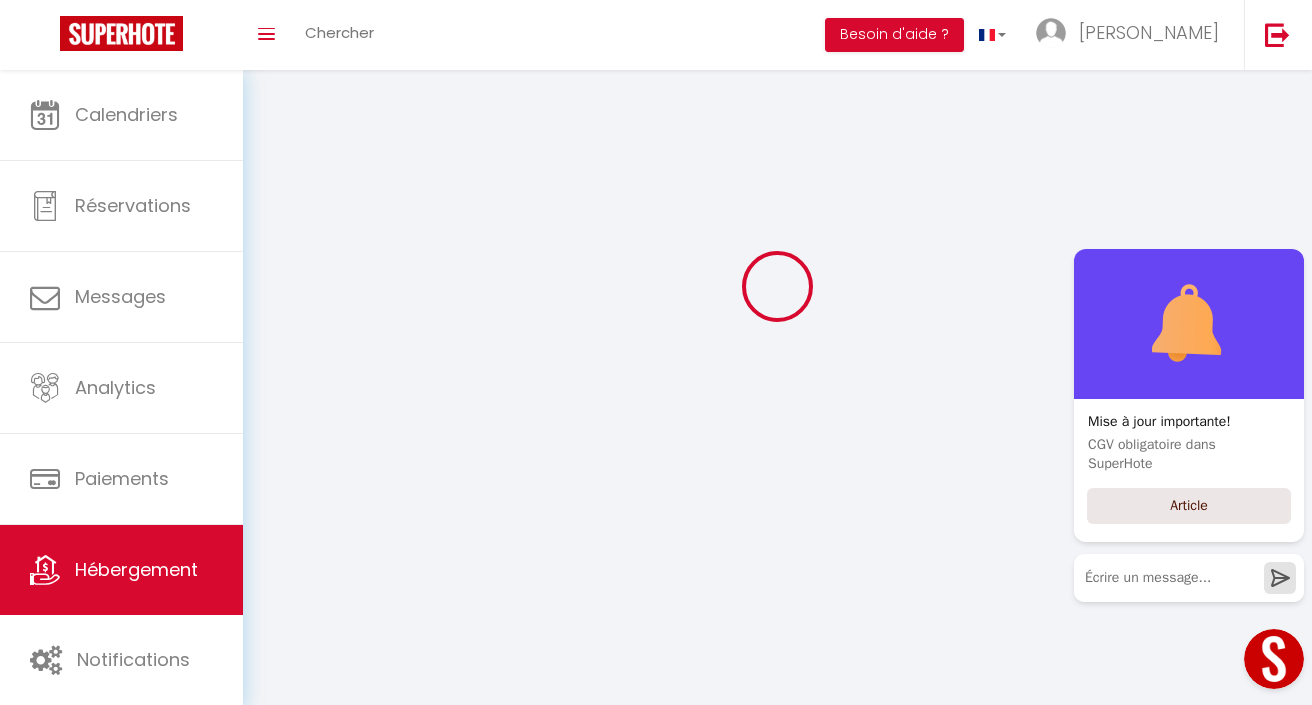 scroll, scrollTop: 0, scrollLeft: 0, axis: both 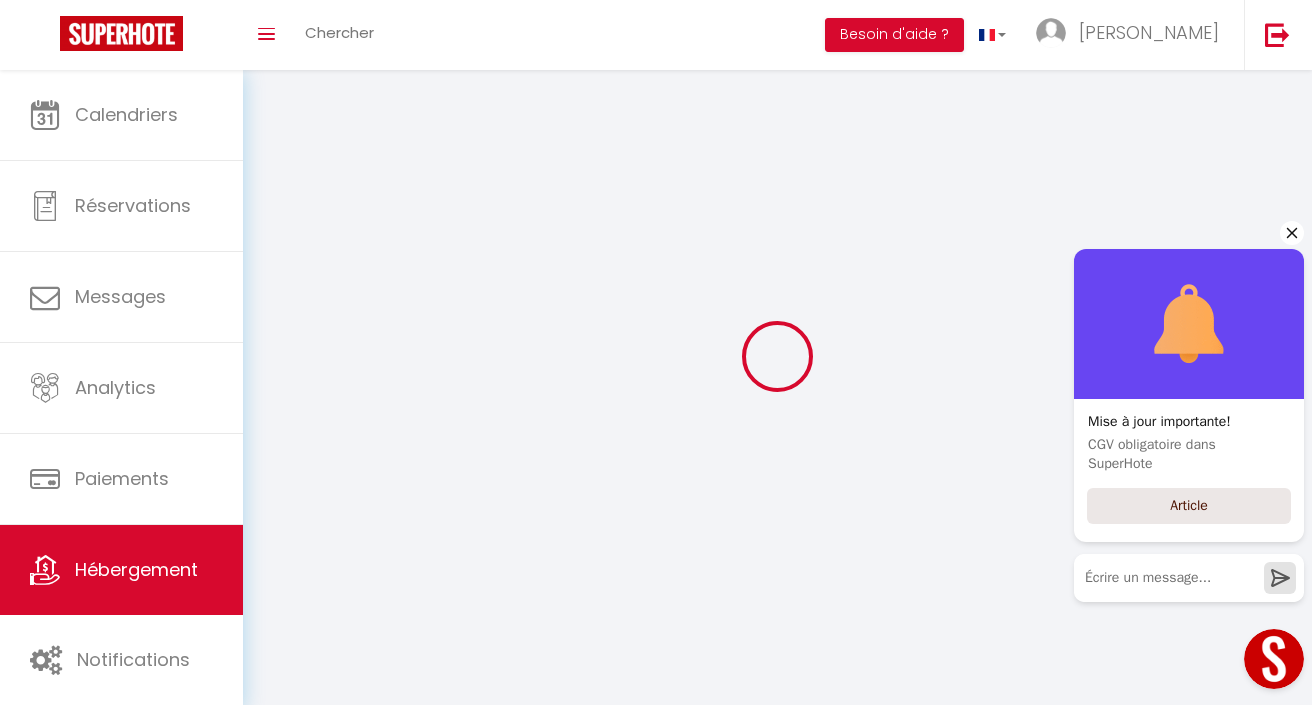 click 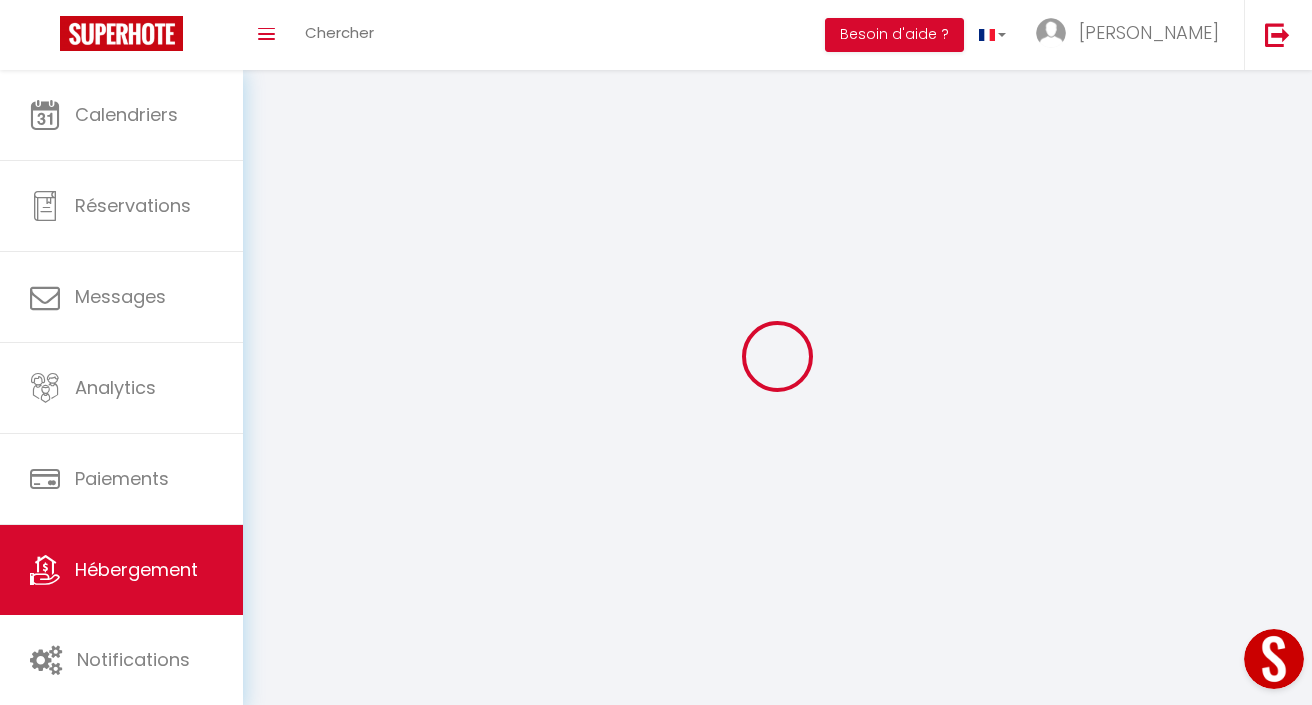 select 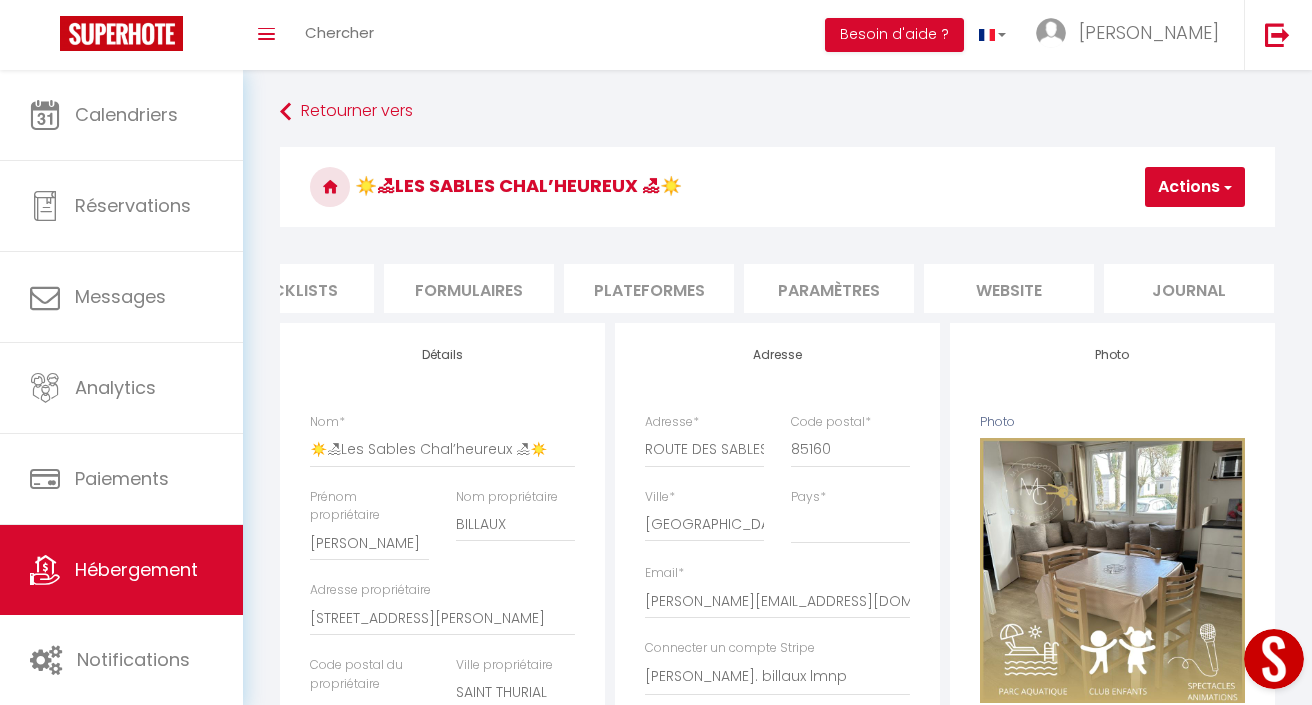 scroll, scrollTop: 0, scrollLeft: 795, axis: horizontal 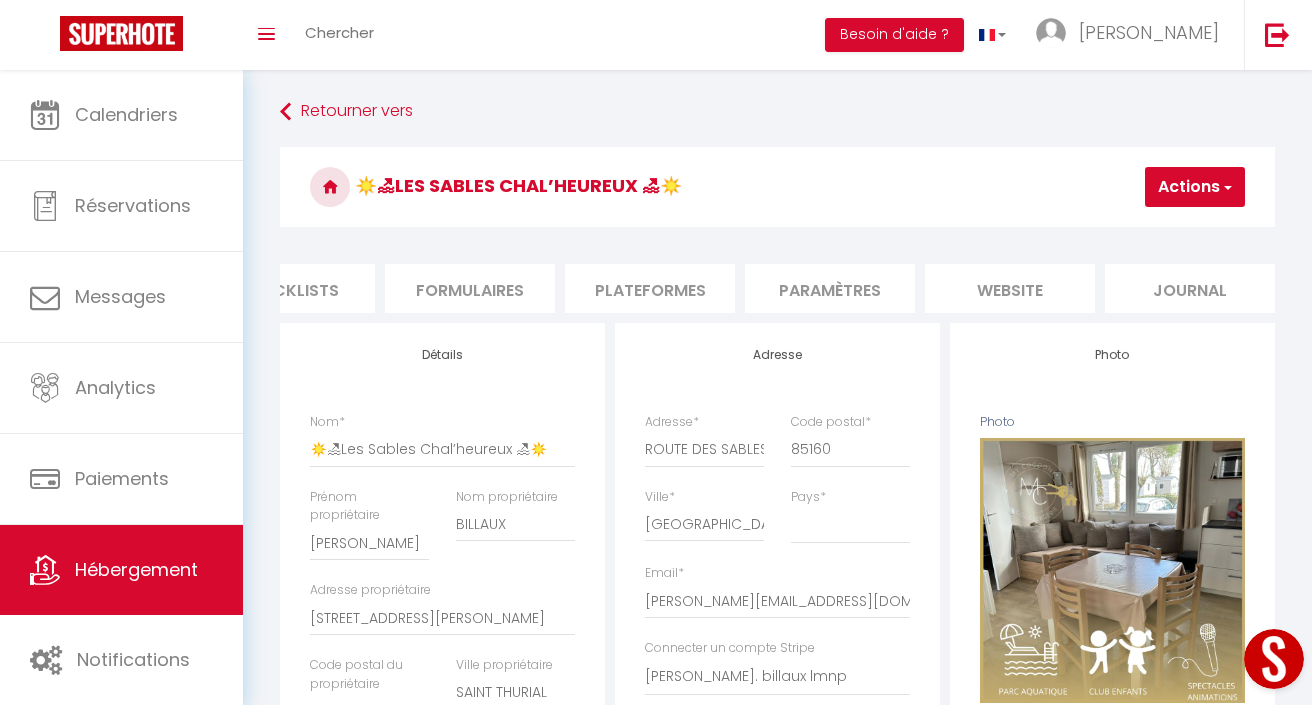 click on "website" at bounding box center [1010, 288] 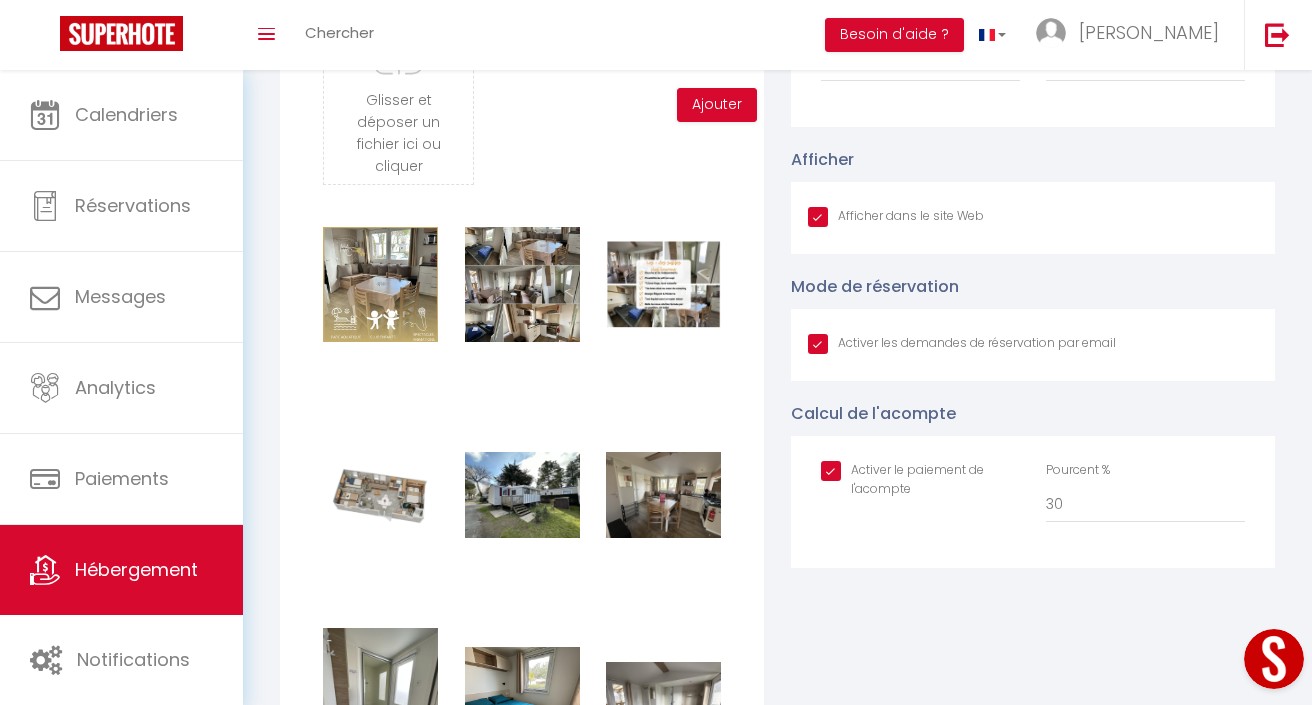 scroll, scrollTop: 1818, scrollLeft: 0, axis: vertical 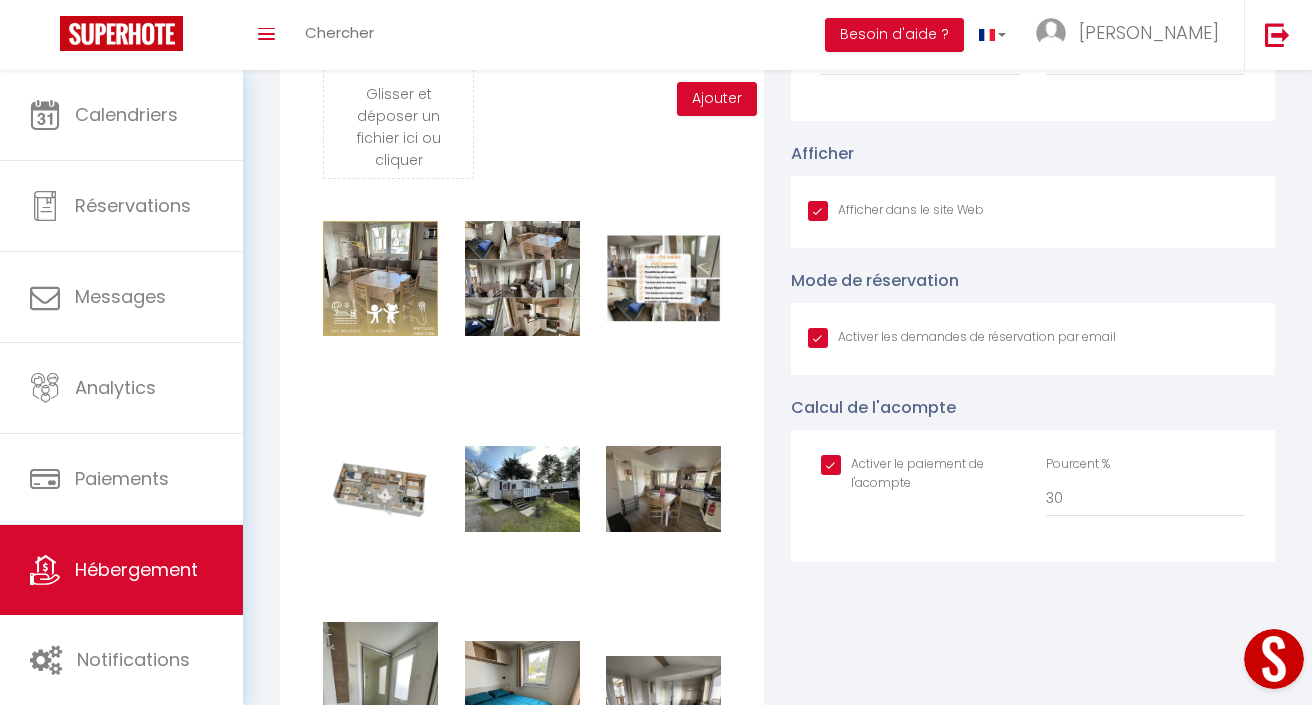 click at bounding box center (920, 465) 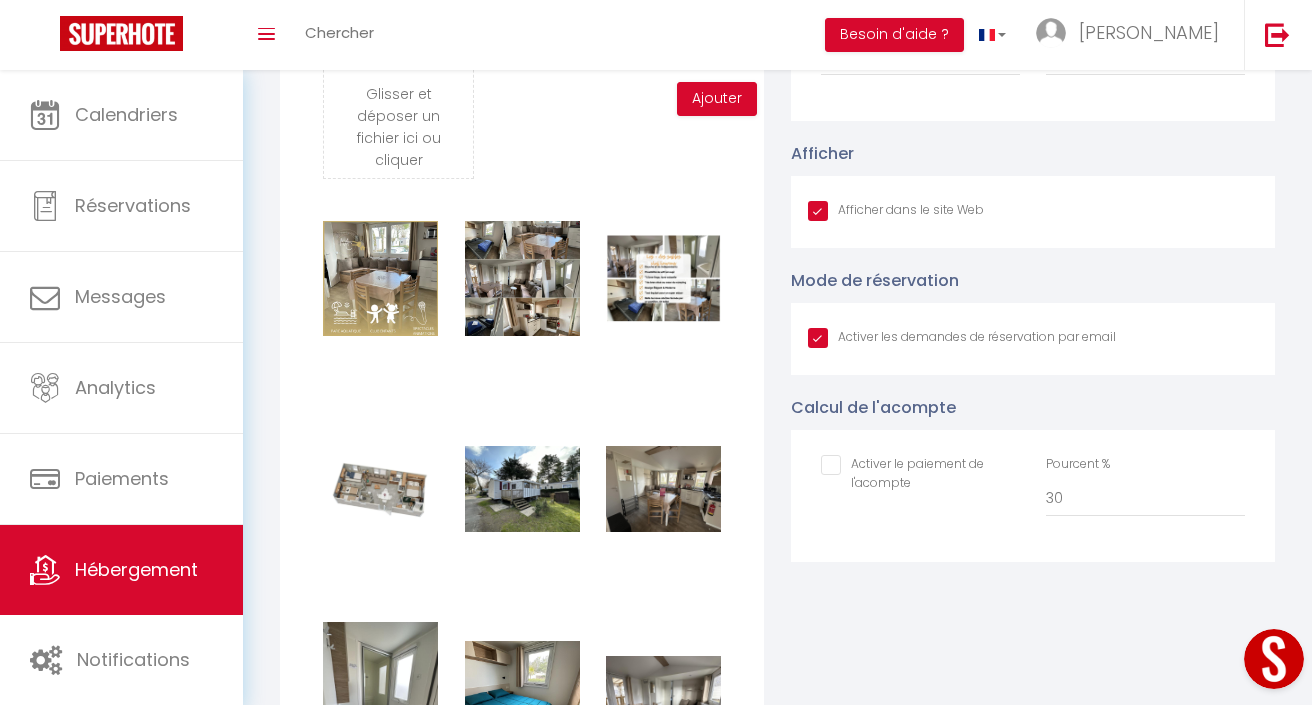 checkbox on "true" 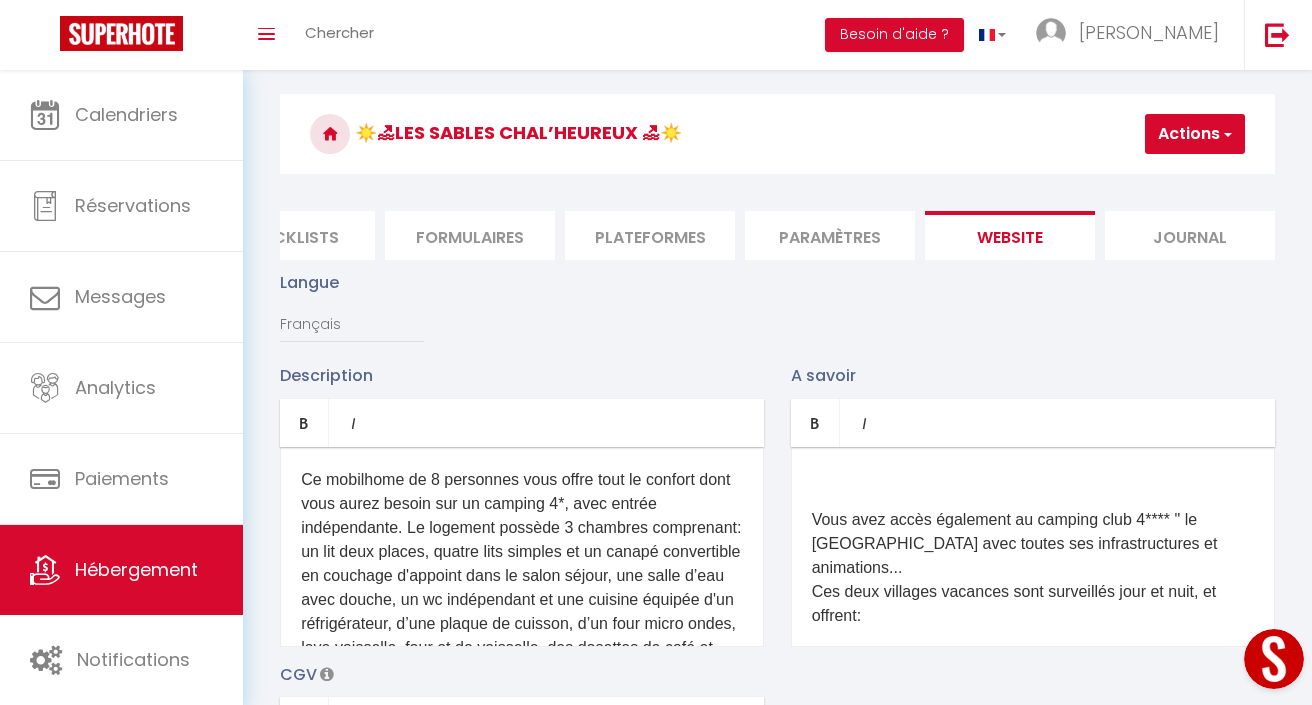 scroll, scrollTop: 6, scrollLeft: 0, axis: vertical 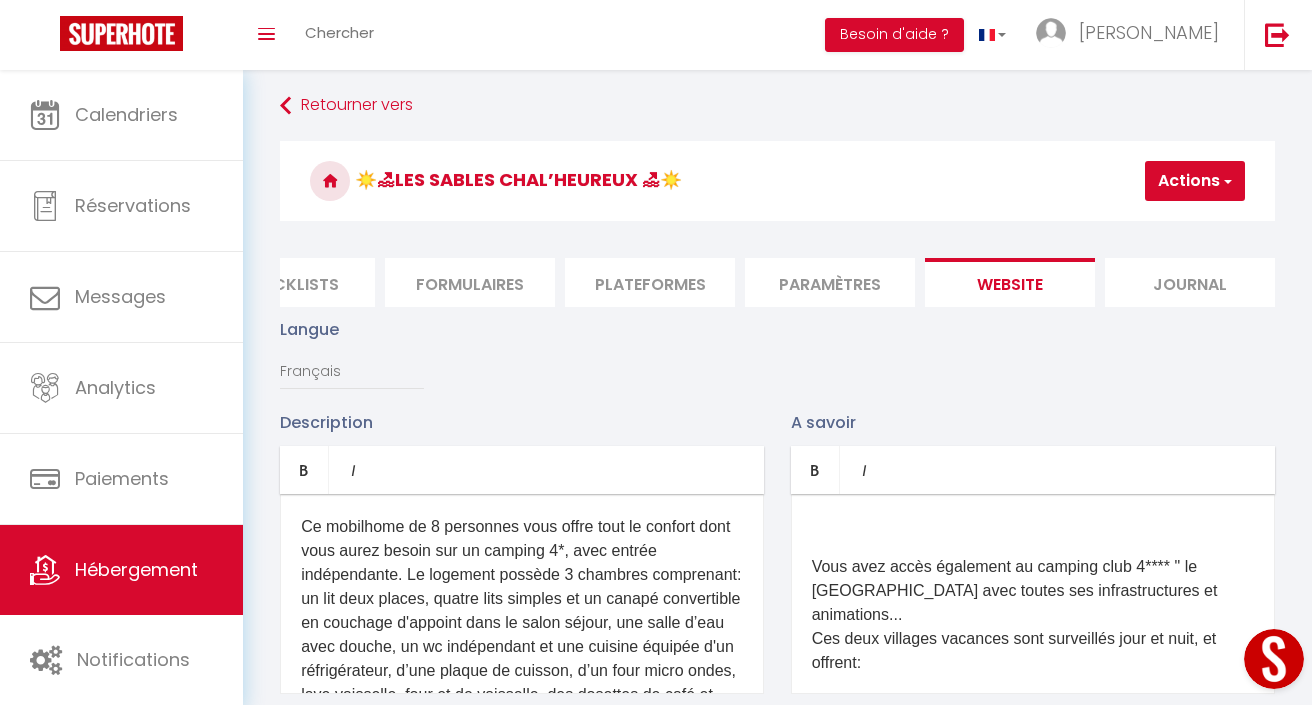 click on "Actions" at bounding box center (1195, 181) 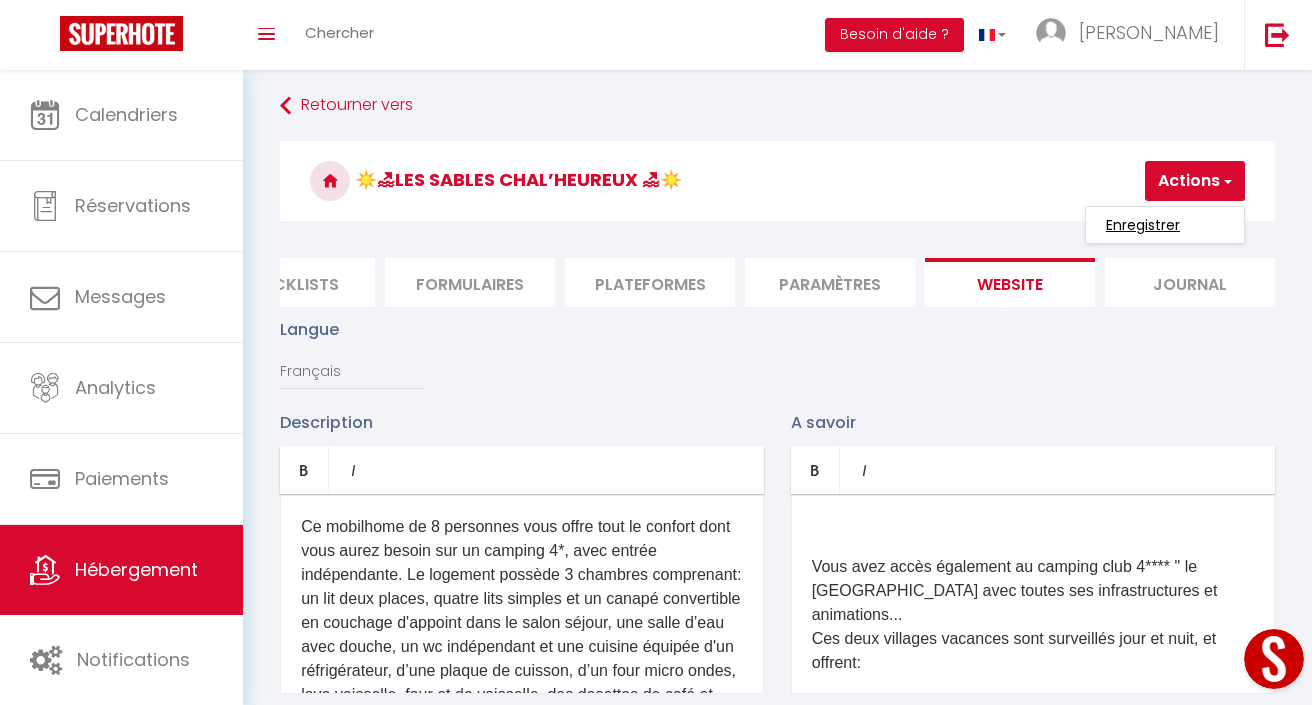 click on "Enregistrer" at bounding box center (1143, 225) 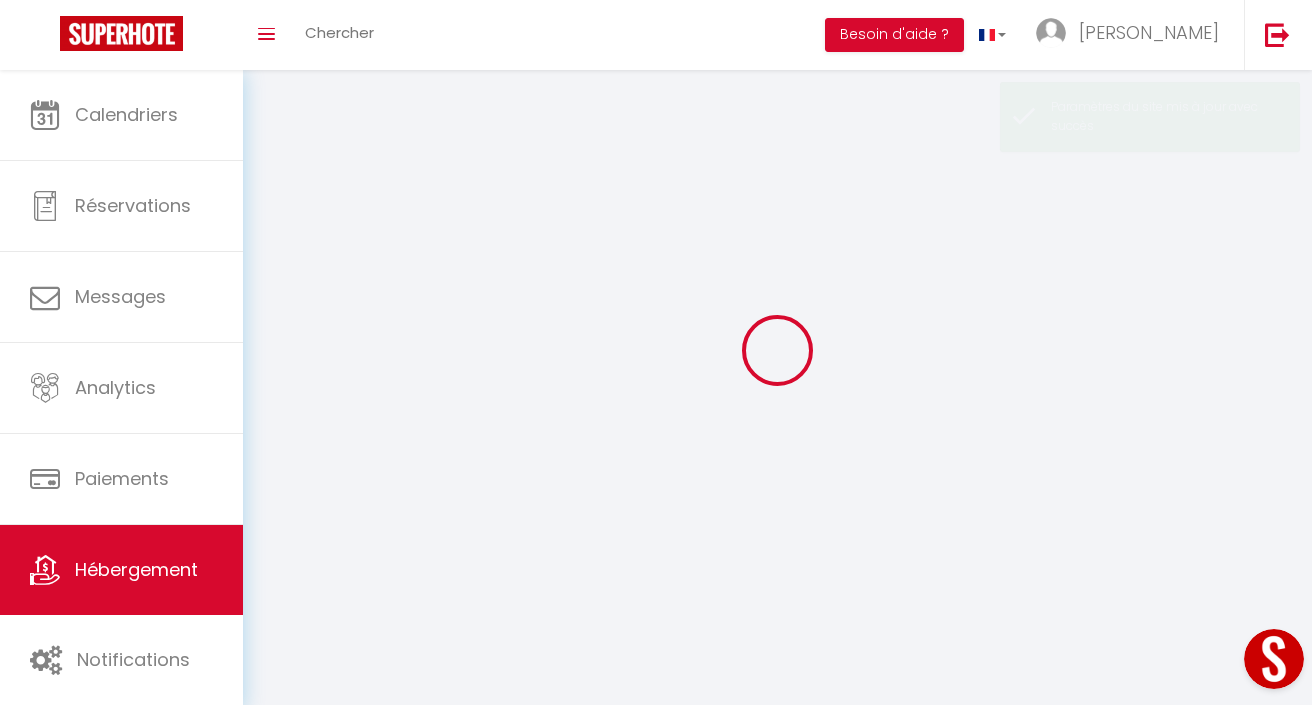 scroll, scrollTop: 0, scrollLeft: 0, axis: both 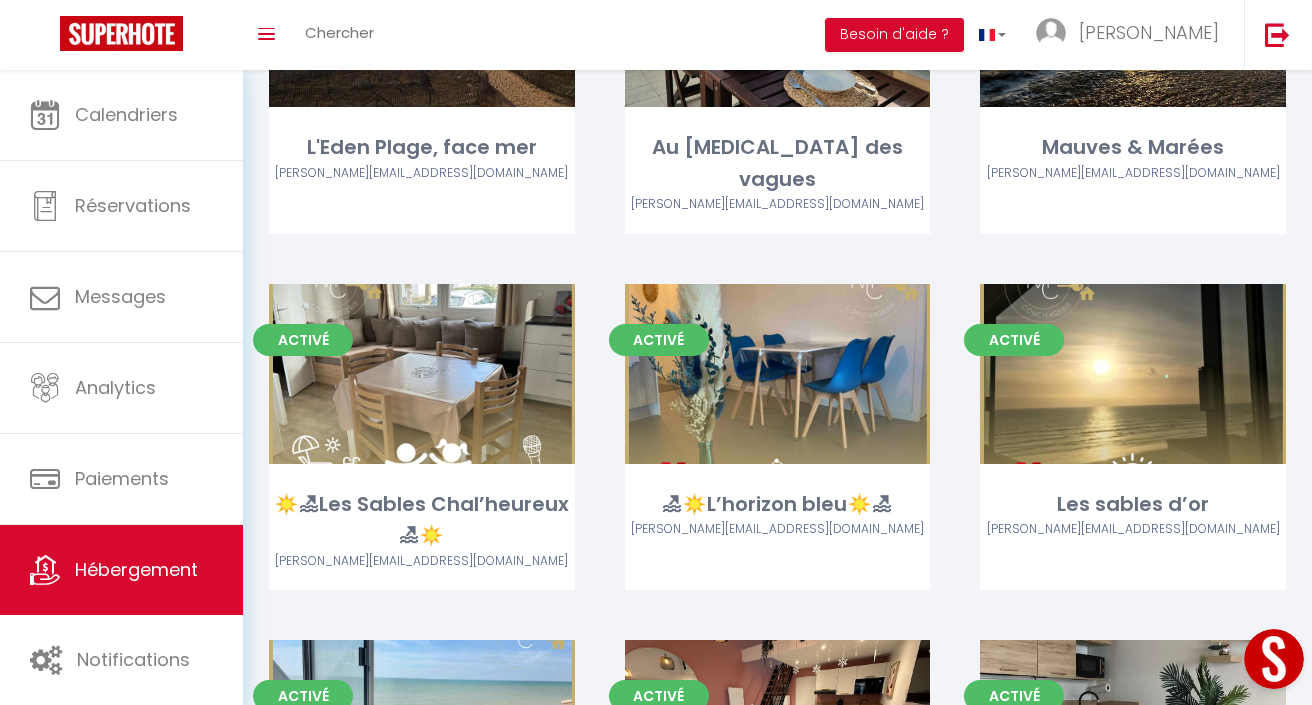 click on "Editer" at bounding box center (777, 374) 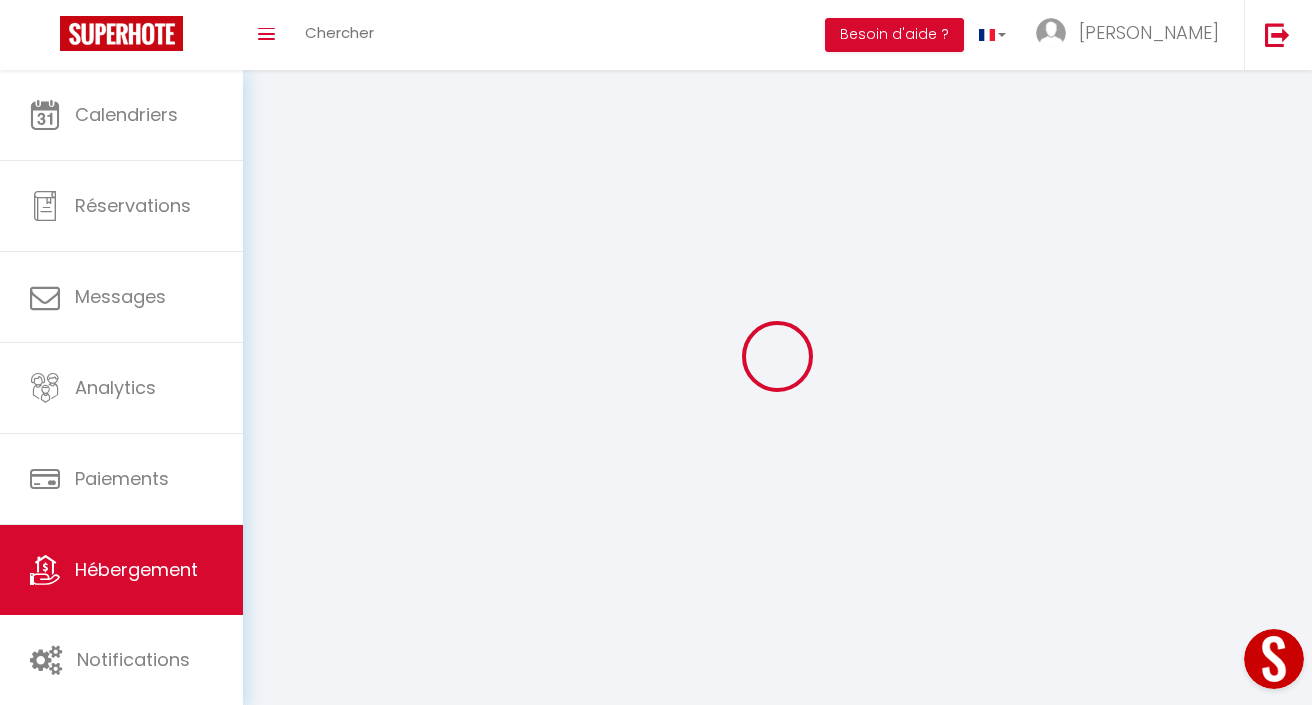 click 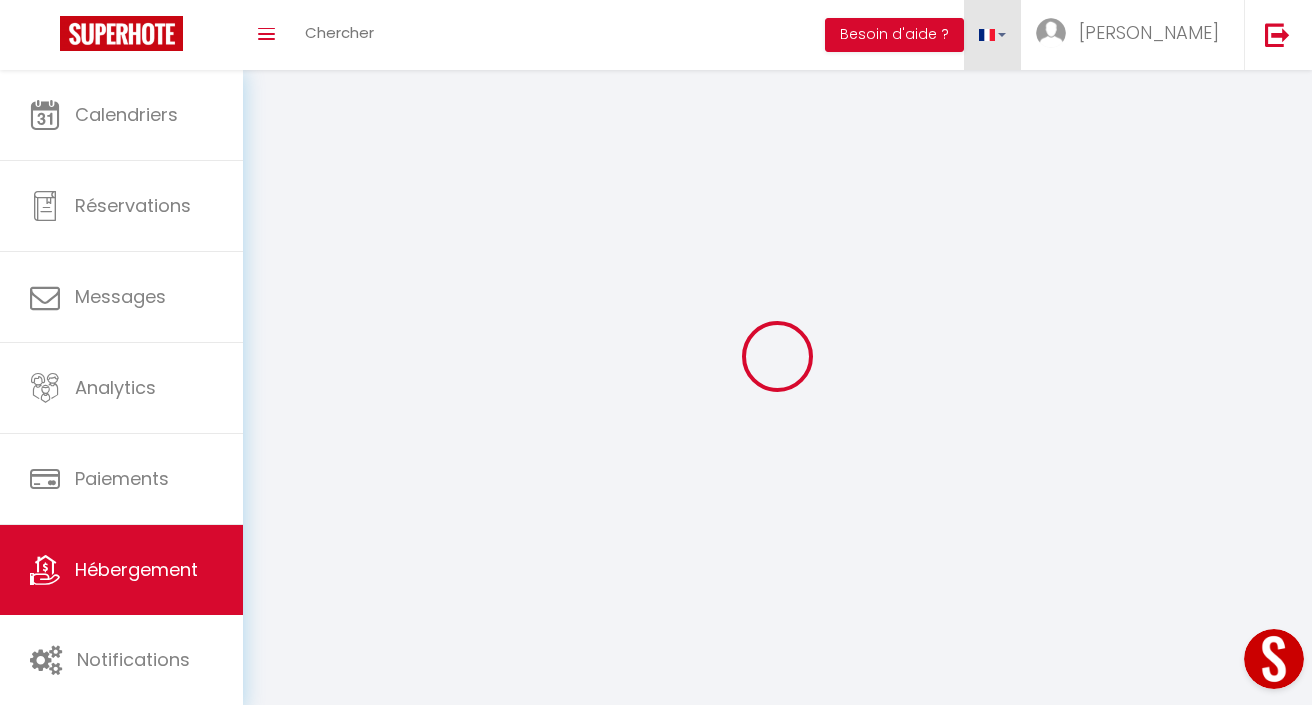 select 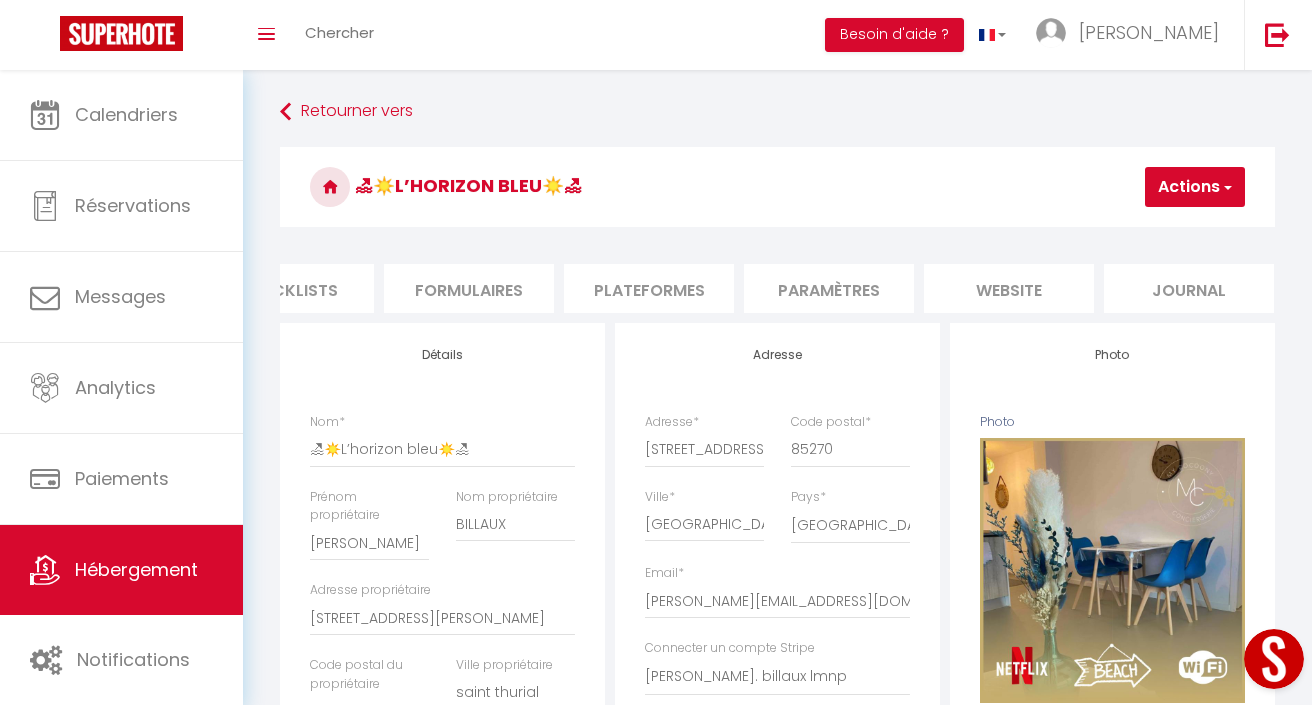 scroll, scrollTop: 0, scrollLeft: 795, axis: horizontal 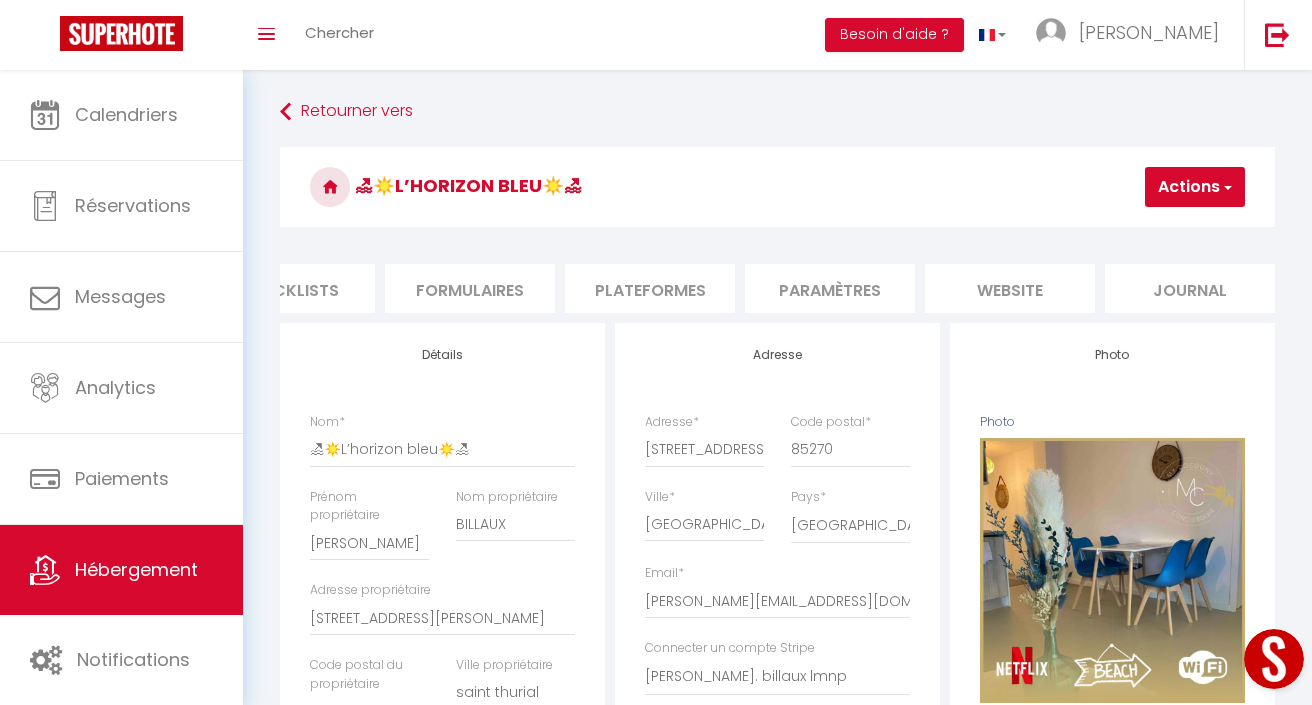 click on "website" at bounding box center [1010, 288] 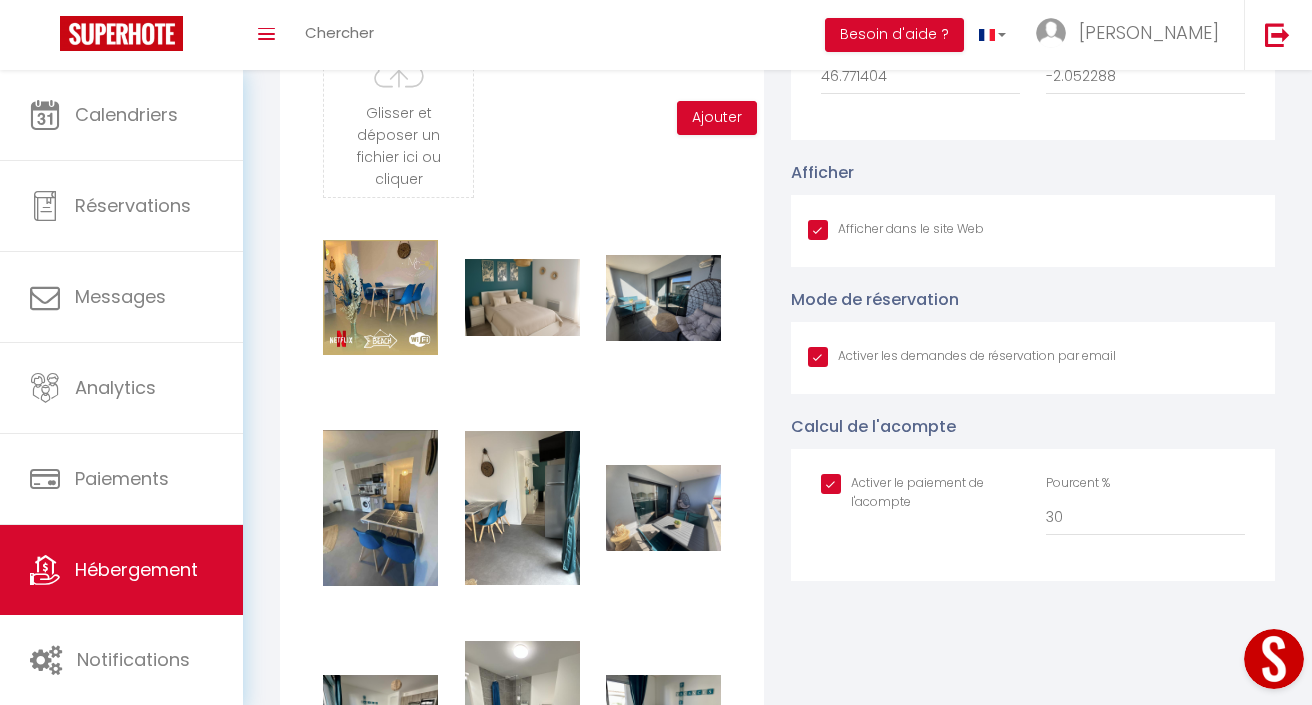 scroll, scrollTop: 2035, scrollLeft: 0, axis: vertical 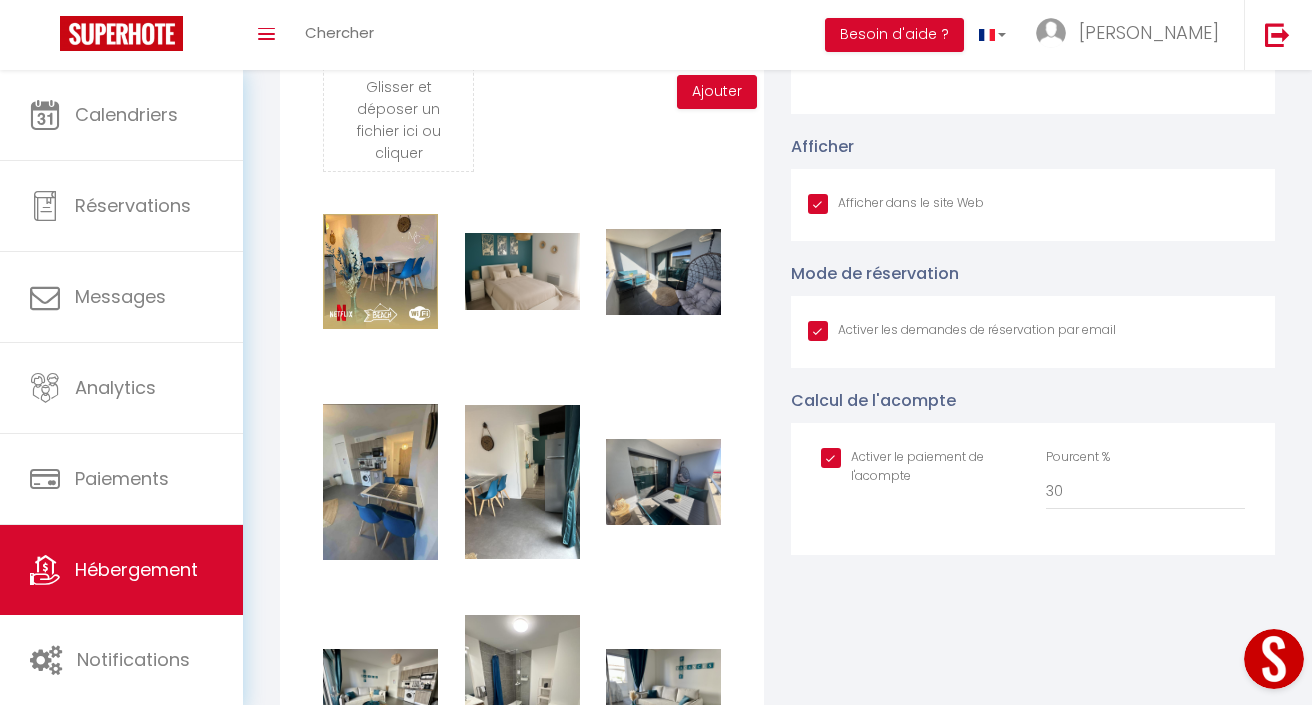 click at bounding box center (920, 458) 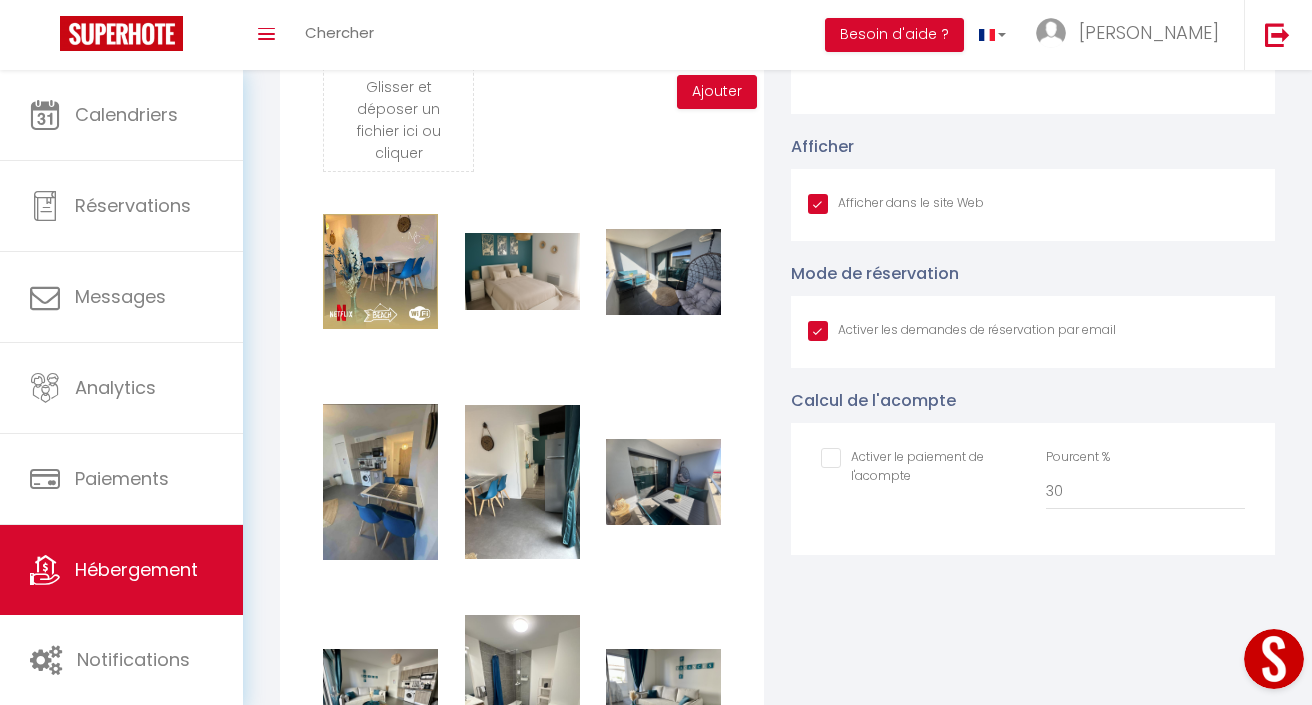 checkbox on "true" 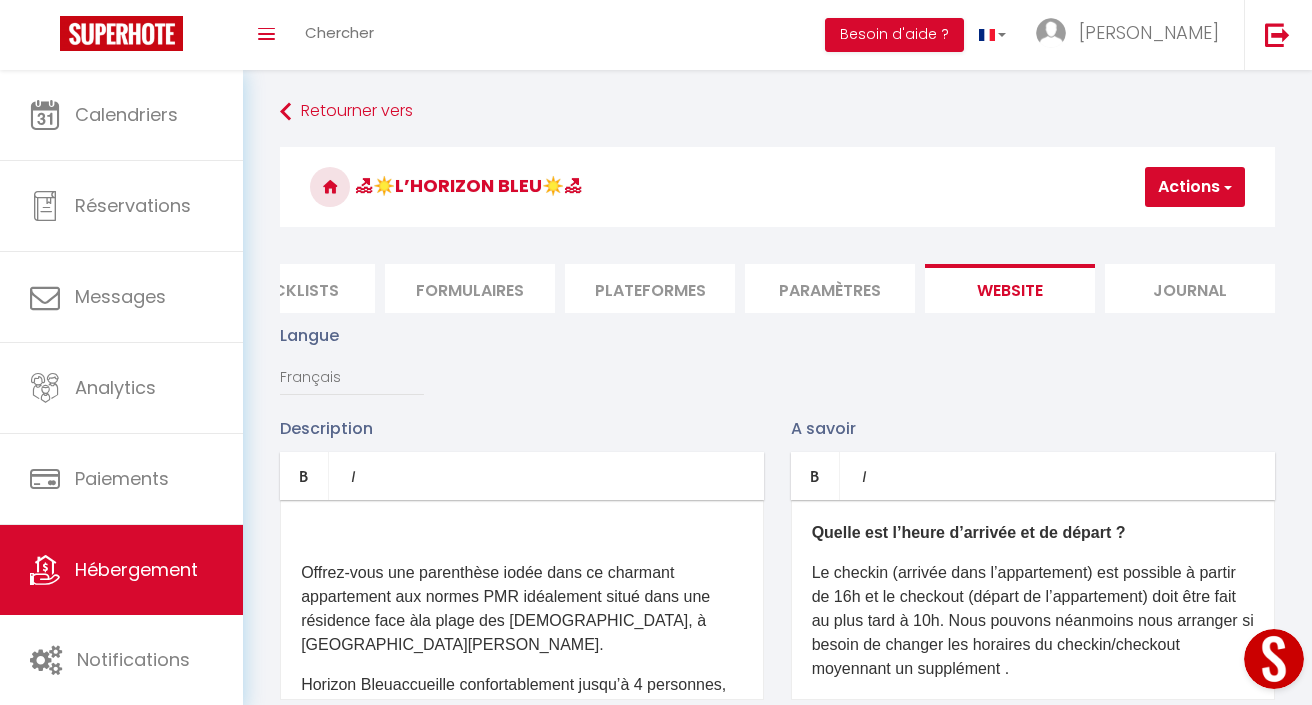 scroll, scrollTop: 0, scrollLeft: 0, axis: both 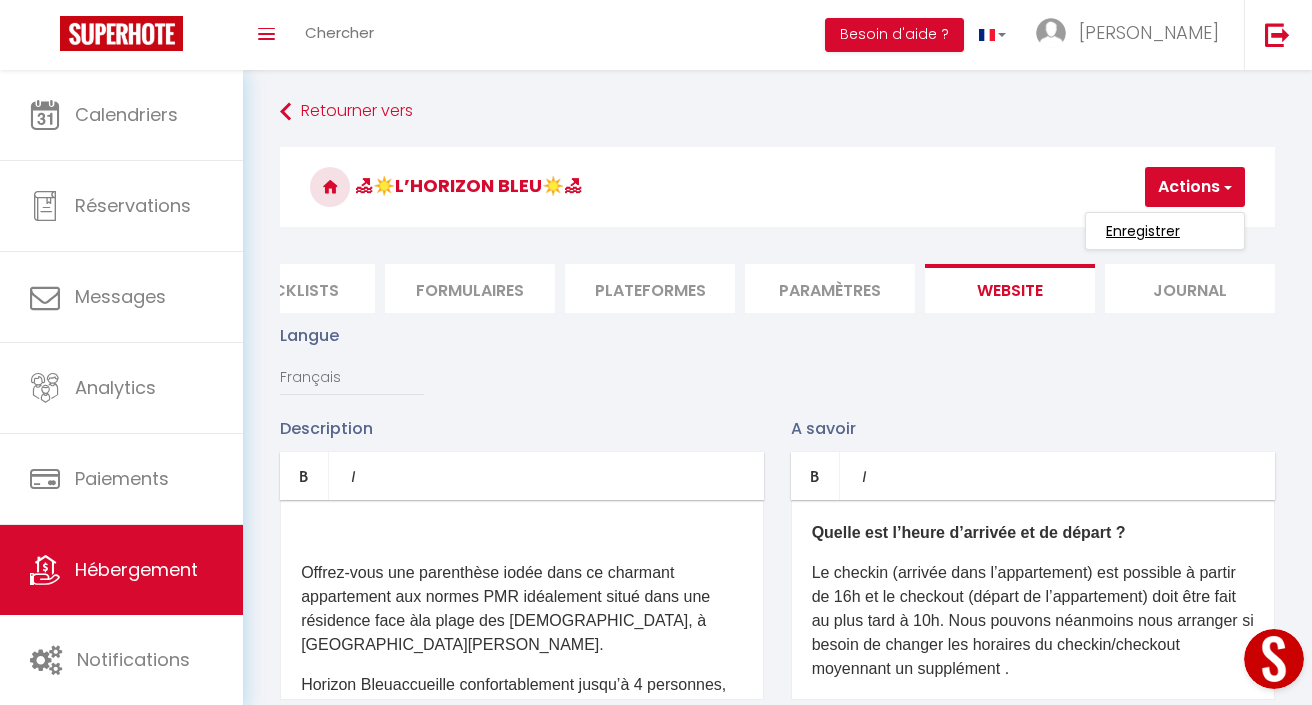 click on "Enregistrer" at bounding box center [1143, 231] 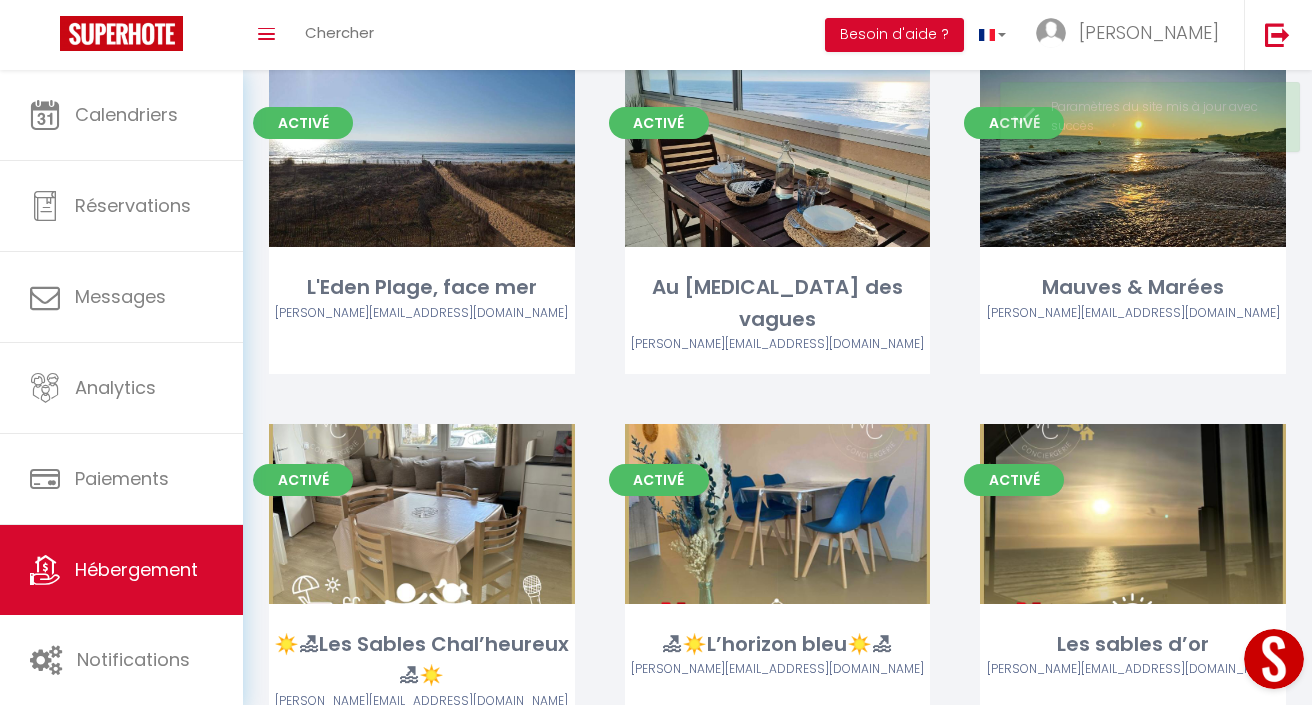 scroll, scrollTop: 485, scrollLeft: 0, axis: vertical 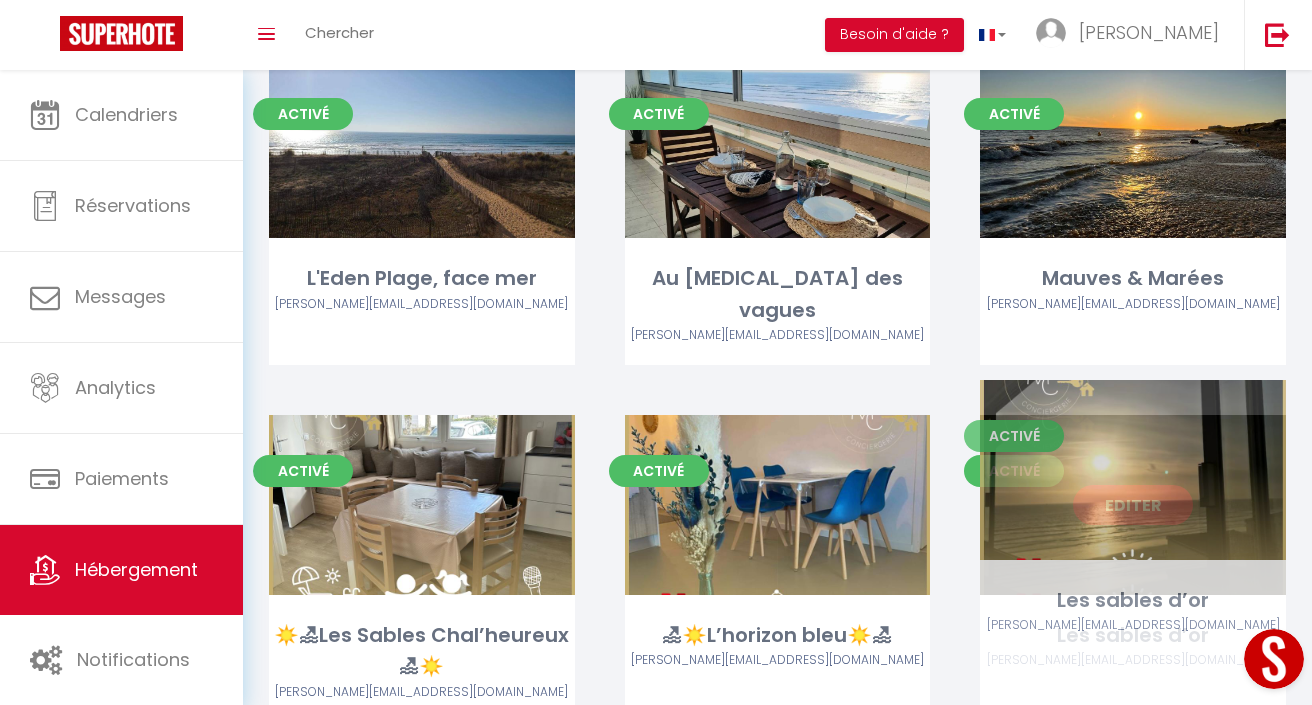 click on "Editer" at bounding box center [1133, 505] 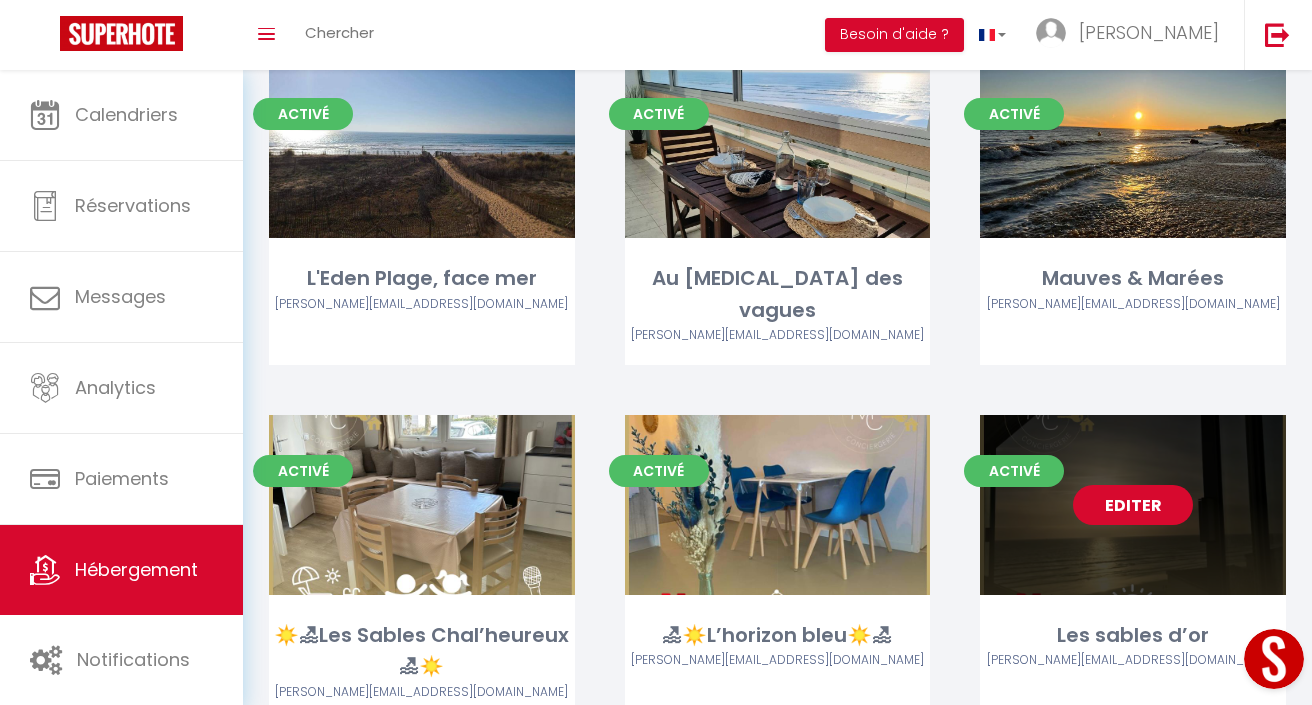 click on "Editer" at bounding box center [1133, 505] 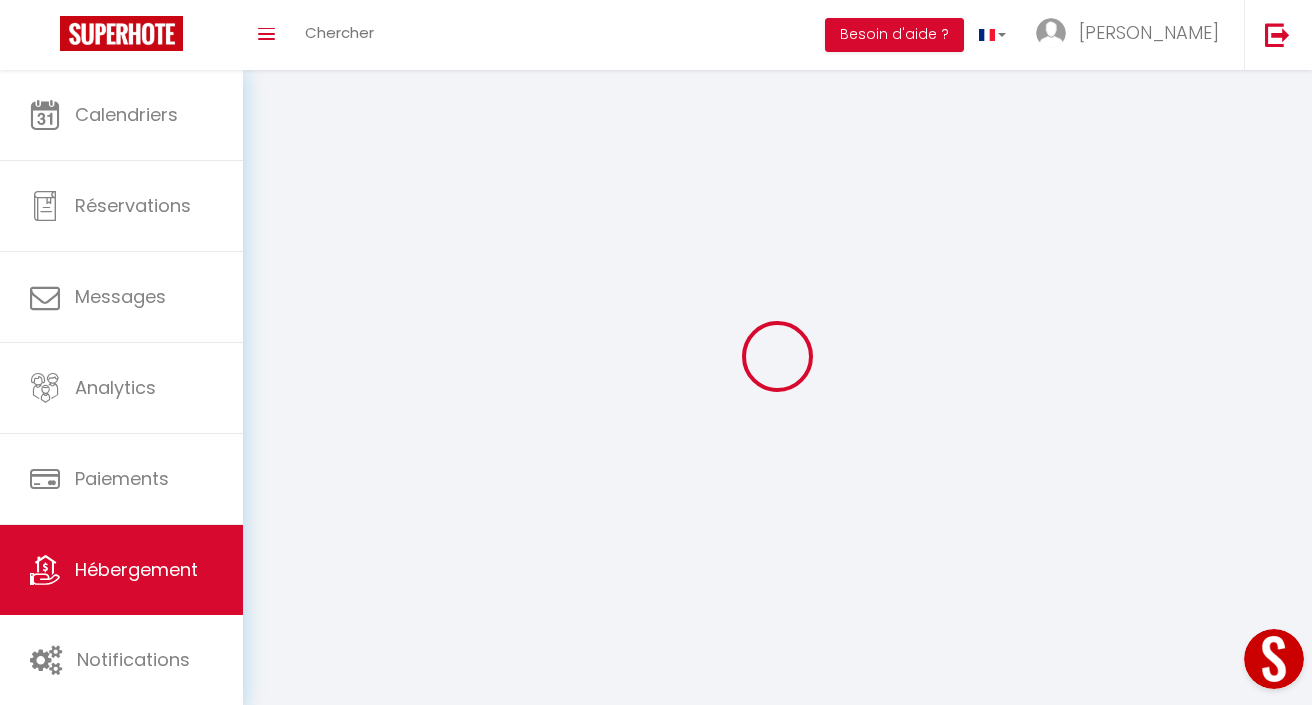 checkbox on "false" 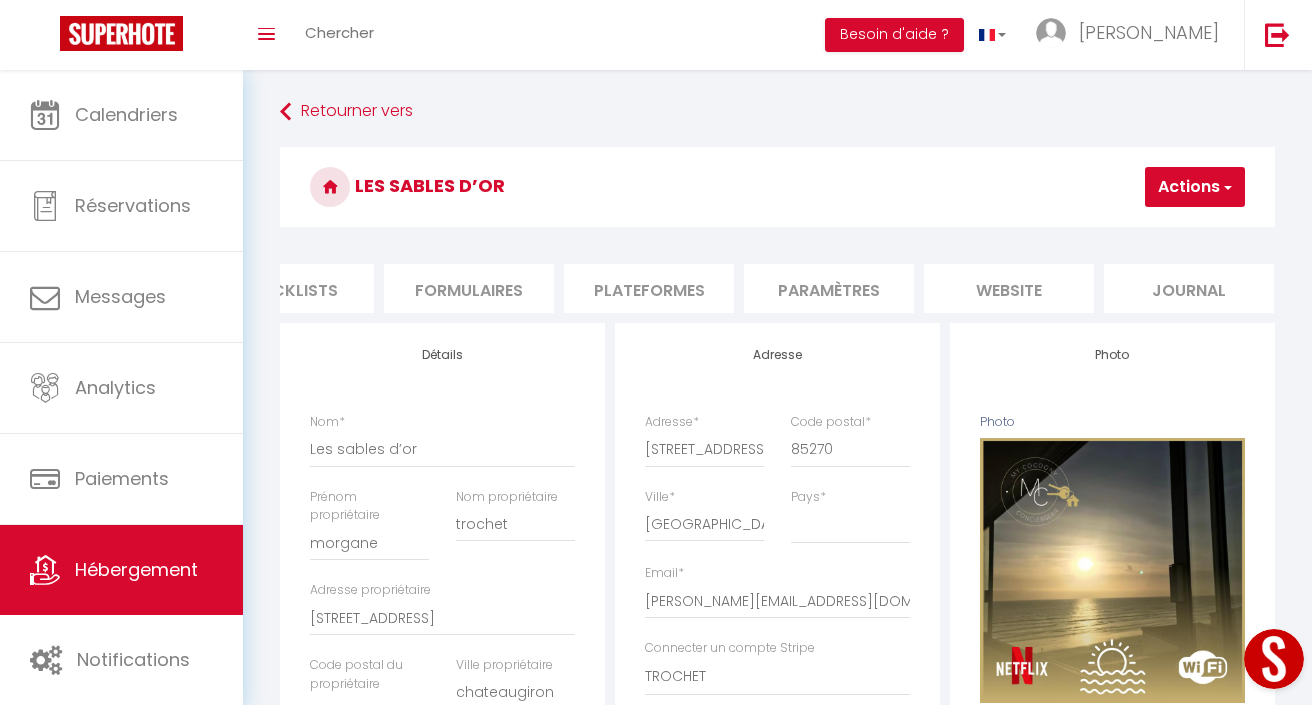 scroll, scrollTop: 0, scrollLeft: 795, axis: horizontal 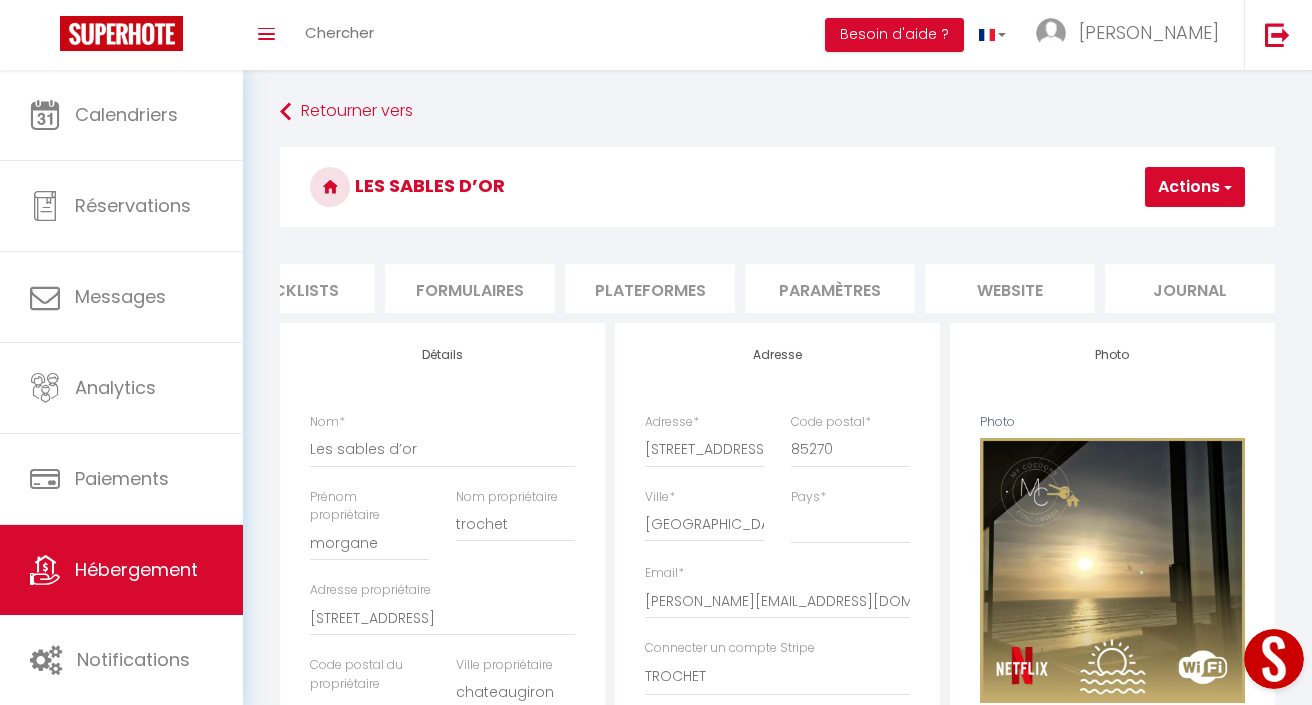click on "website" at bounding box center (1010, 288) 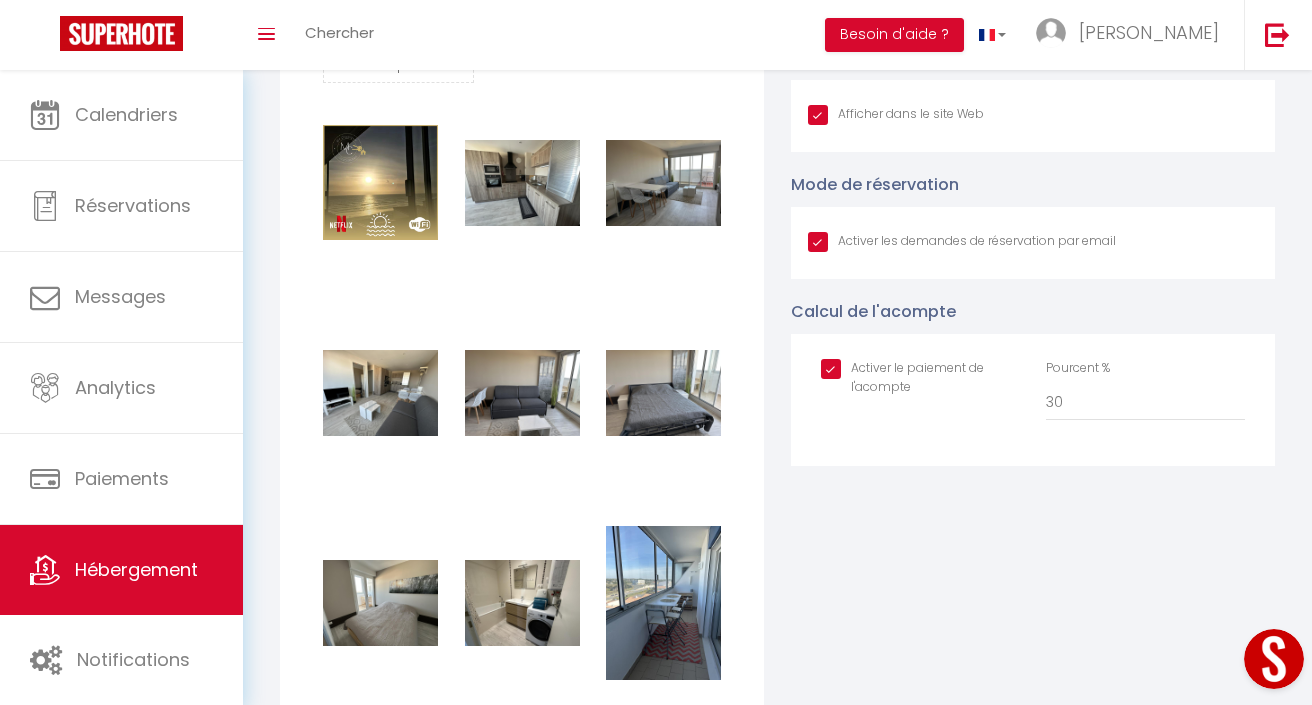 scroll, scrollTop: 2128, scrollLeft: 0, axis: vertical 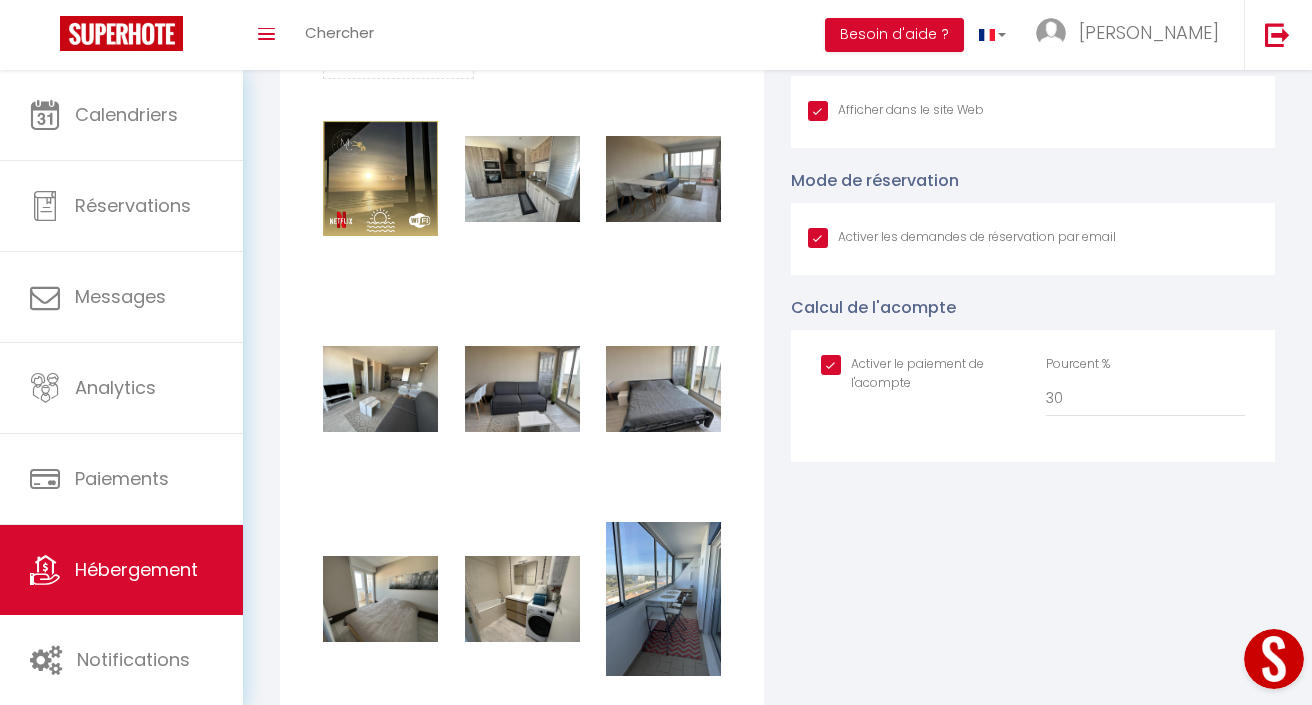 click at bounding box center (920, 365) 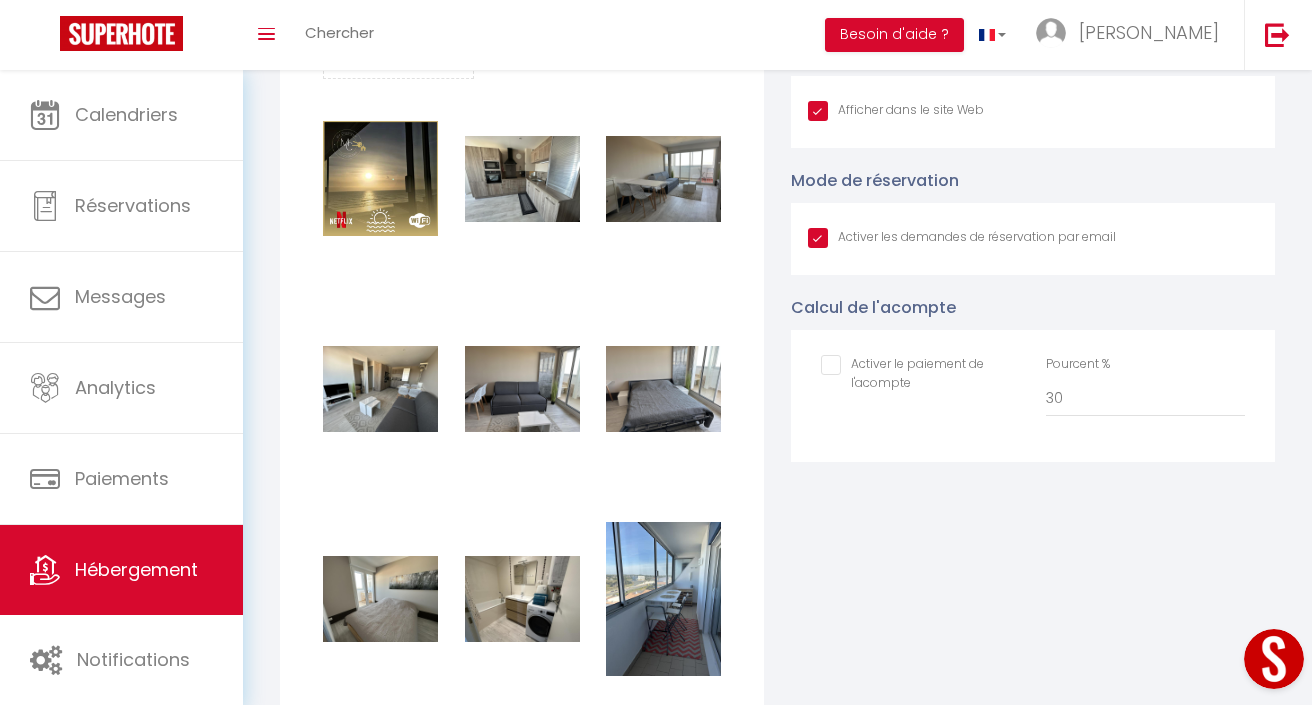 checkbox on "true" 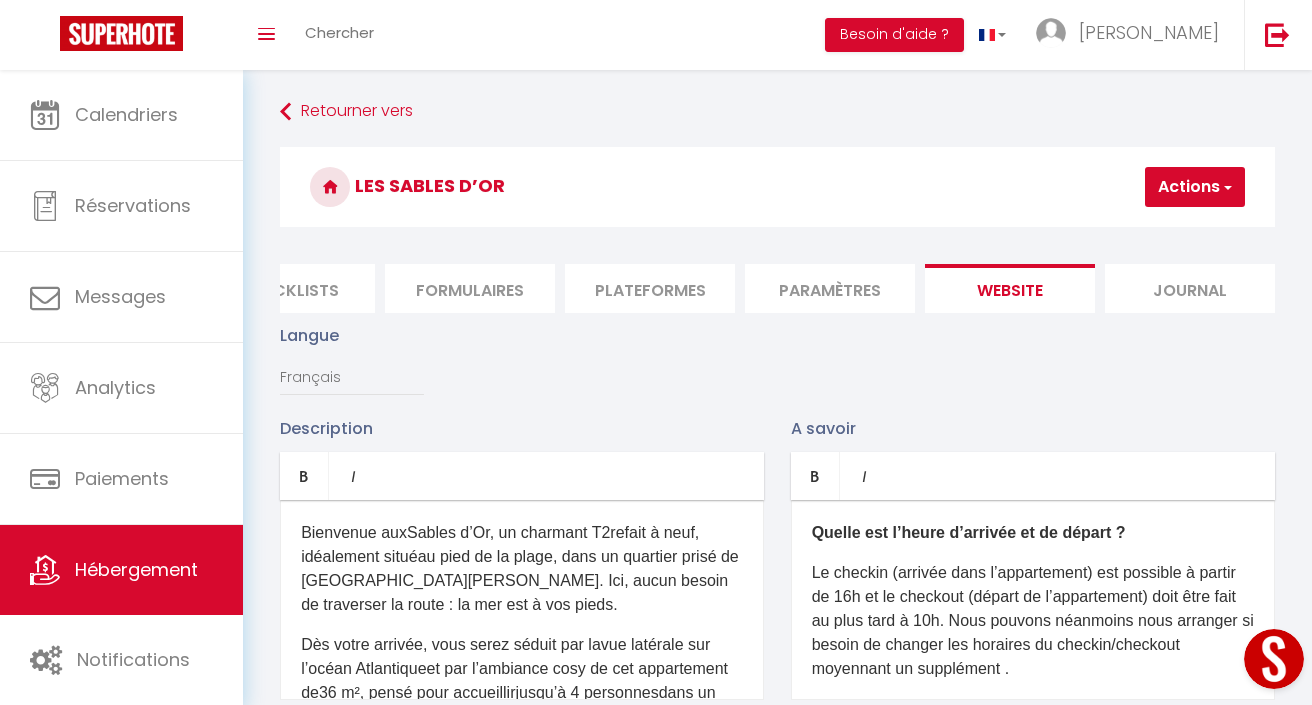 scroll, scrollTop: -1, scrollLeft: 0, axis: vertical 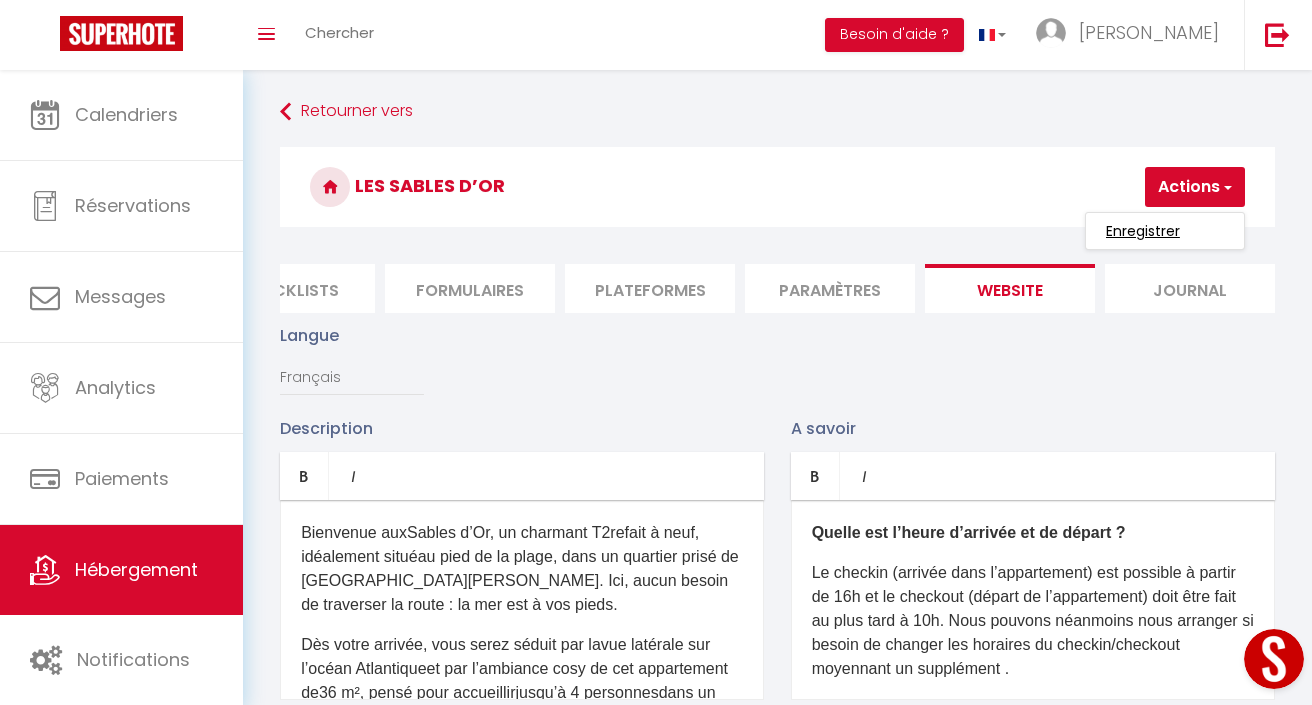 click on "Enregistrer" at bounding box center (1143, 231) 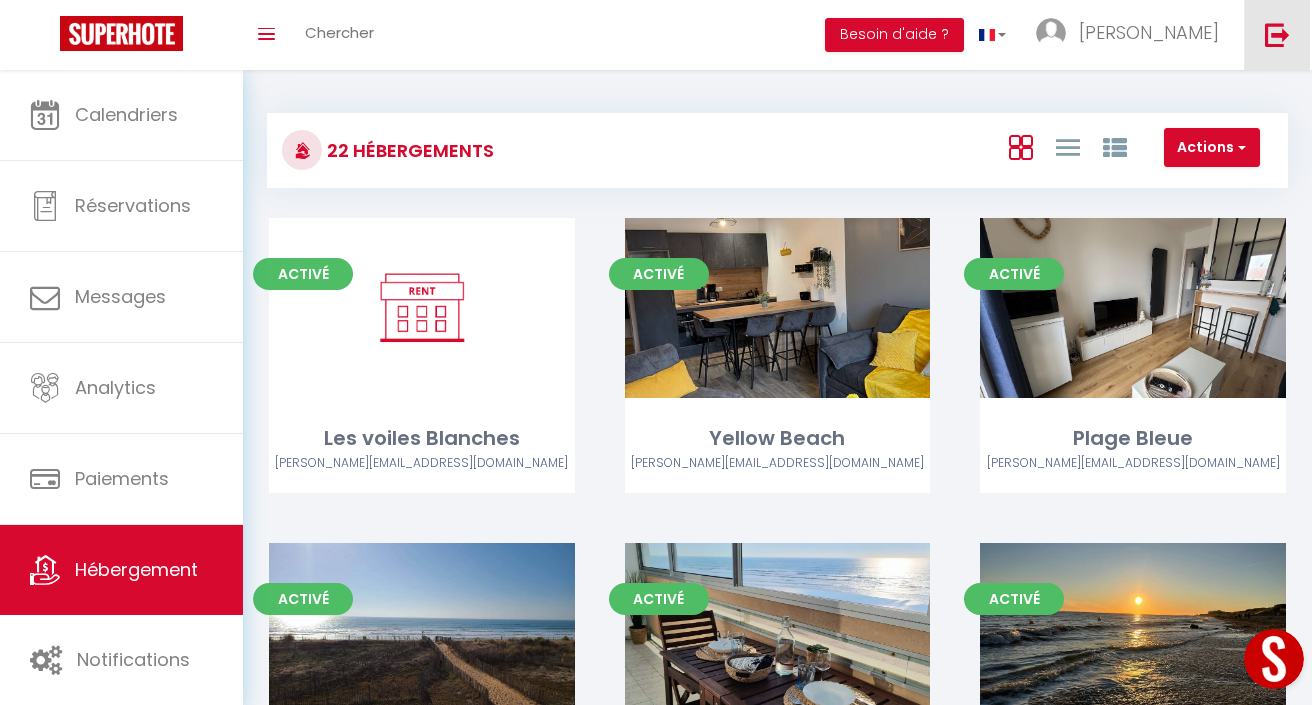 scroll, scrollTop: 0, scrollLeft: 0, axis: both 